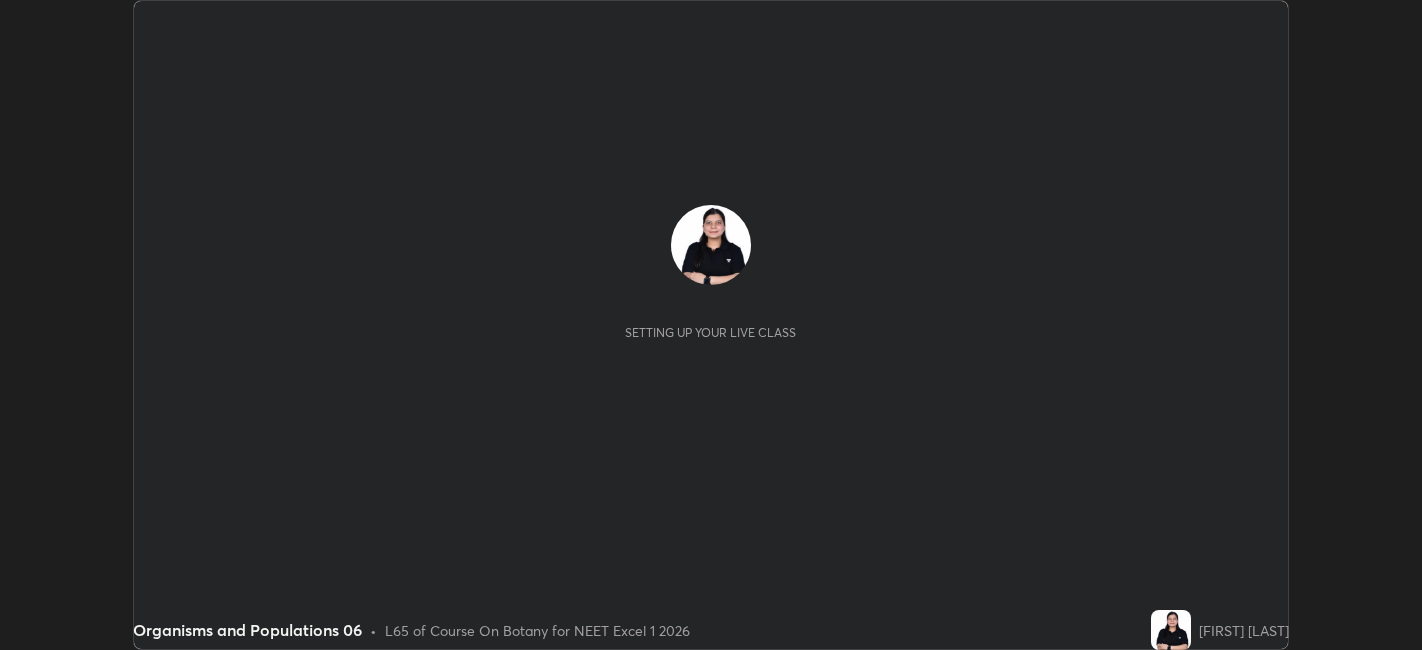 scroll, scrollTop: 0, scrollLeft: 0, axis: both 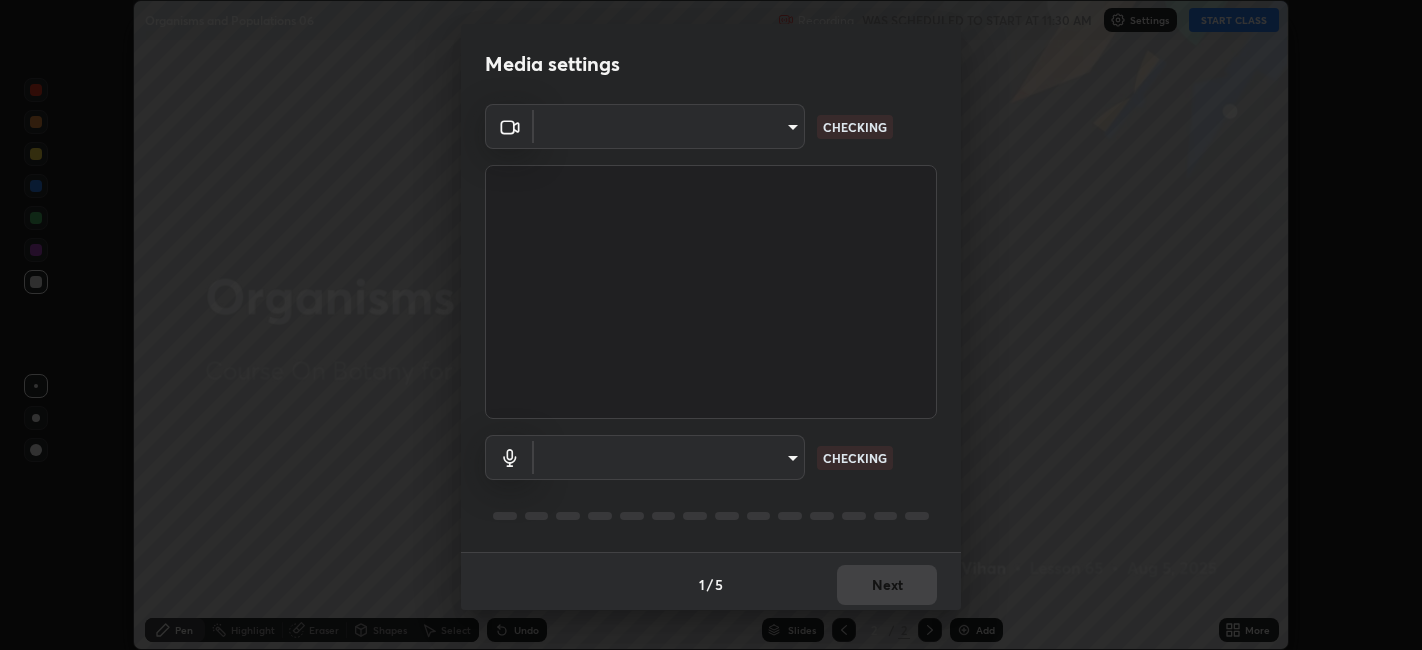 type on "9e57caed4cce4141f5eaa85e897878ef8d6f7de05c3a7e1aeb5fb010bc414606" 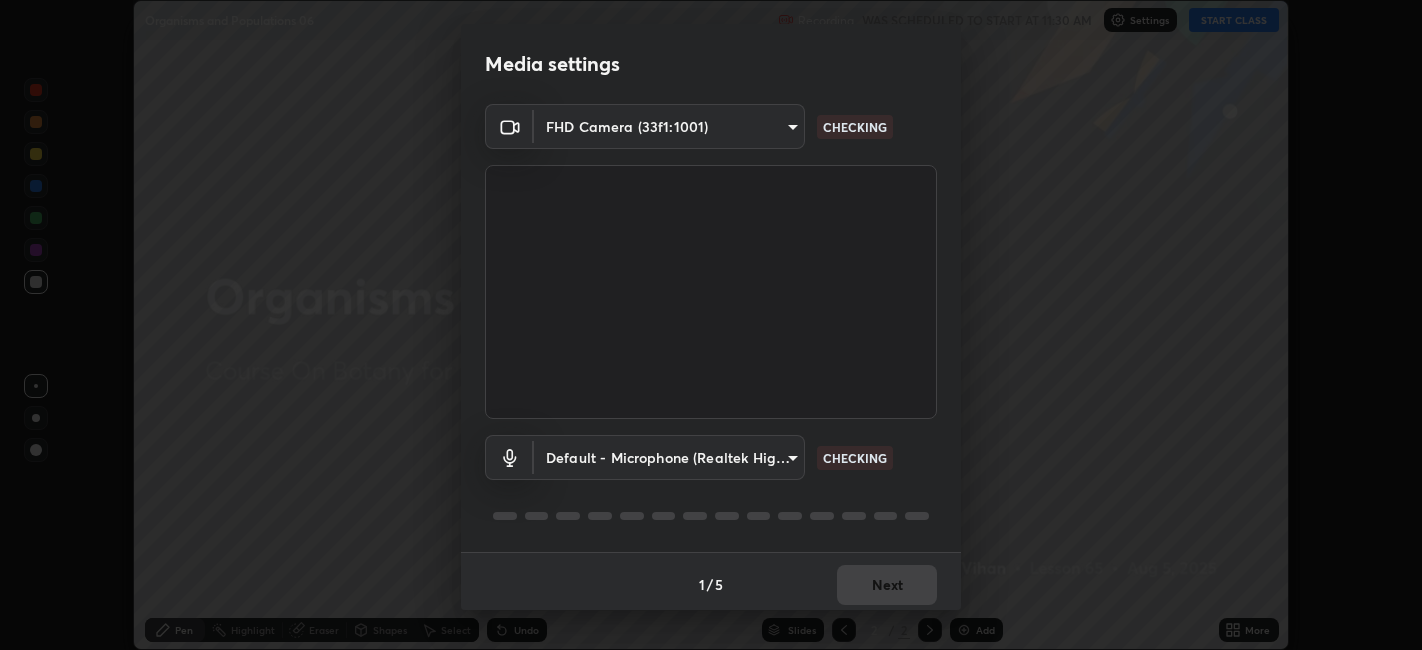 scroll, scrollTop: 5, scrollLeft: 0, axis: vertical 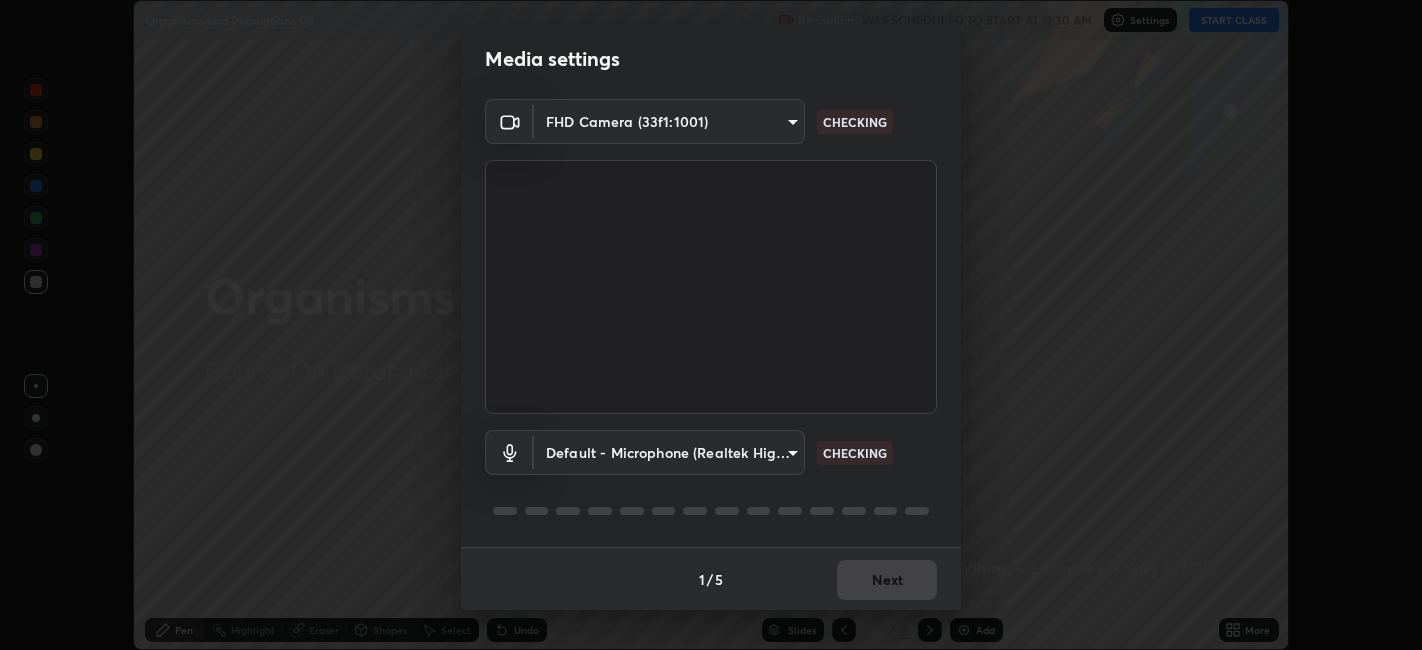 click on "Erase all Organisms and Populations 06 Recording WAS SCHEDULED TO START AT  11:30 AM Settings START CLASS Setting up your live class Organisms and Populations 06 • L65 of Course On Botany for NEET Excel 1 2026 [FIRST] [LAST] Pen Highlight Eraser Shapes Select Undo Slides 2 / 2 Add More No doubts shared Encourage your learners to ask a doubt for better clarity Report an issue Reason for reporting Buffering Chat not working Audio - Video sync issue Educator video quality low ​ Attach an image Report Media settings FHD Camera (33f1:1001) [HASH] CHECKING Default - Microphone (Realtek High Definition Audio(SST)) default CHECKING 1 / 5 Next" at bounding box center (711, 325) 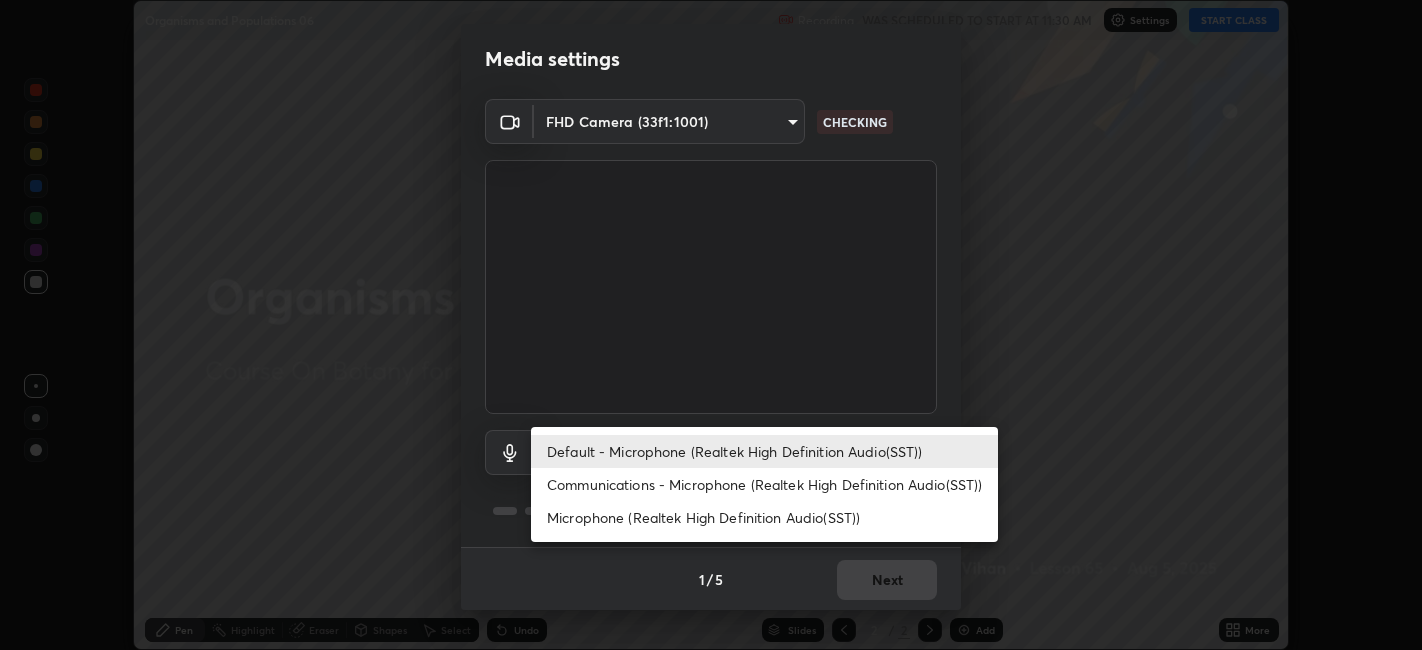 click on "Communications - Microphone (Realtek High Definition Audio(SST))" at bounding box center (764, 484) 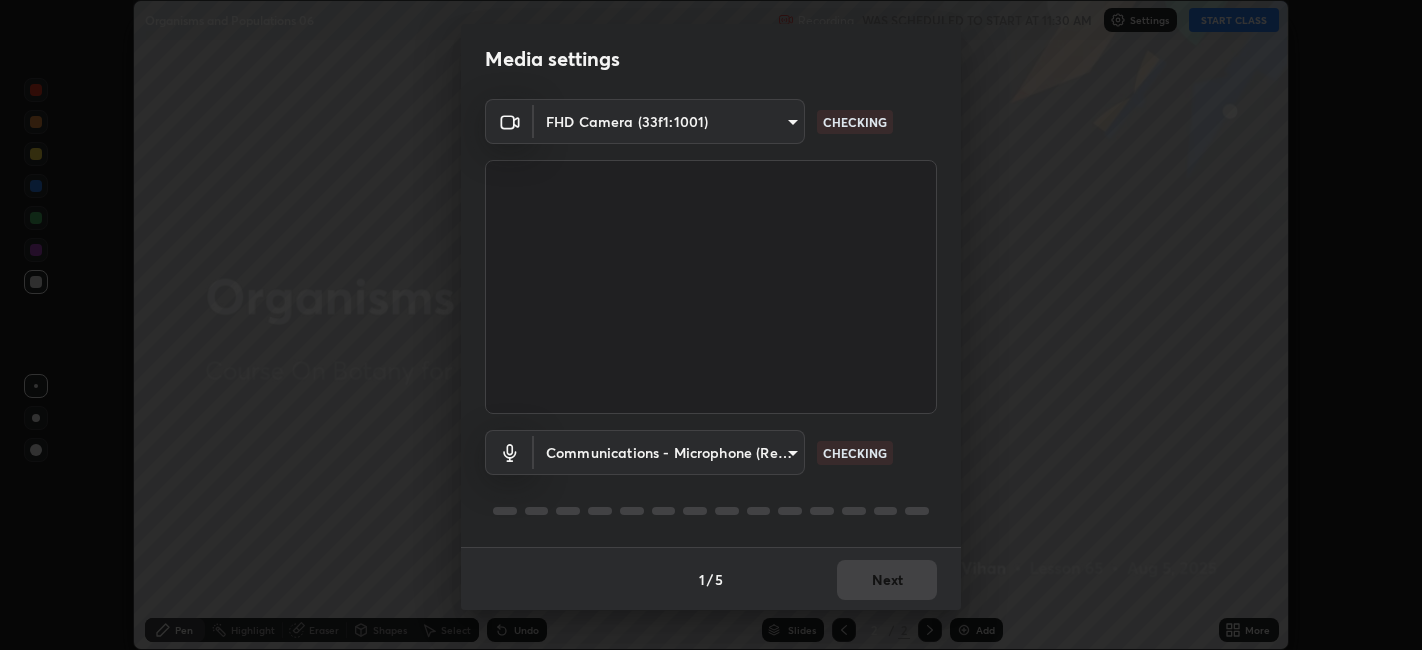 type on "communications" 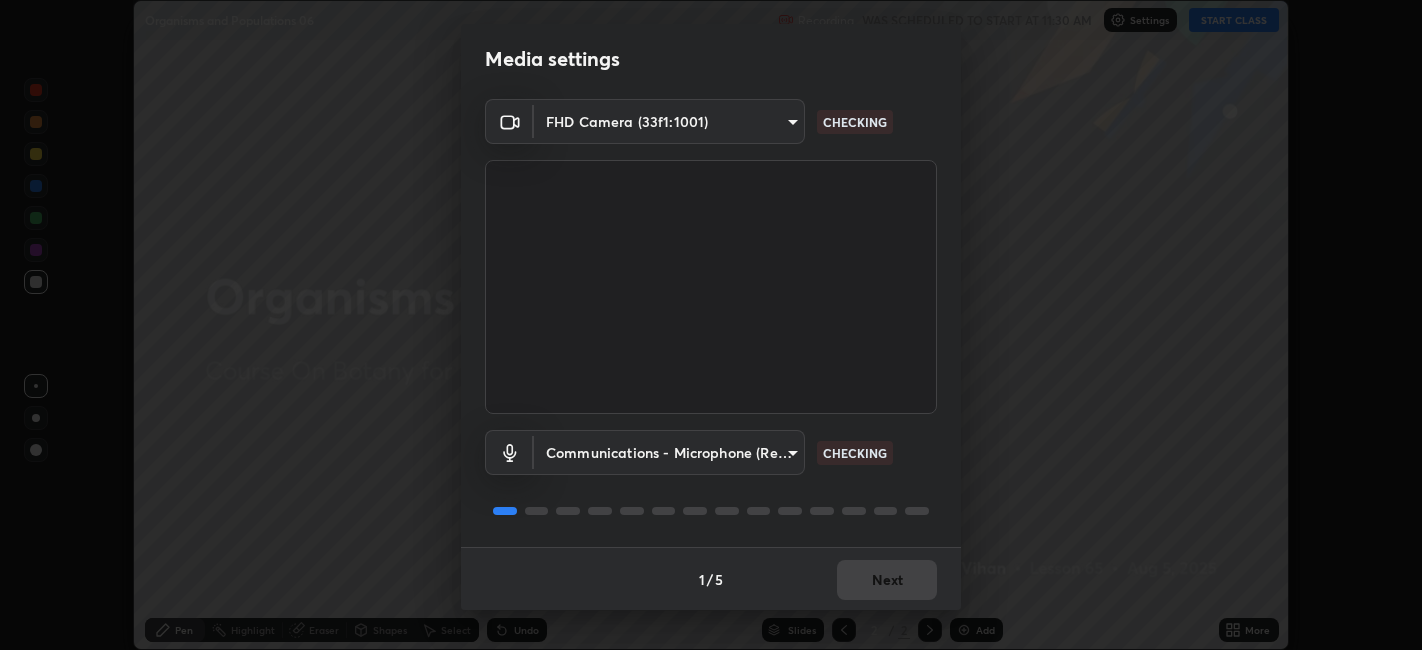 click on "Communications - Microphone (Realtek High Definition Audio(SST)) communications CHECKING" at bounding box center [711, 452] 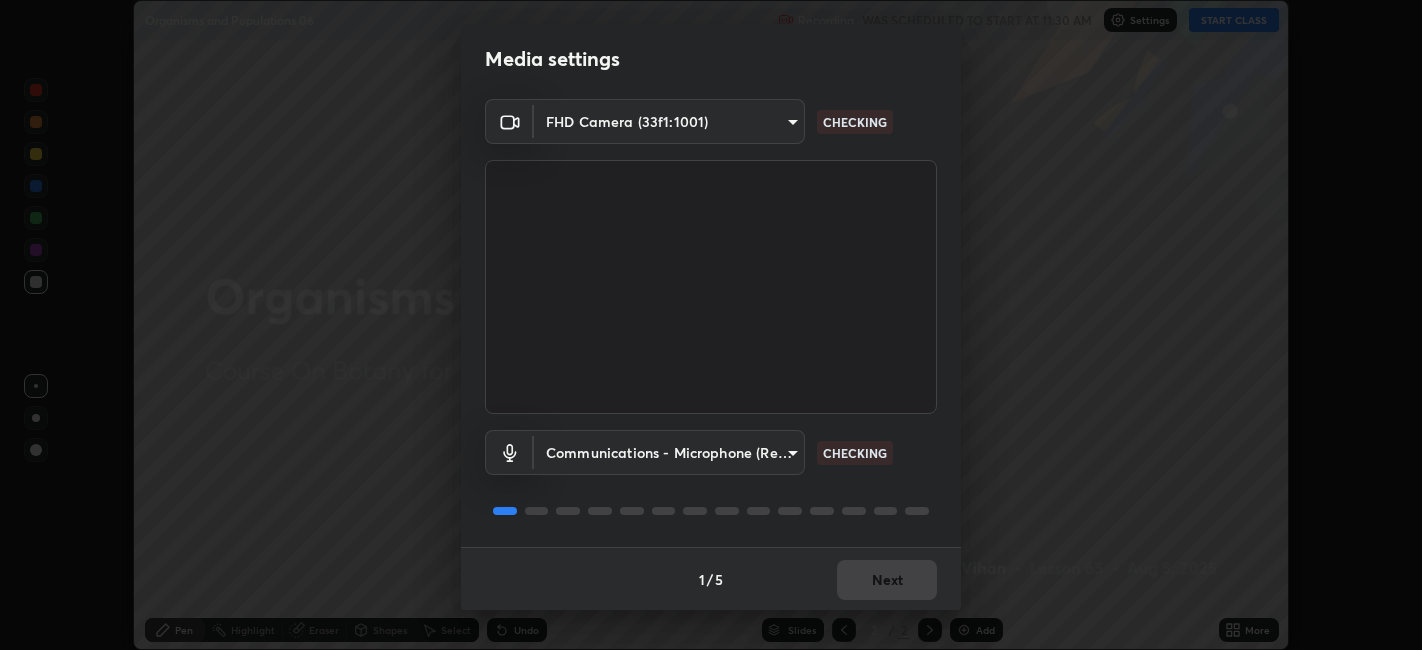 click at bounding box center (711, 287) 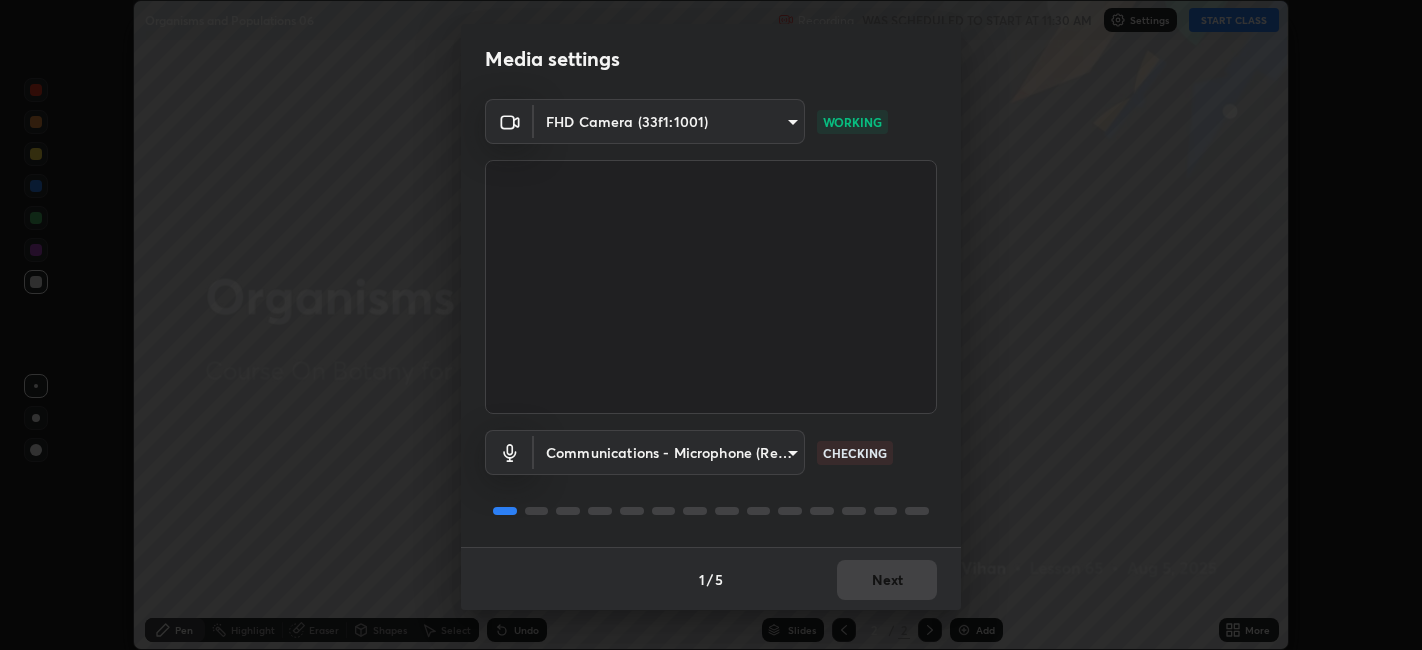 click on "Communications - Microphone (Realtek High Definition Audio(SST)) communications CHECKING" at bounding box center (711, 480) 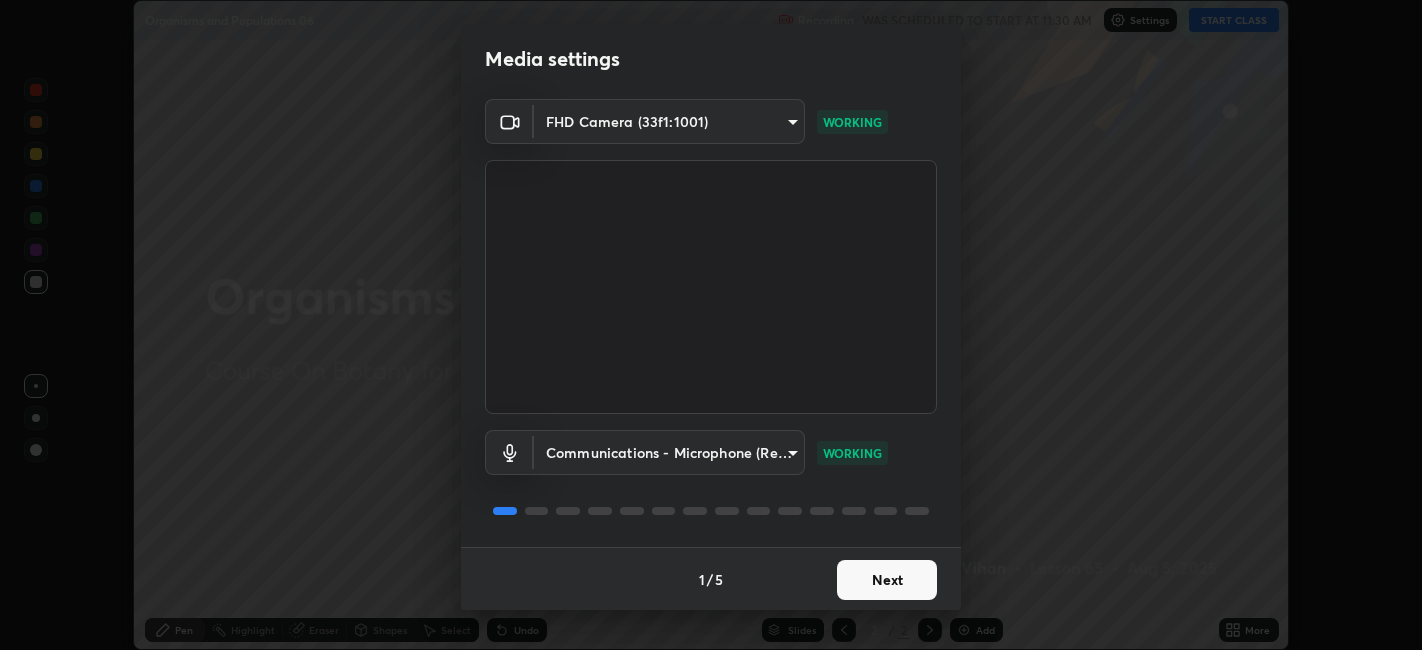 click on "Next" at bounding box center [887, 580] 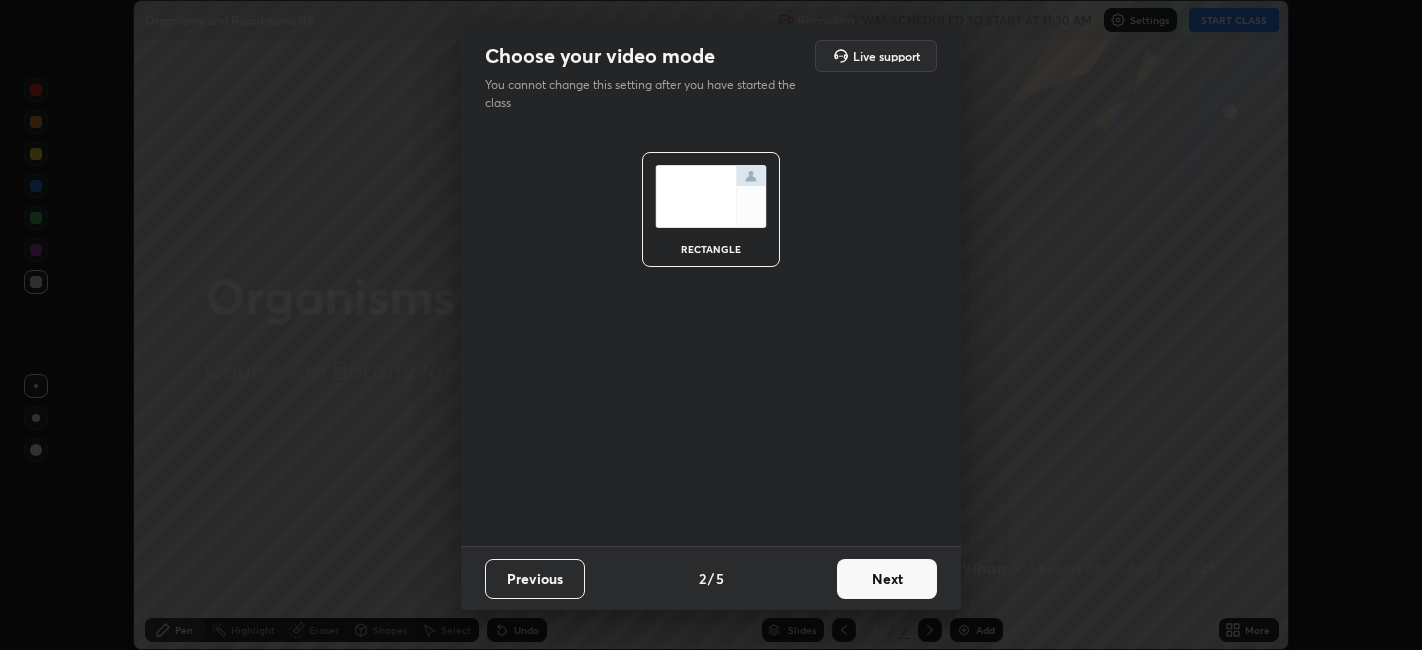 scroll, scrollTop: 0, scrollLeft: 0, axis: both 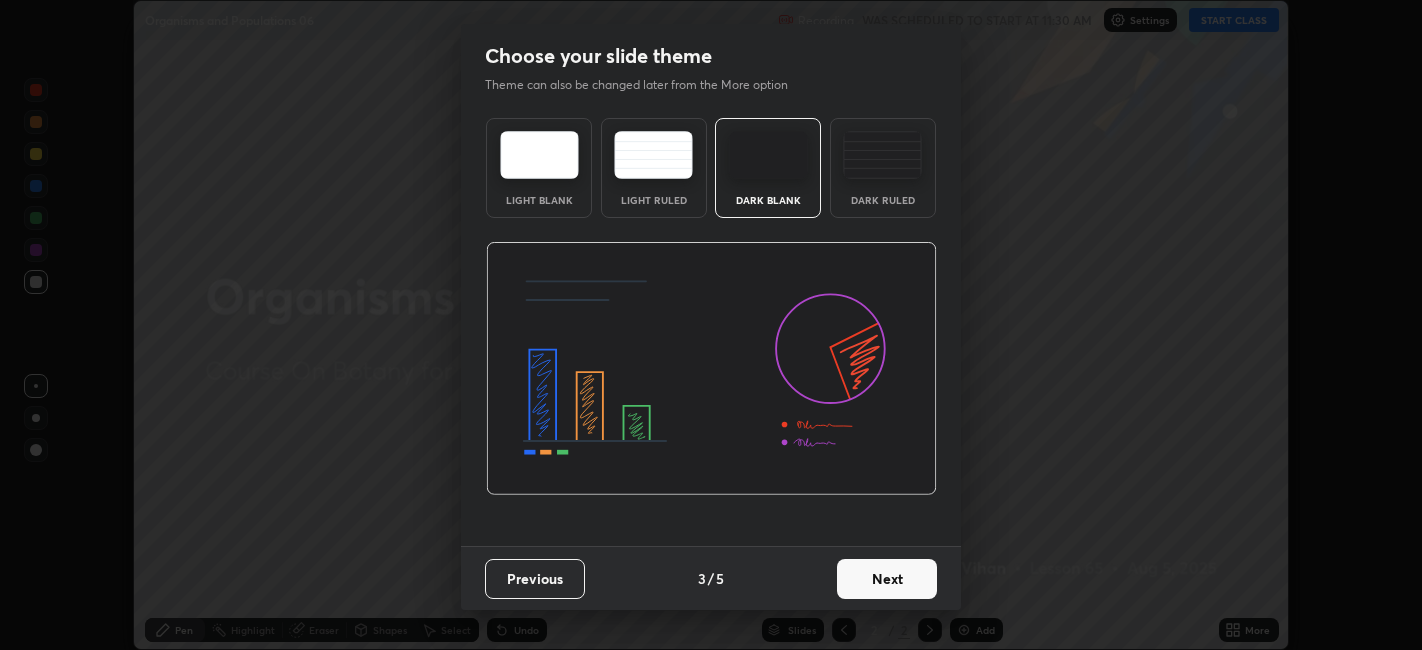 click on "Next" at bounding box center (887, 579) 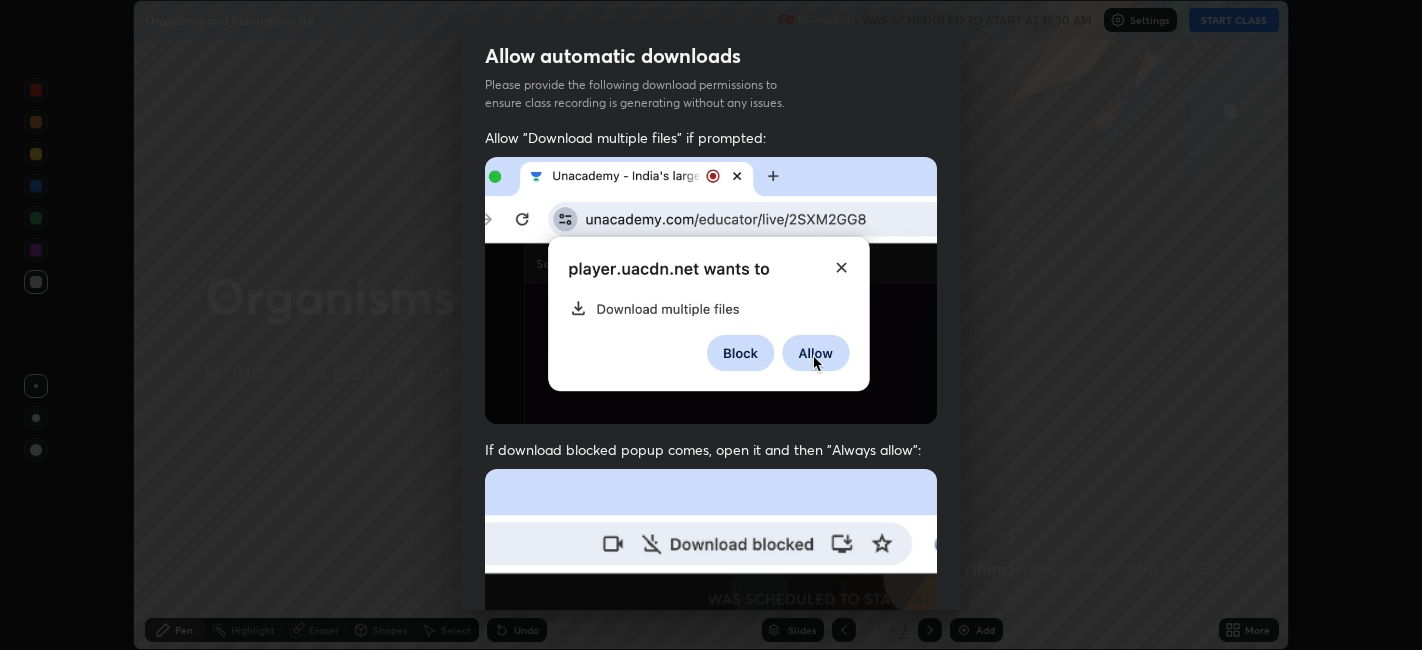 click at bounding box center (711, 687) 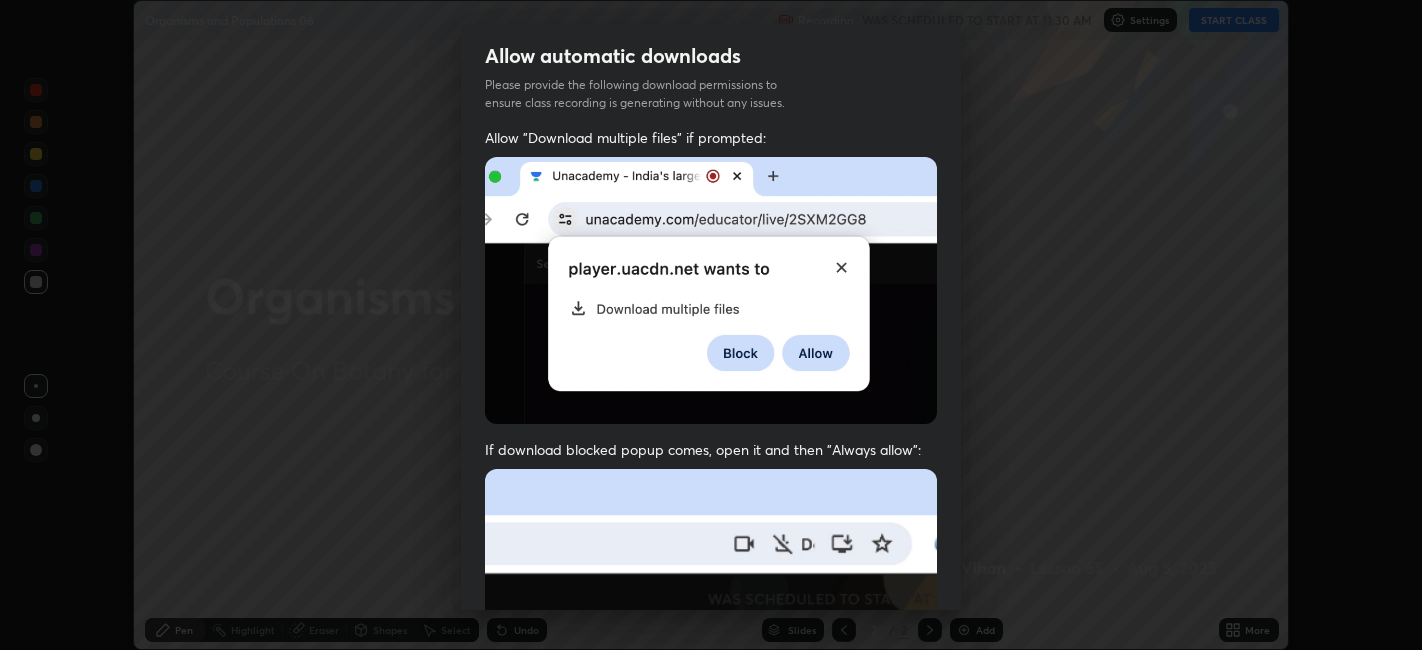 click at bounding box center [711, 687] 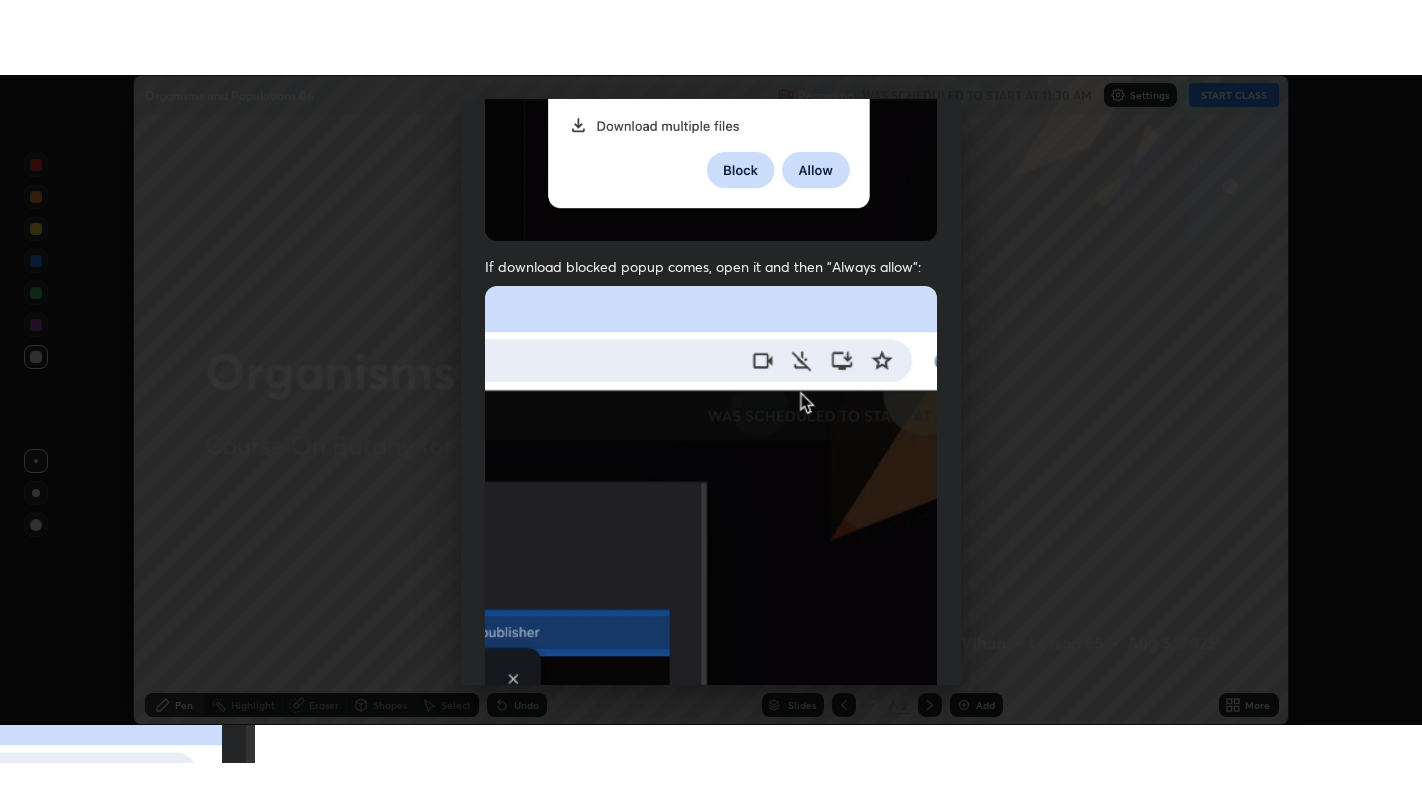 scroll, scrollTop: 413, scrollLeft: 0, axis: vertical 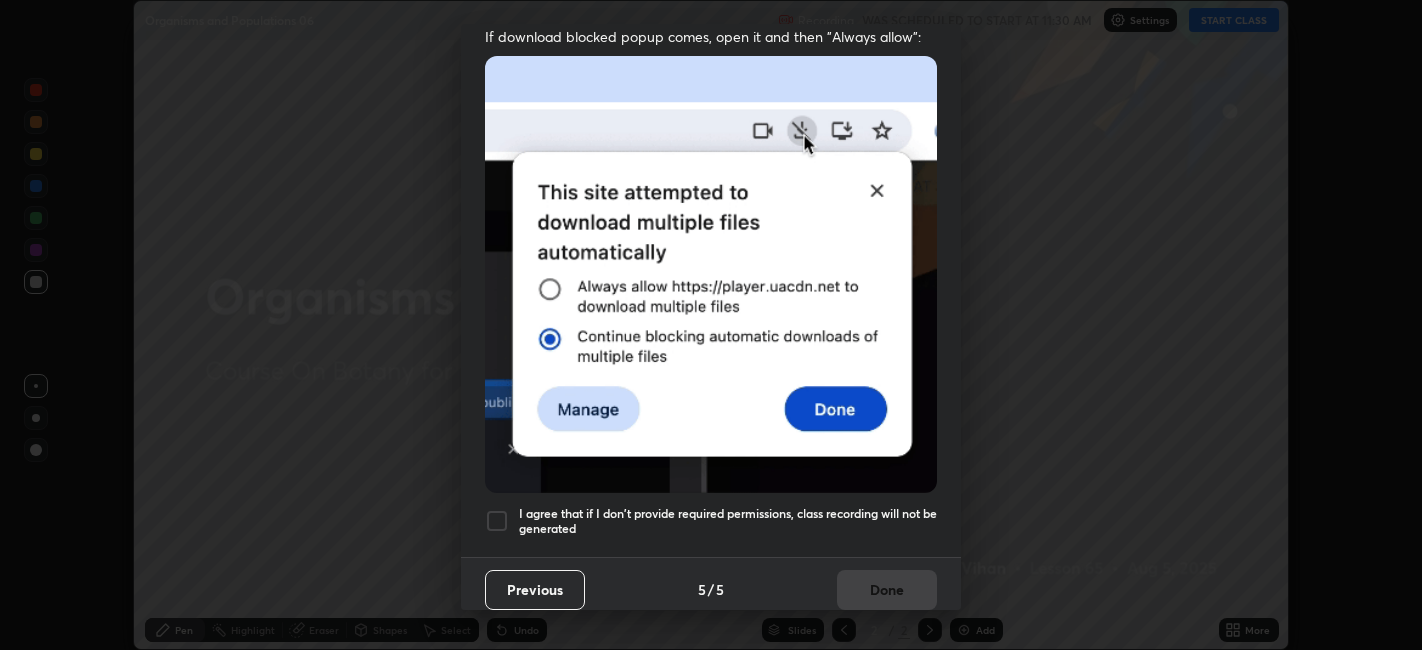click at bounding box center (497, 521) 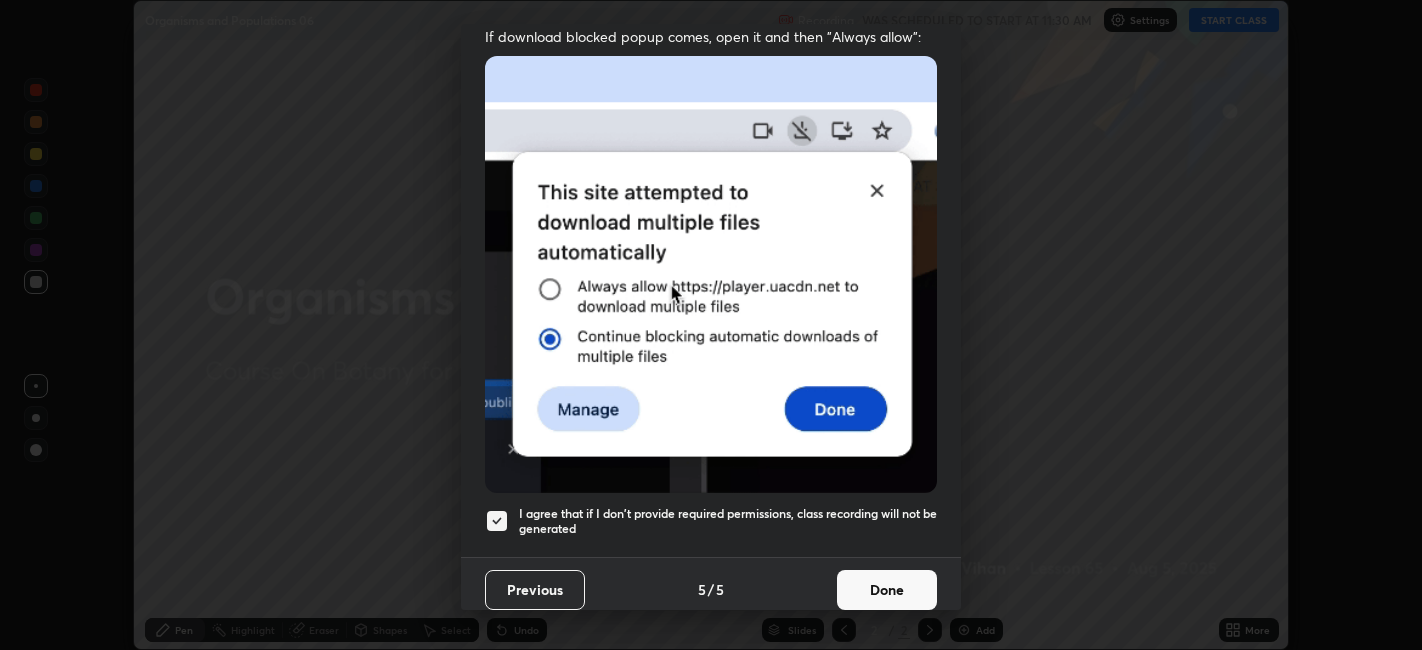 click on "Done" at bounding box center (887, 590) 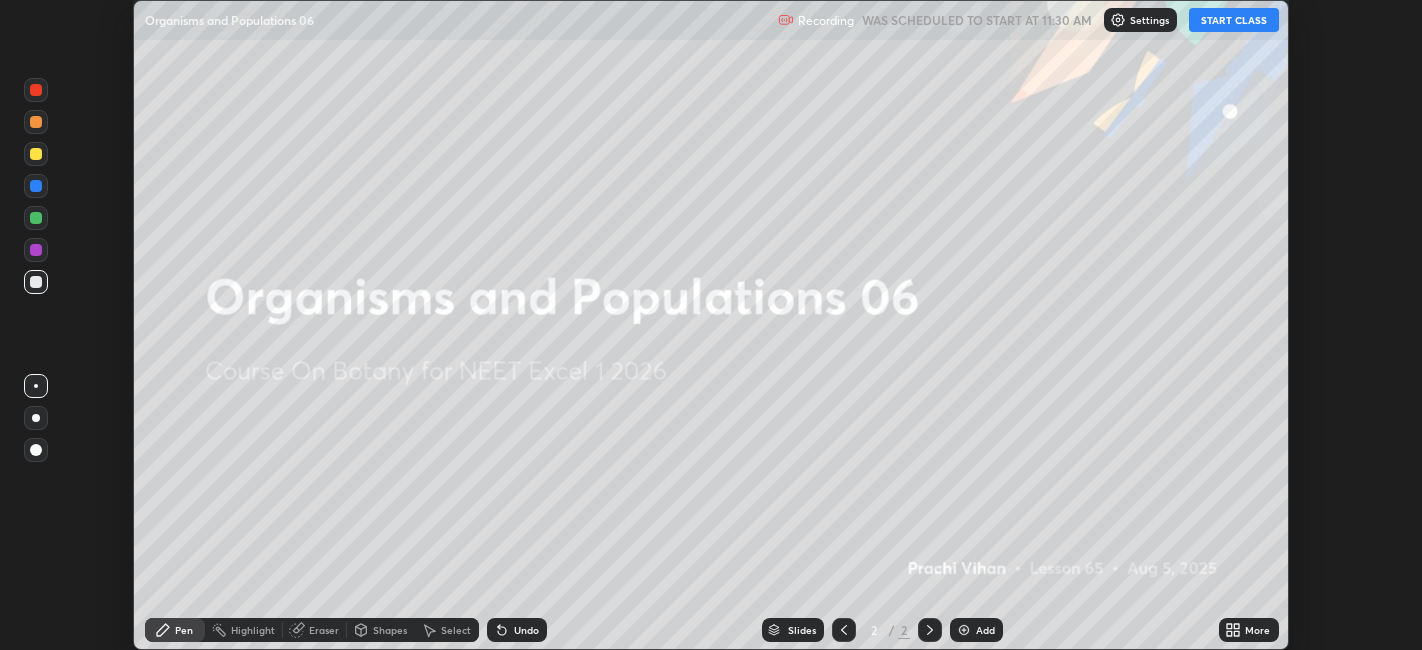 click on "START CLASS" at bounding box center (1234, 20) 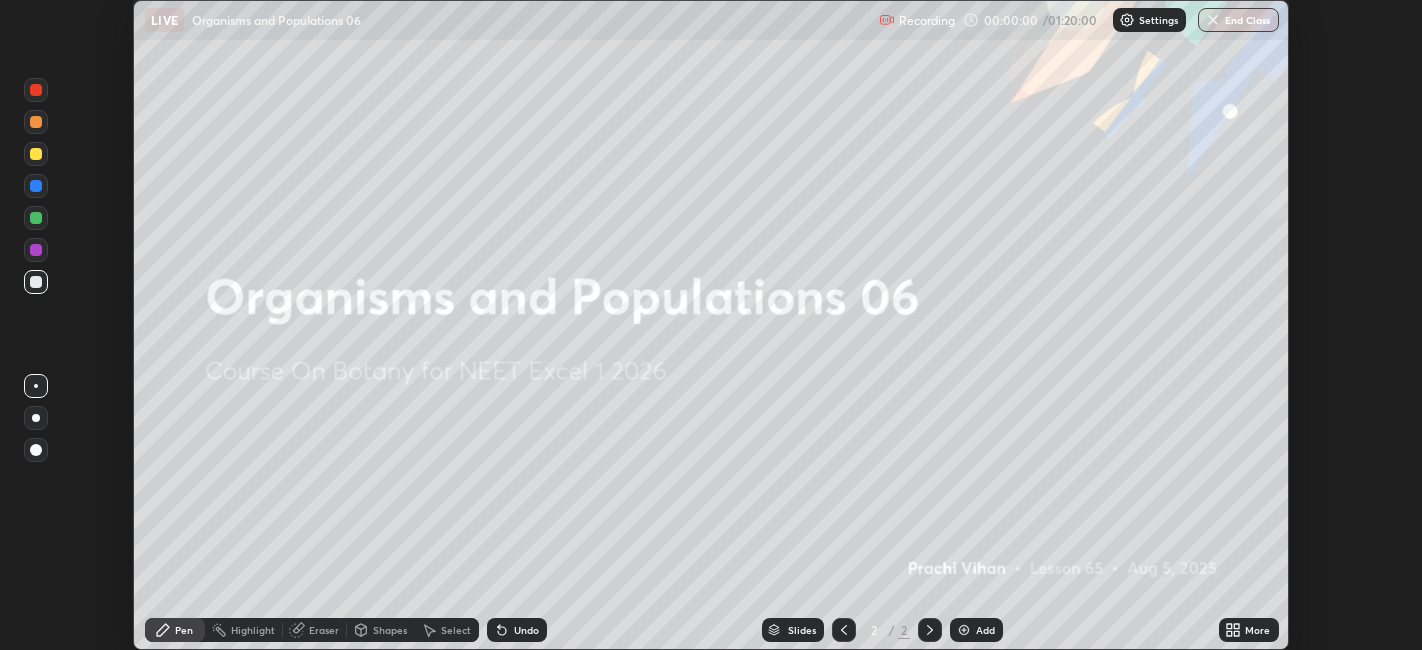 click at bounding box center [964, 630] 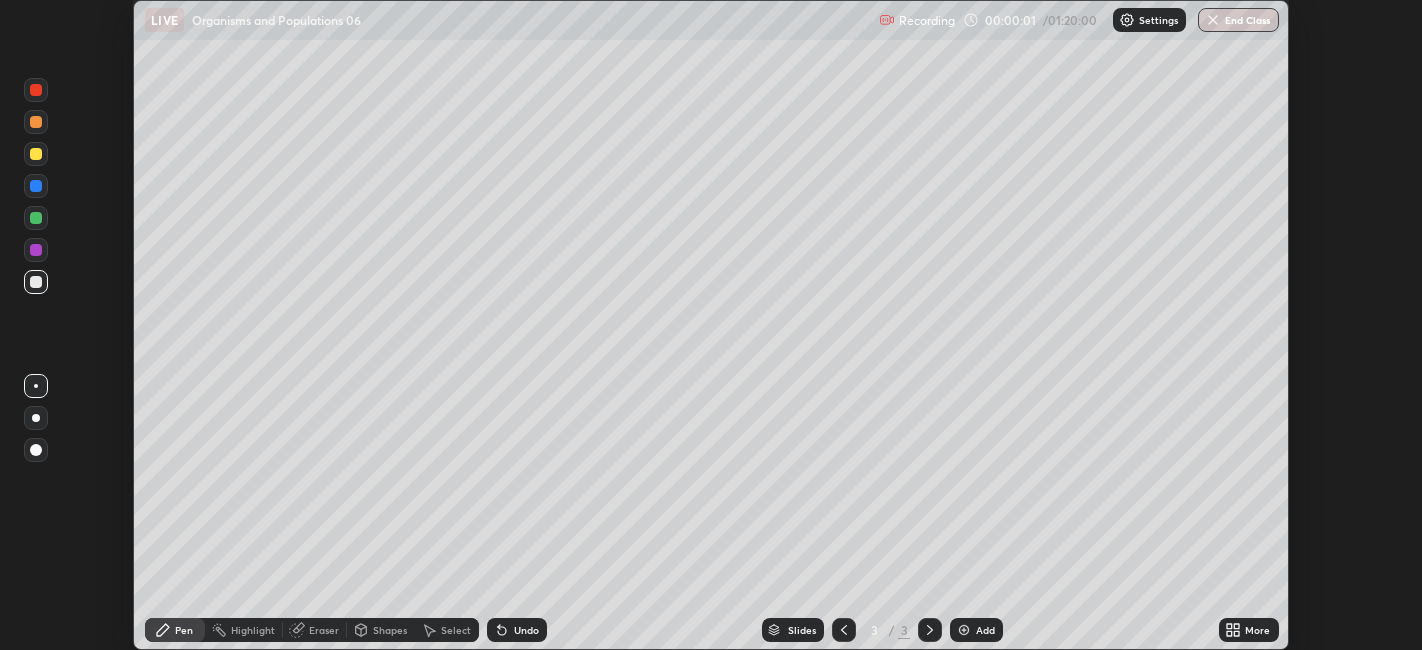 click on "More" at bounding box center (1249, 630) 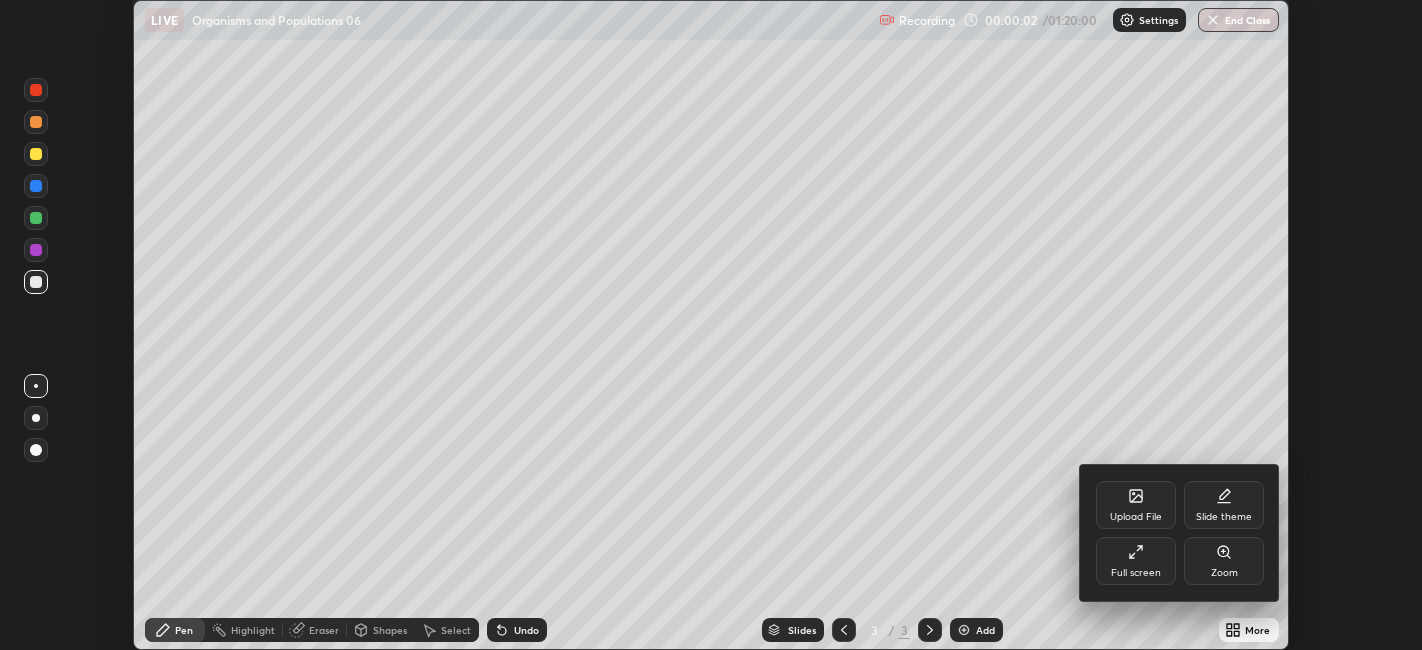 click at bounding box center (711, 325) 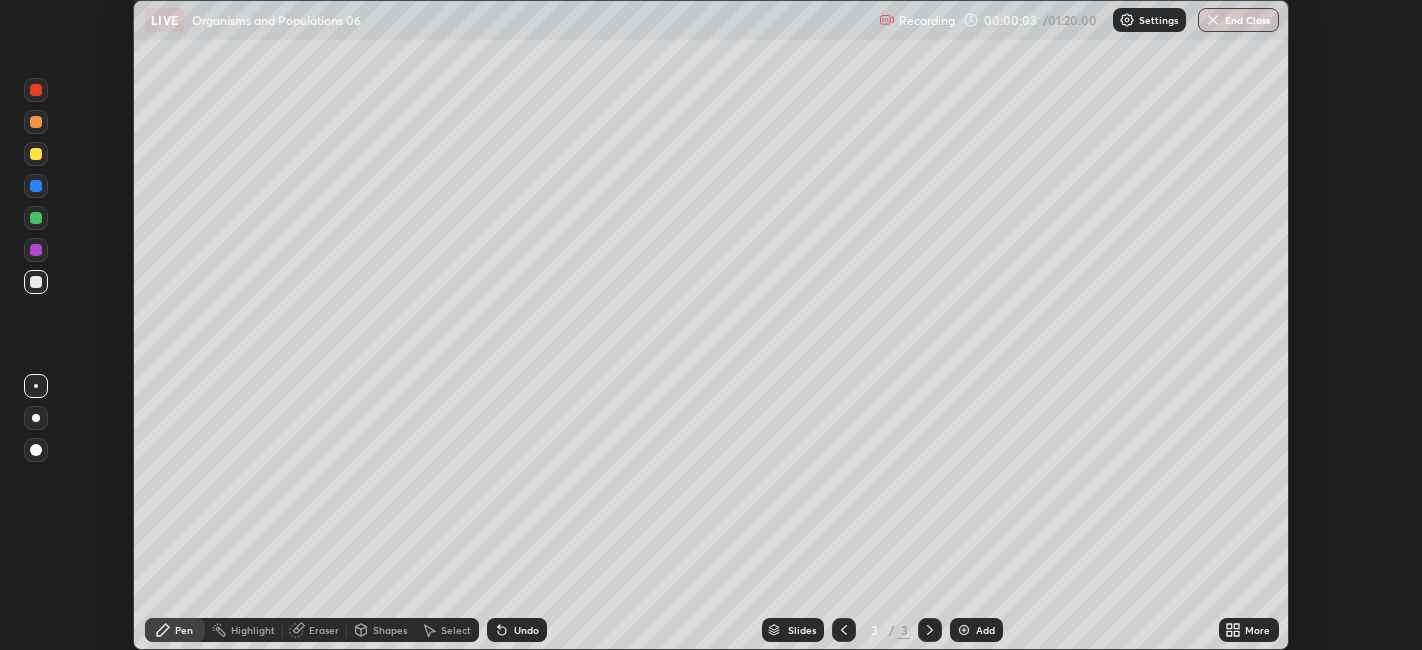 click on "More" at bounding box center (1257, 630) 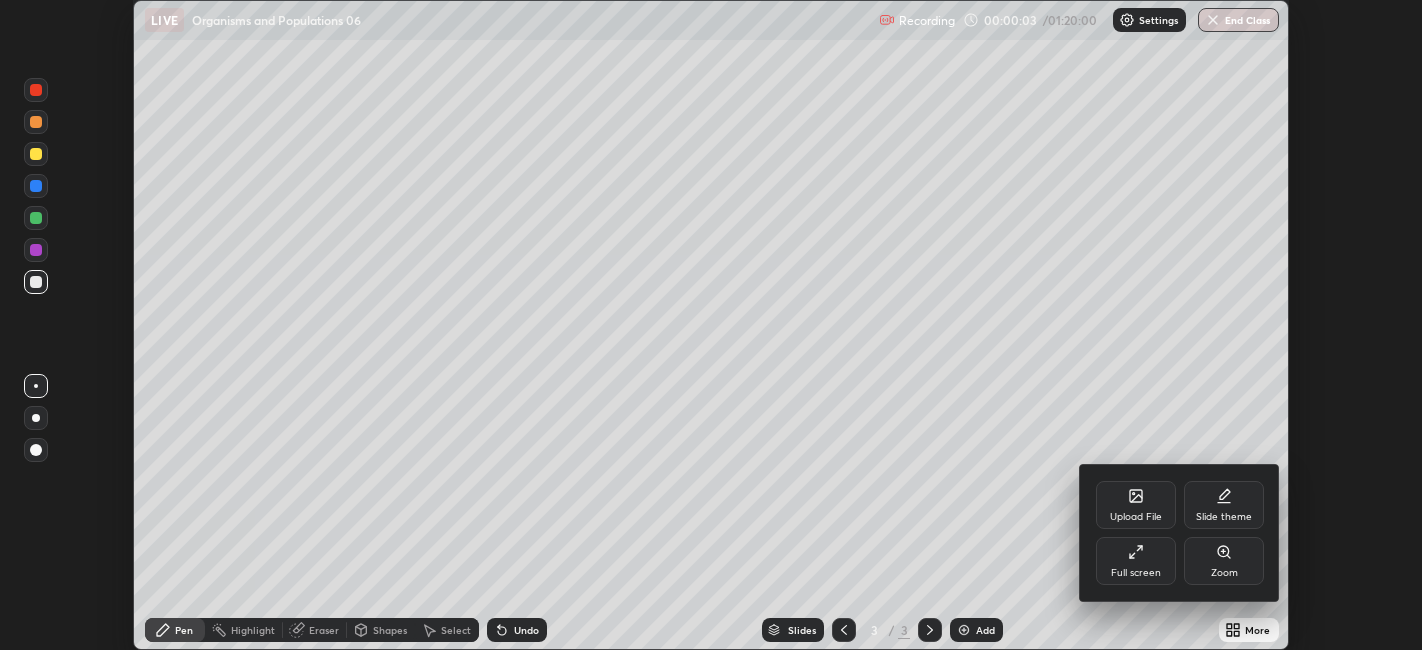 click on "Full screen" at bounding box center (1136, 561) 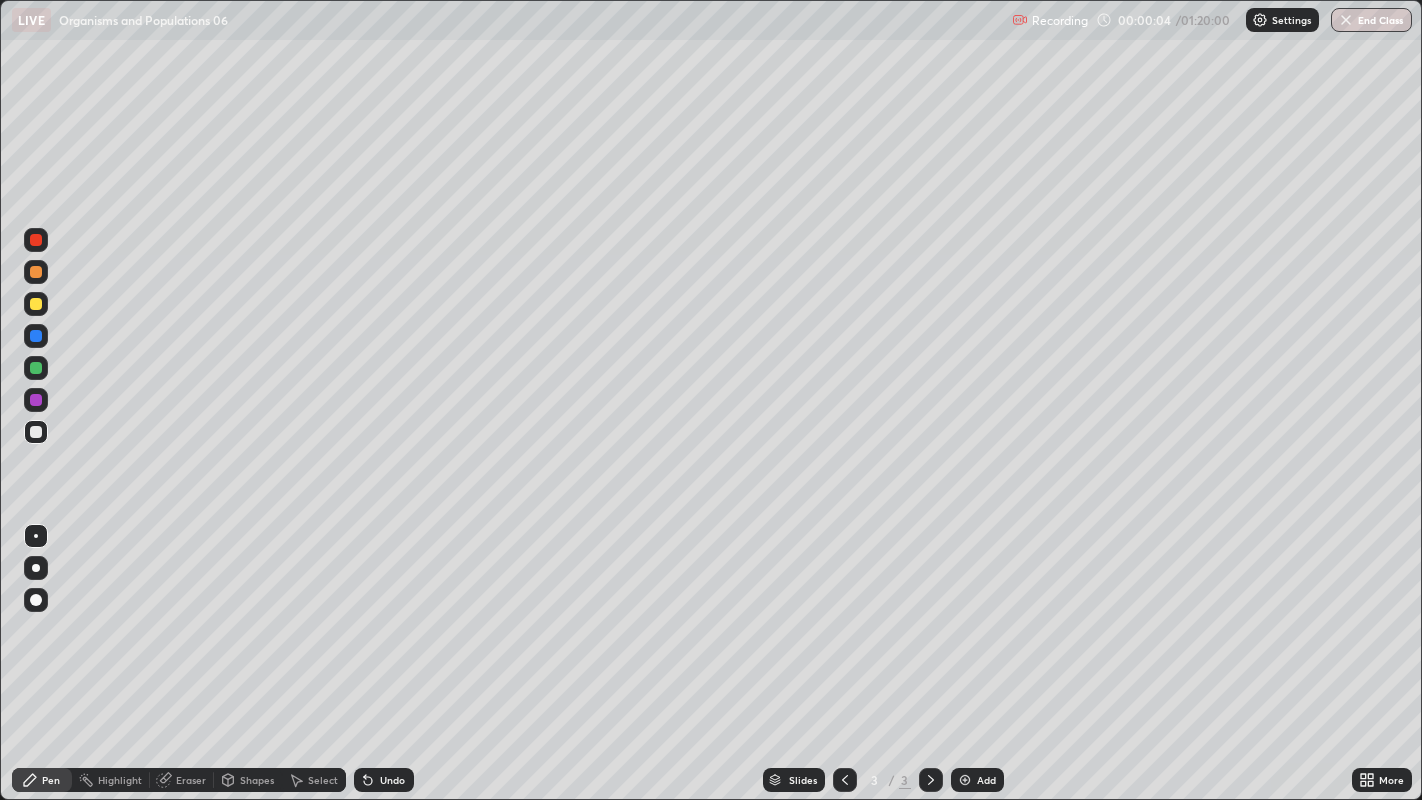 scroll, scrollTop: 99200, scrollLeft: 98577, axis: both 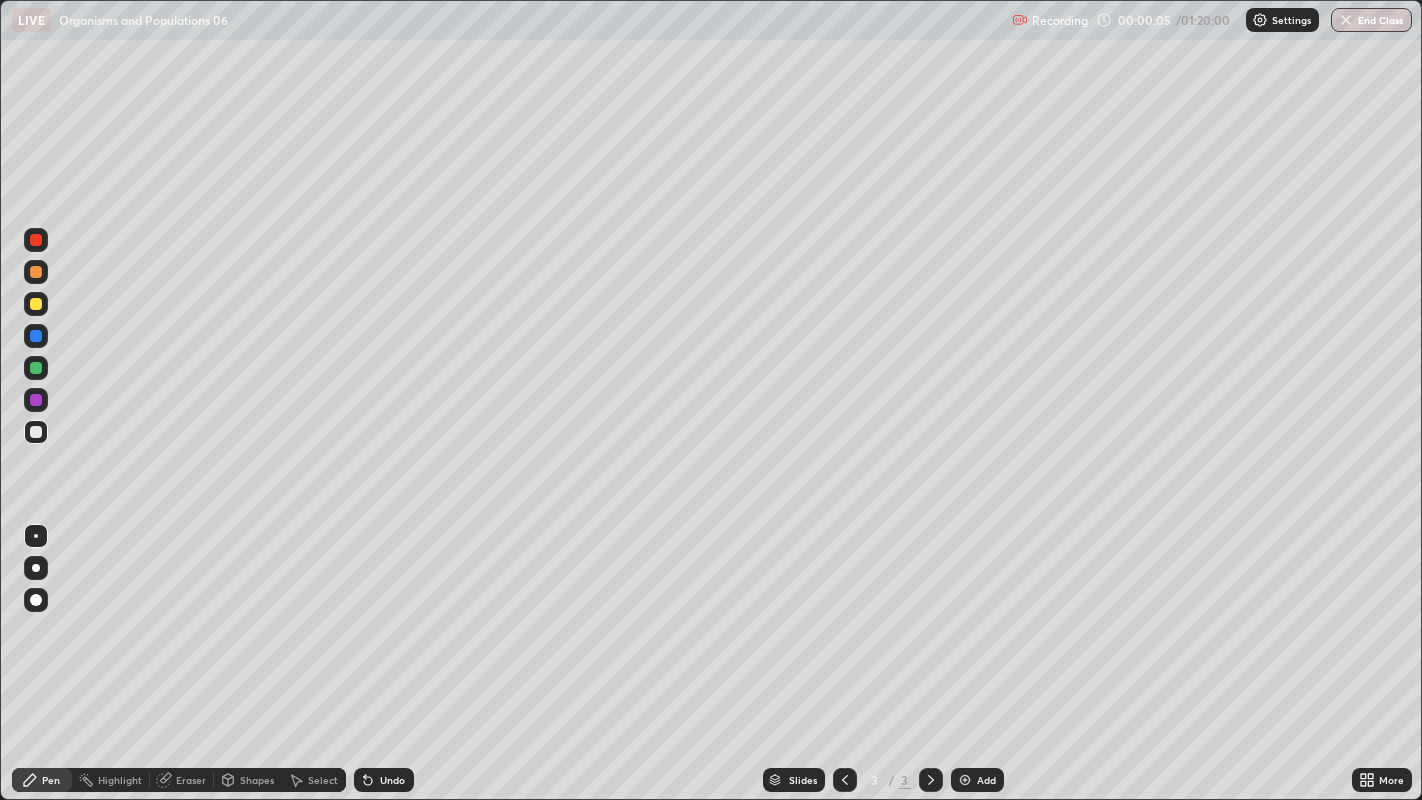 click at bounding box center (36, 568) 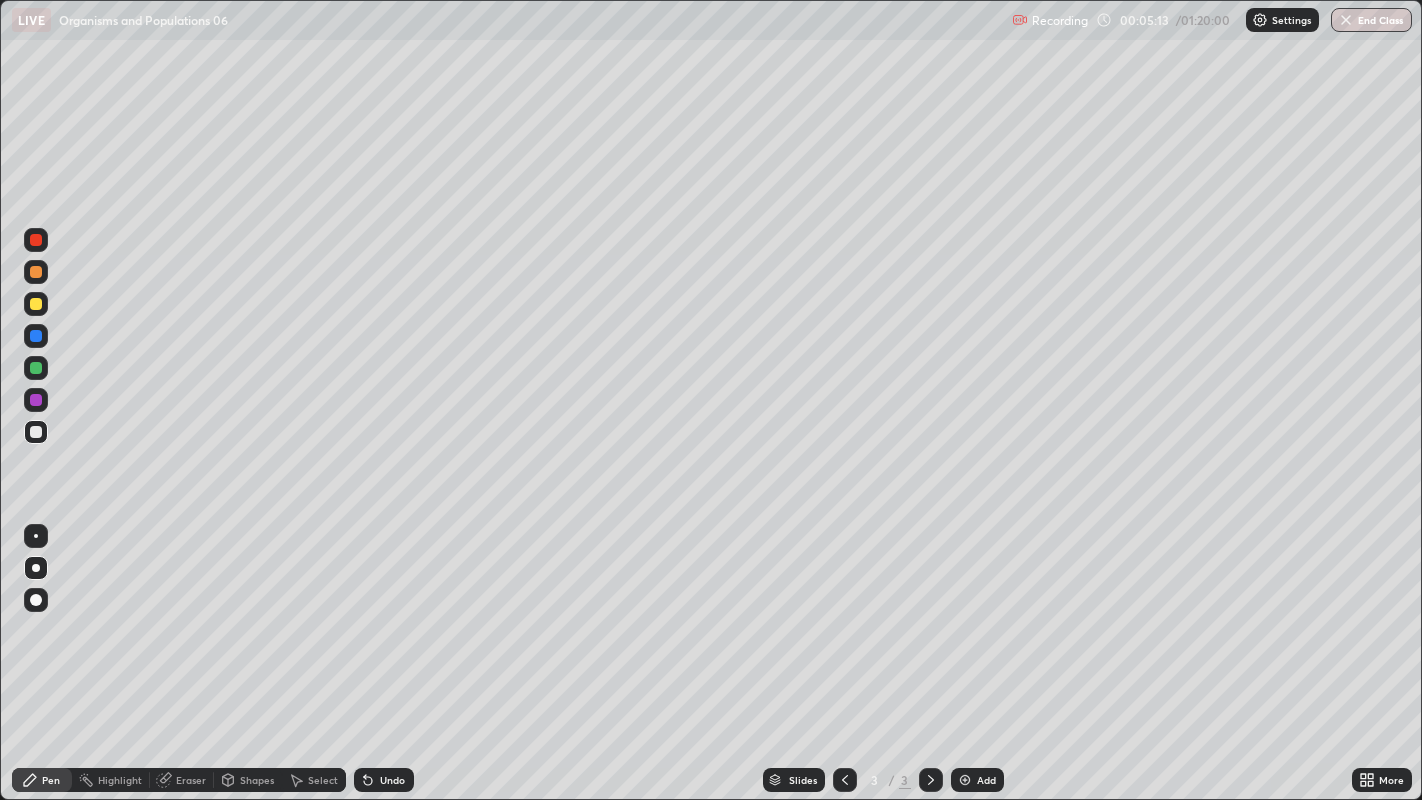 click at bounding box center (36, 304) 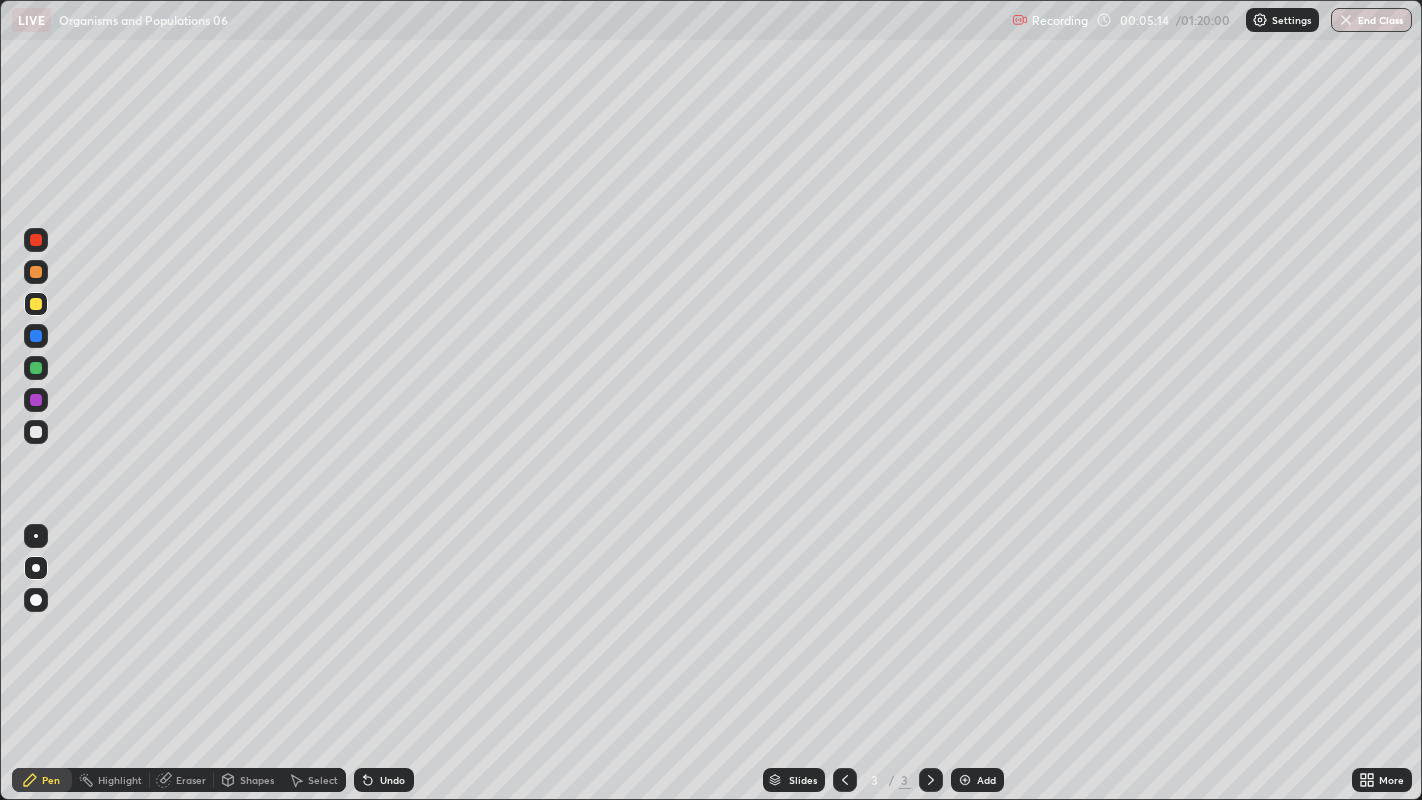 click at bounding box center [36, 568] 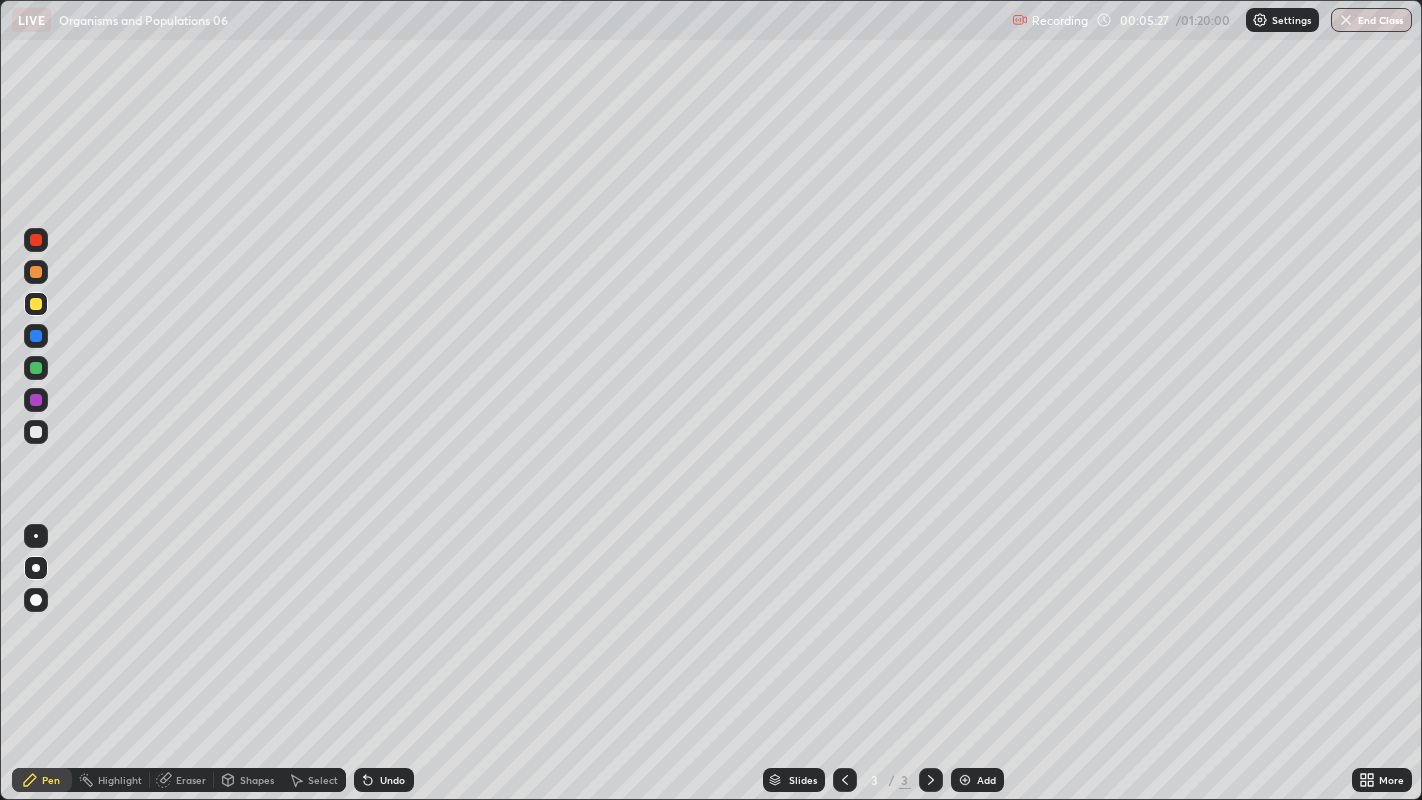 click at bounding box center [36, 432] 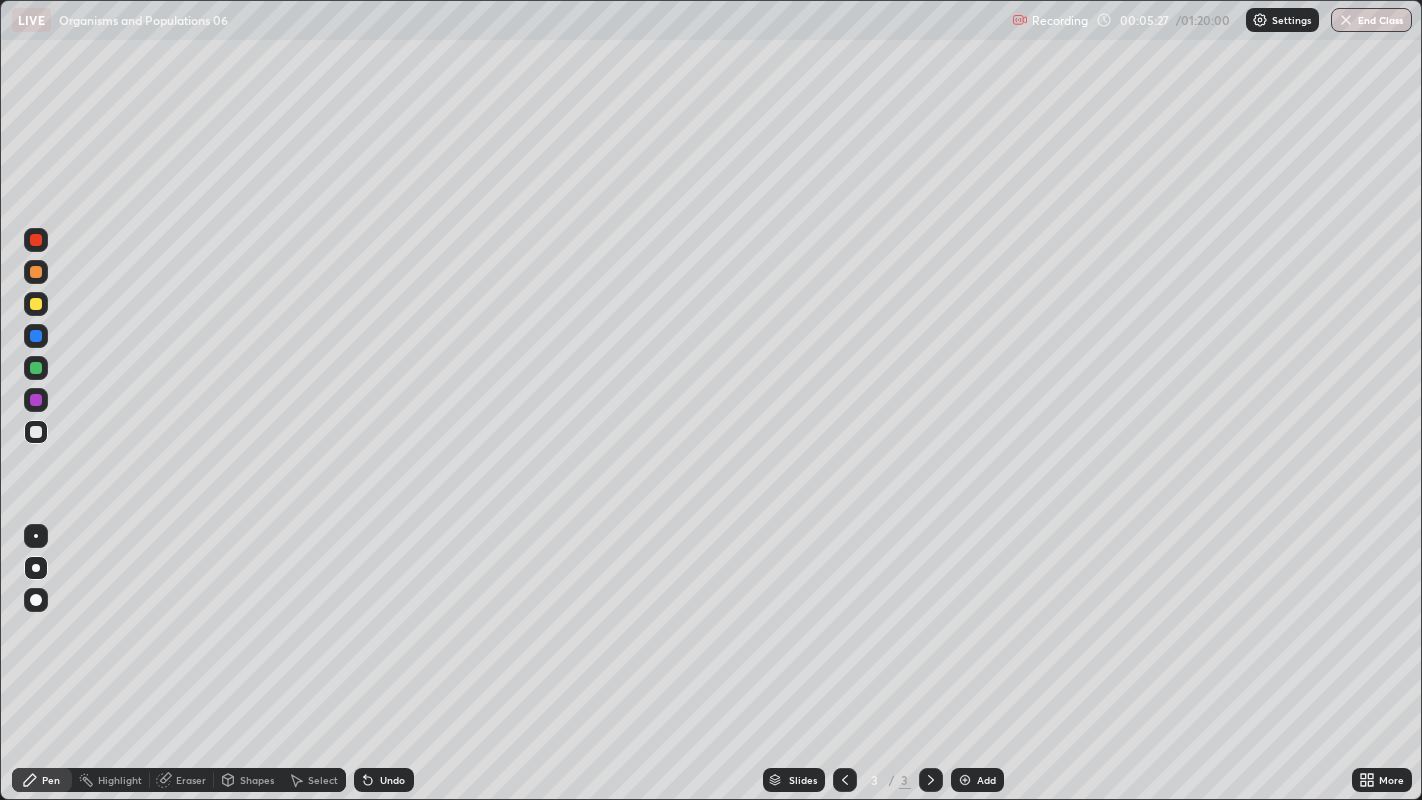 click at bounding box center [36, 432] 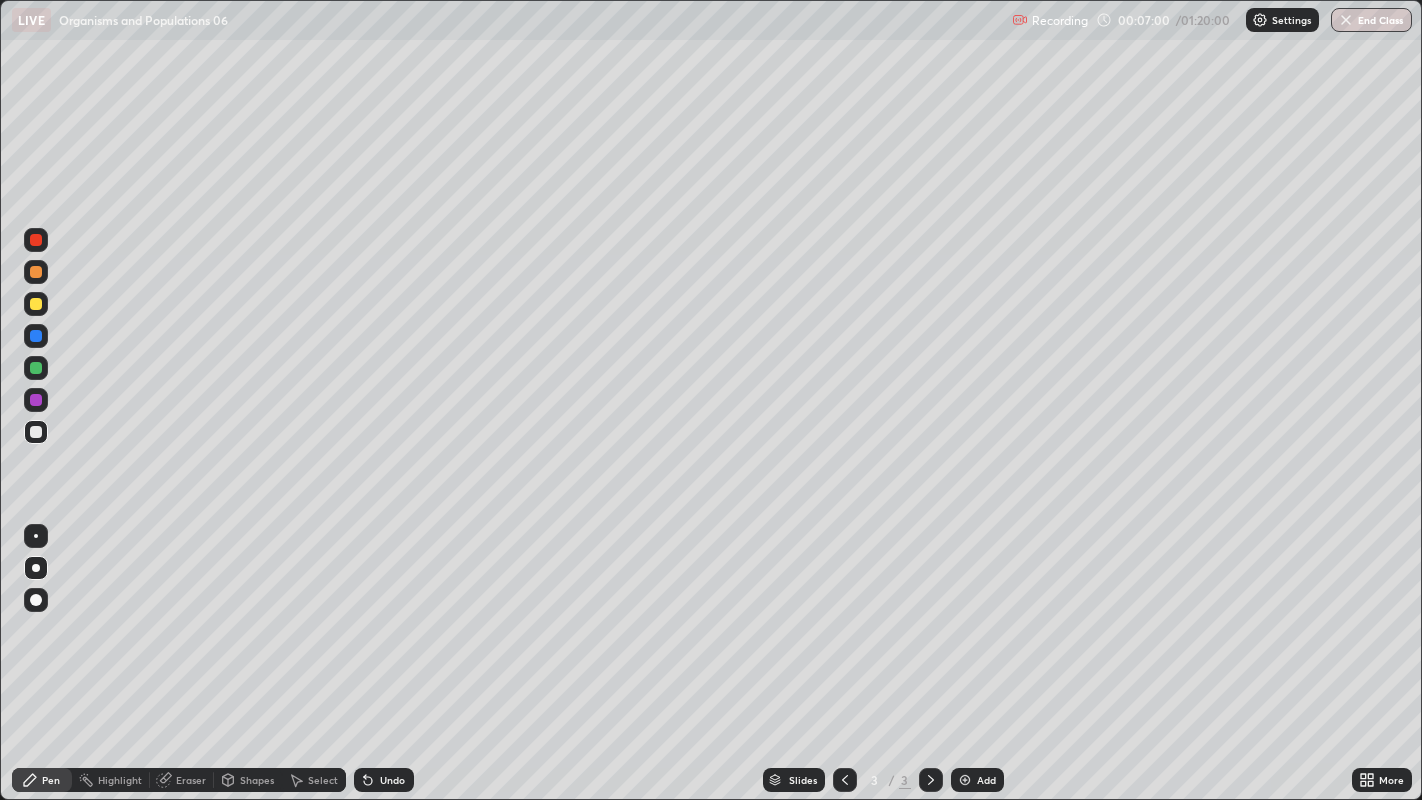 click at bounding box center (36, 304) 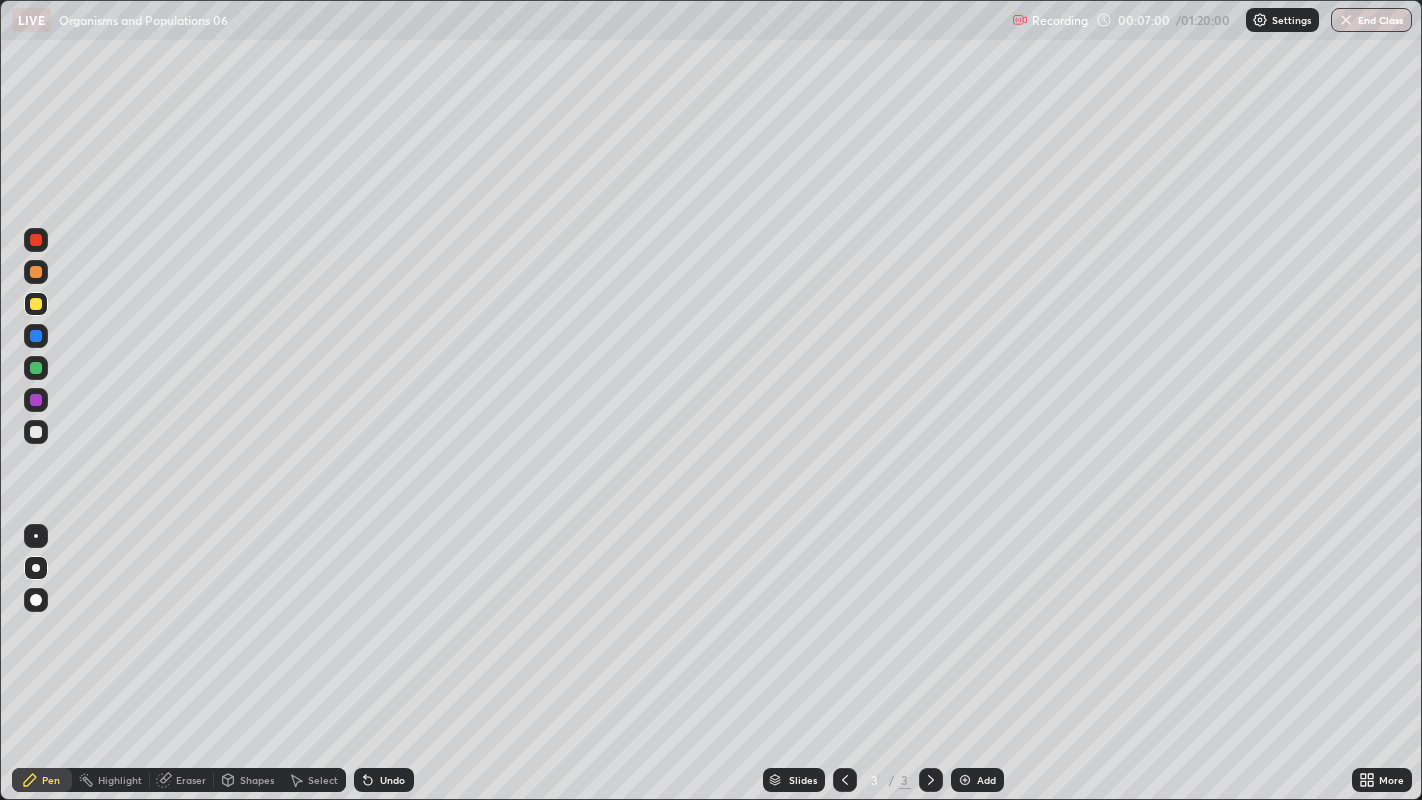 click at bounding box center [36, 304] 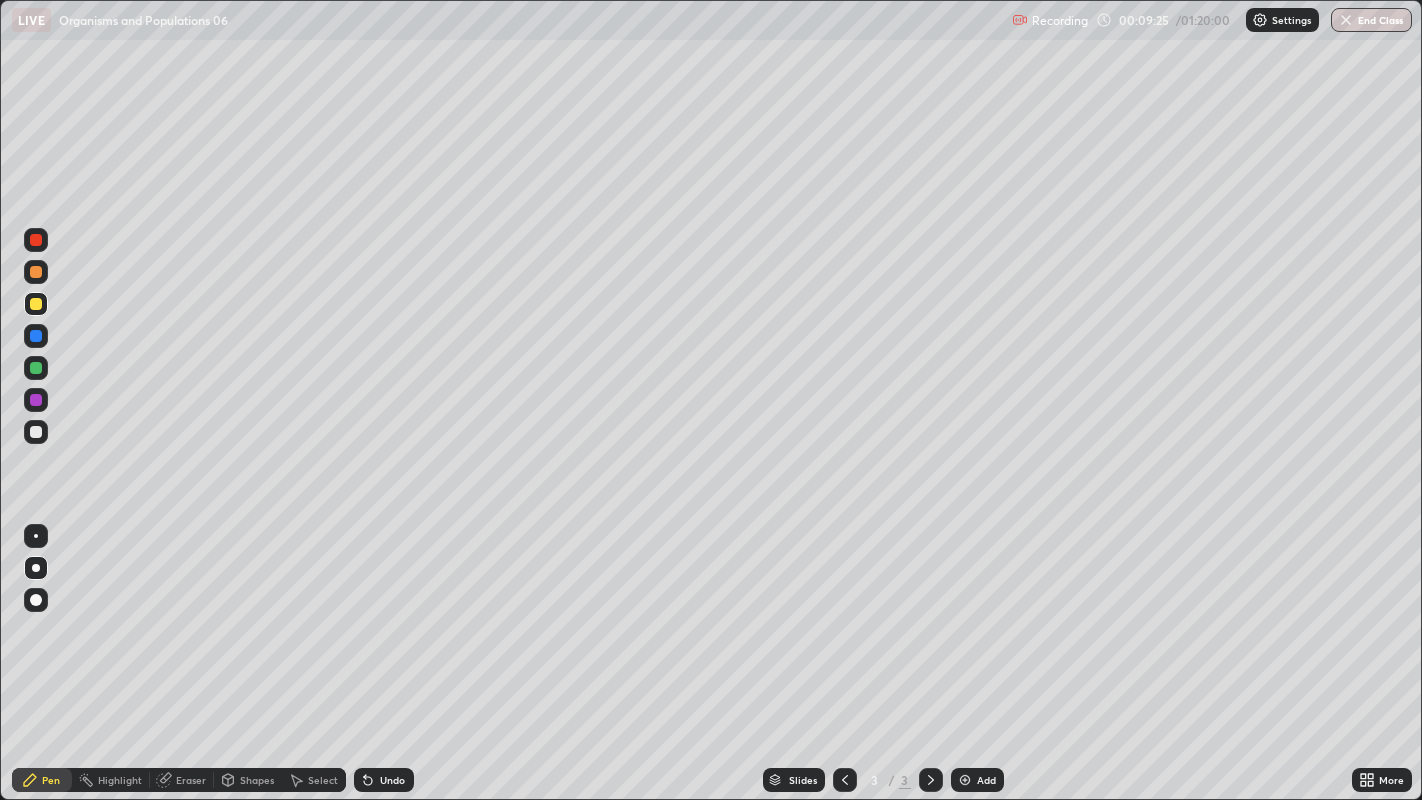 click on "Add" at bounding box center (977, 780) 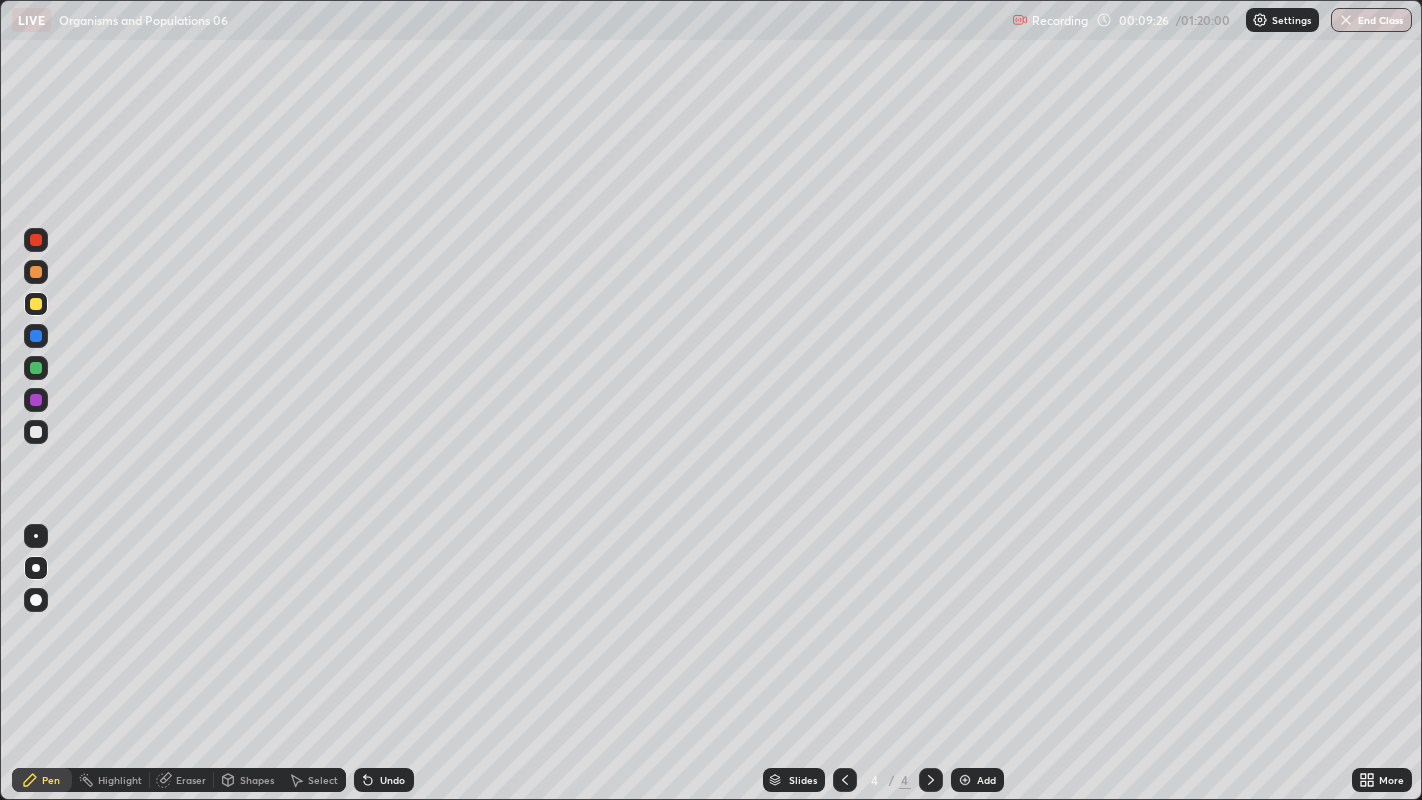 click at bounding box center (36, 304) 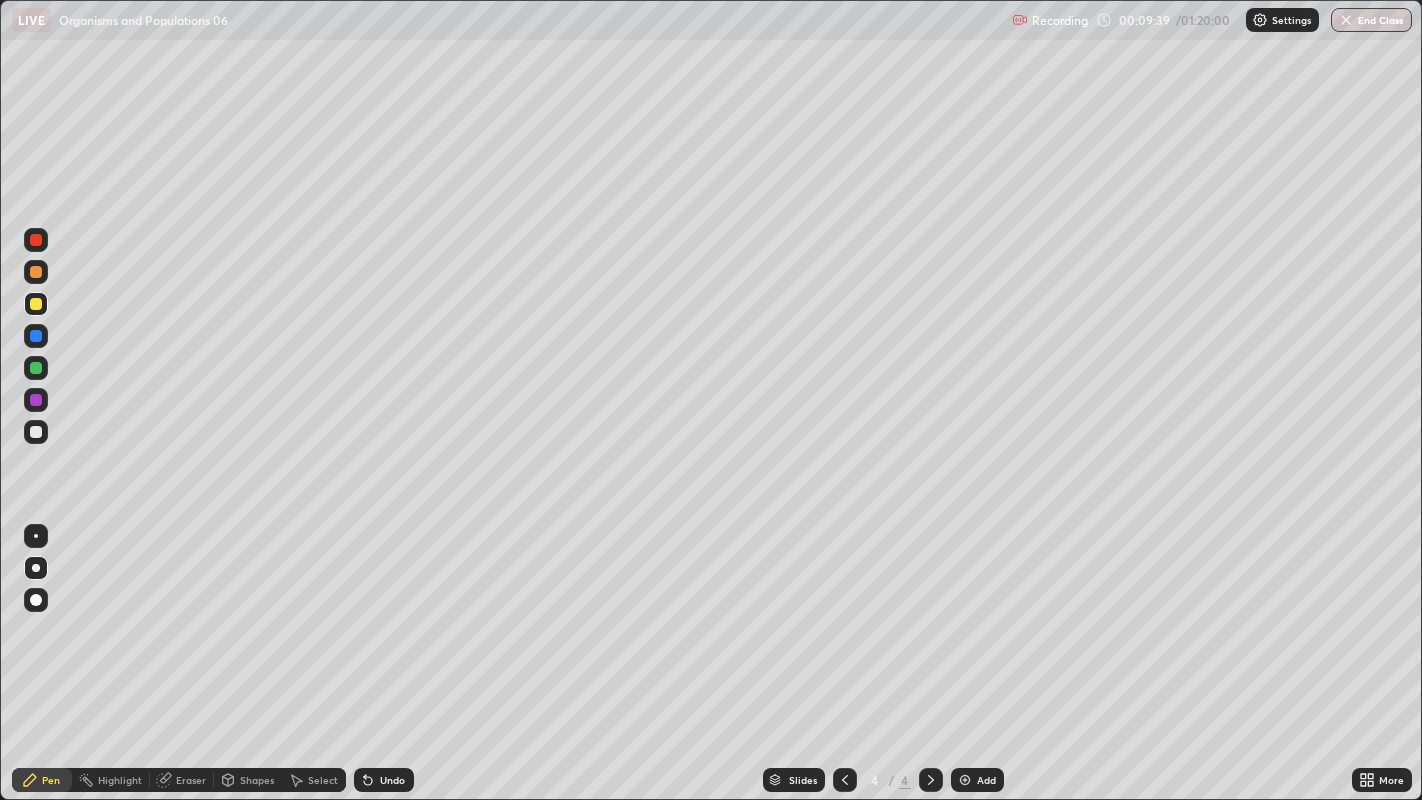 click at bounding box center [36, 432] 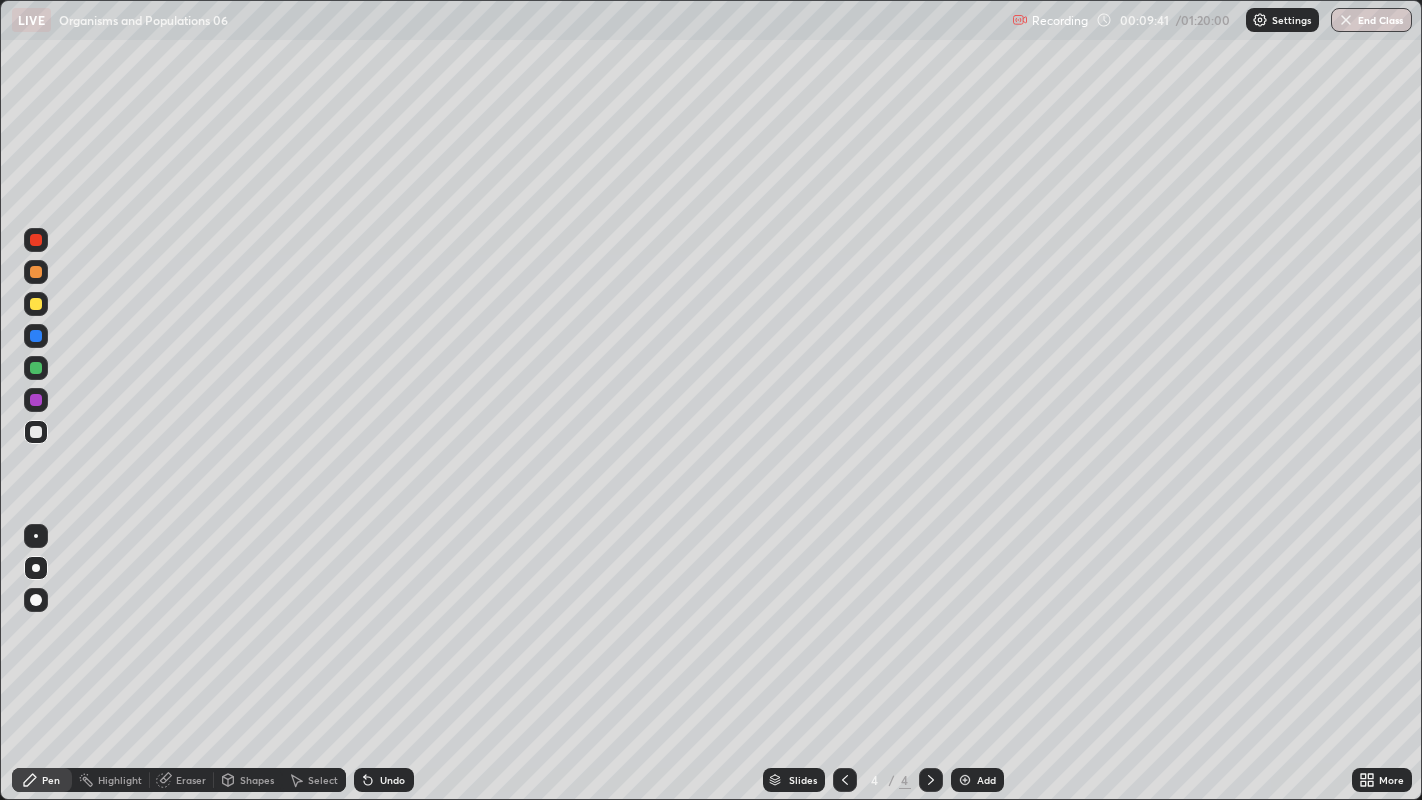 click at bounding box center [36, 240] 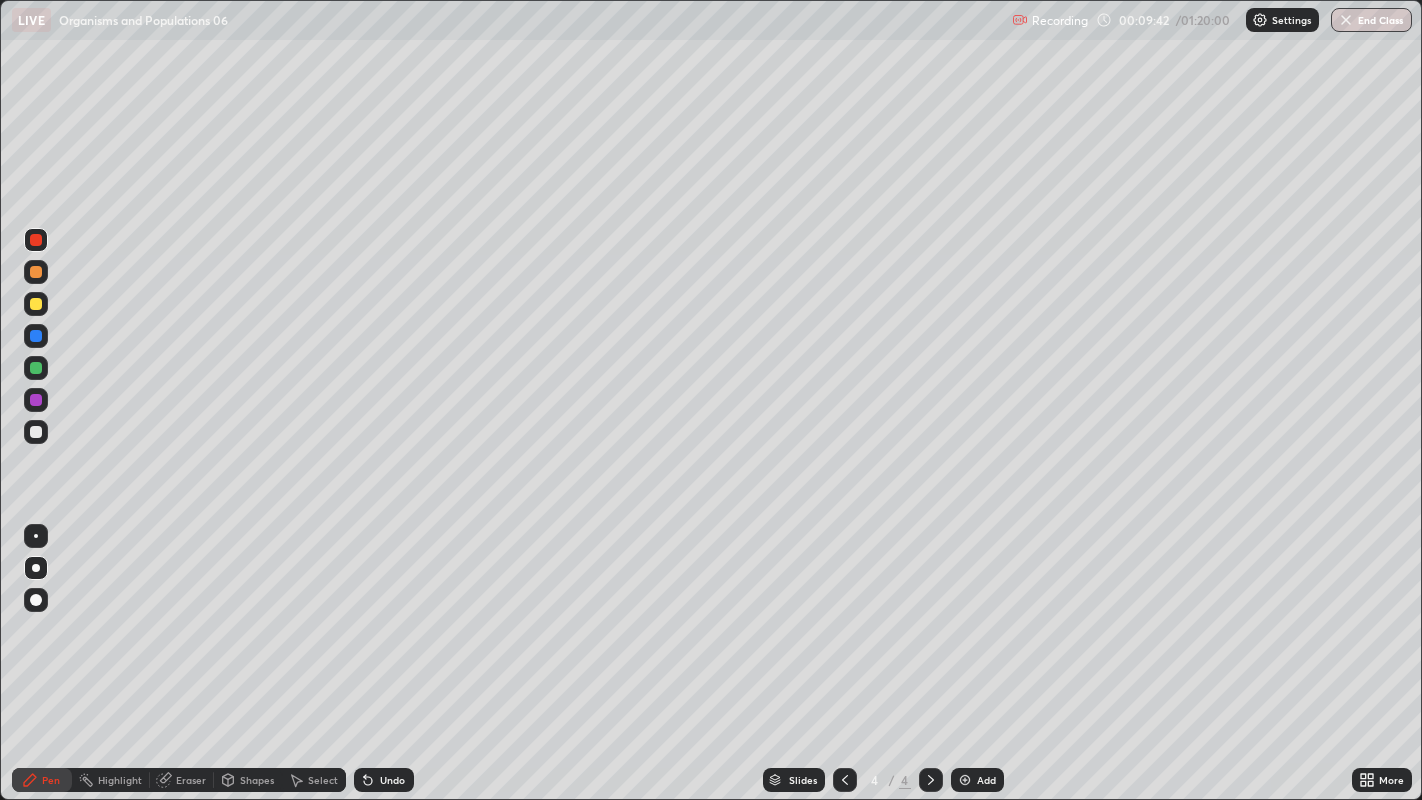 click at bounding box center (36, 240) 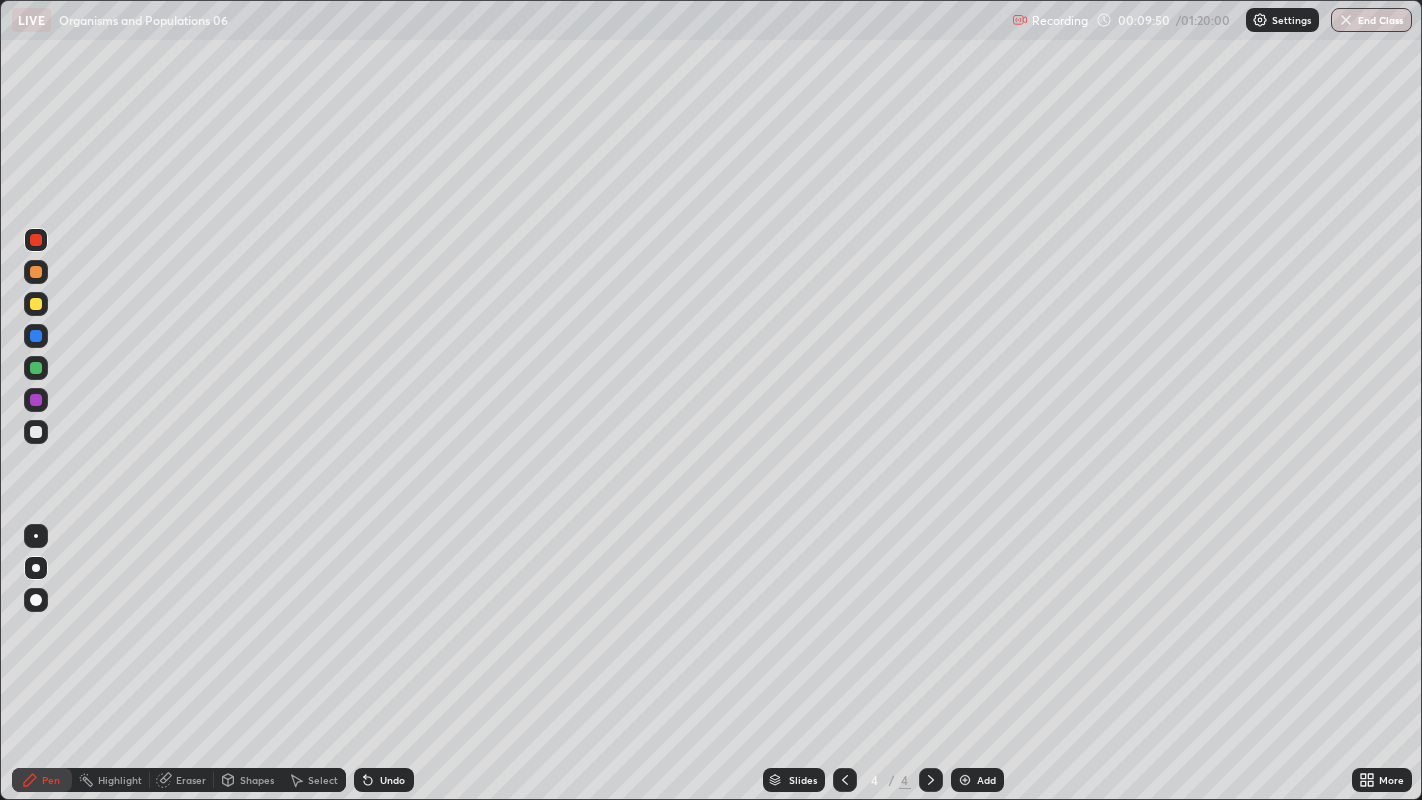 click on "Undo" at bounding box center (384, 780) 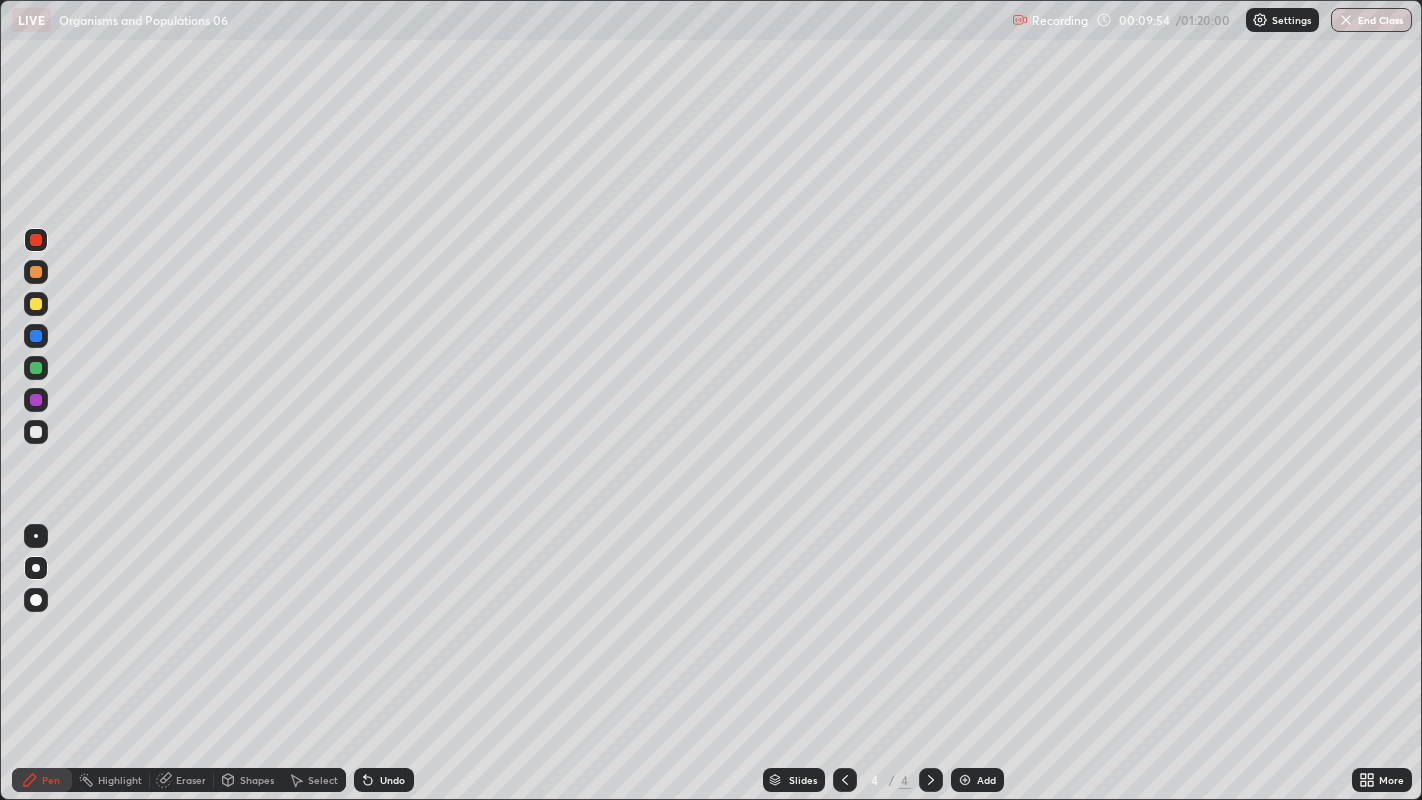 click at bounding box center (36, 272) 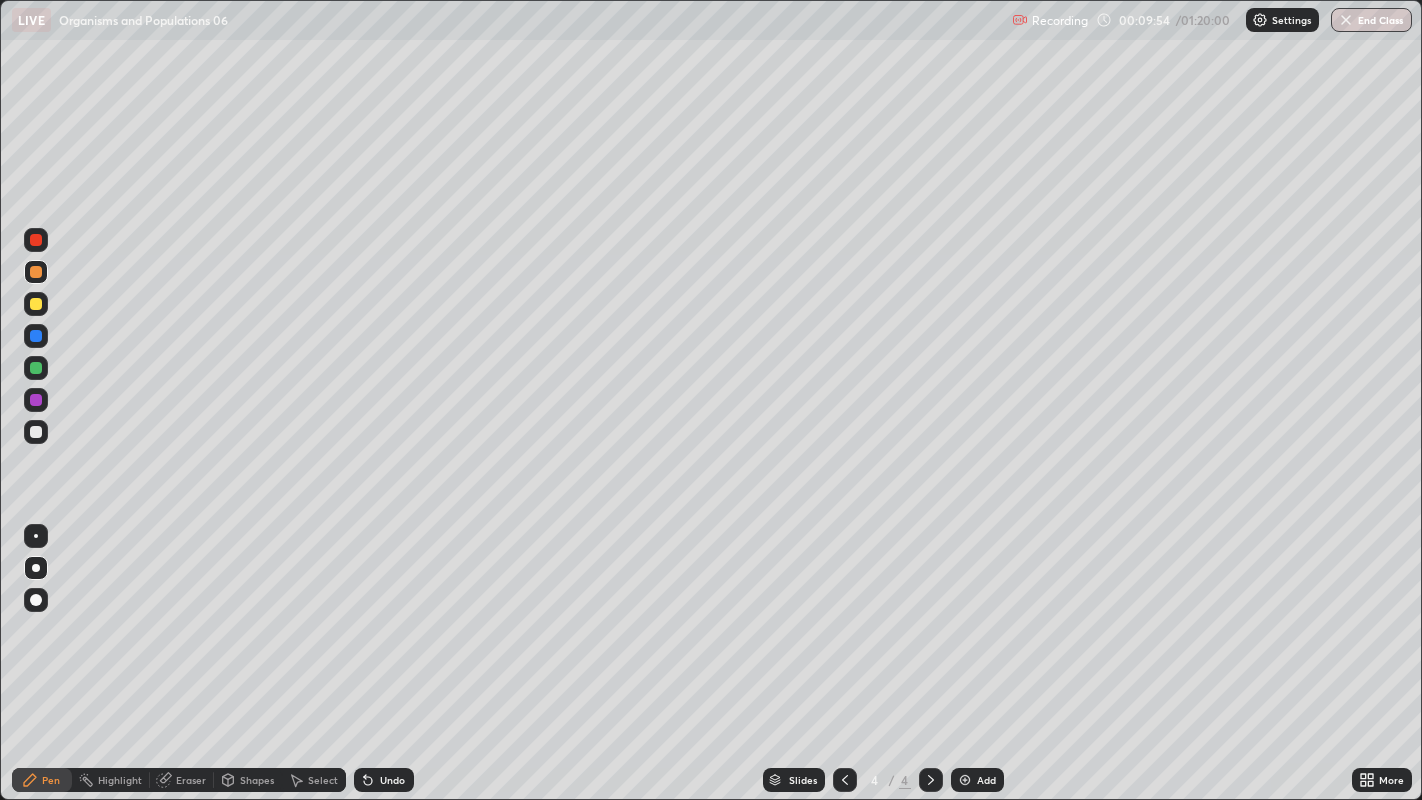 click at bounding box center (36, 272) 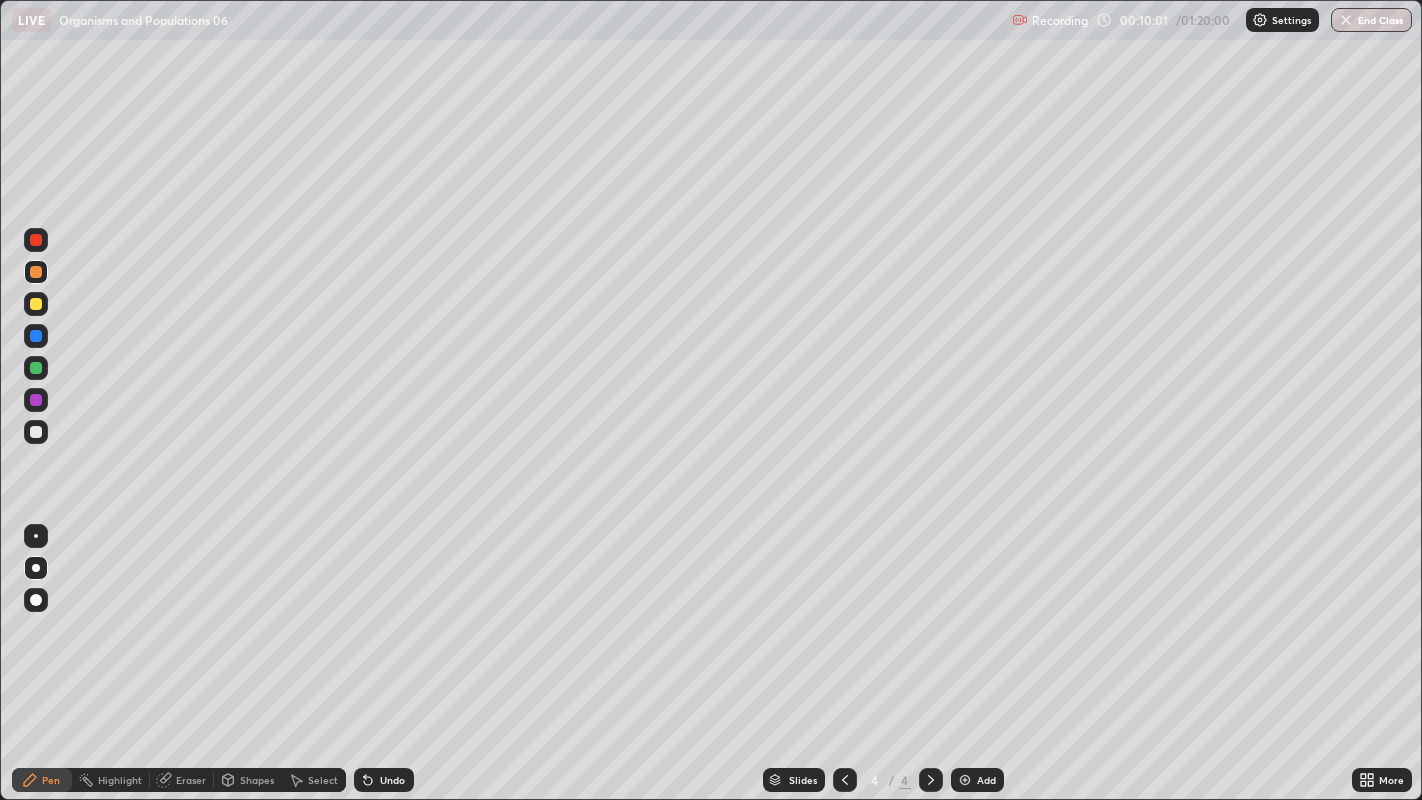 click at bounding box center (36, 336) 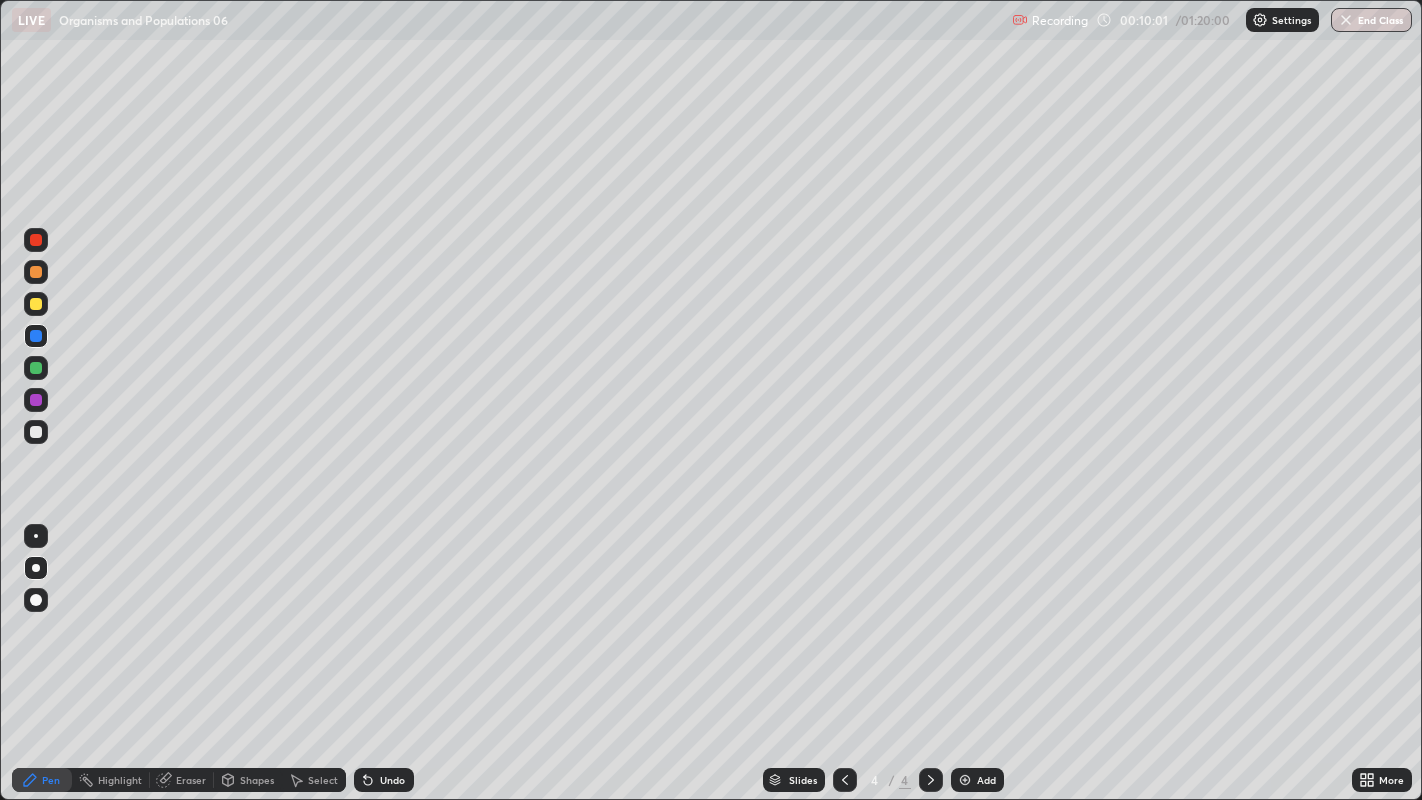 click at bounding box center [36, 336] 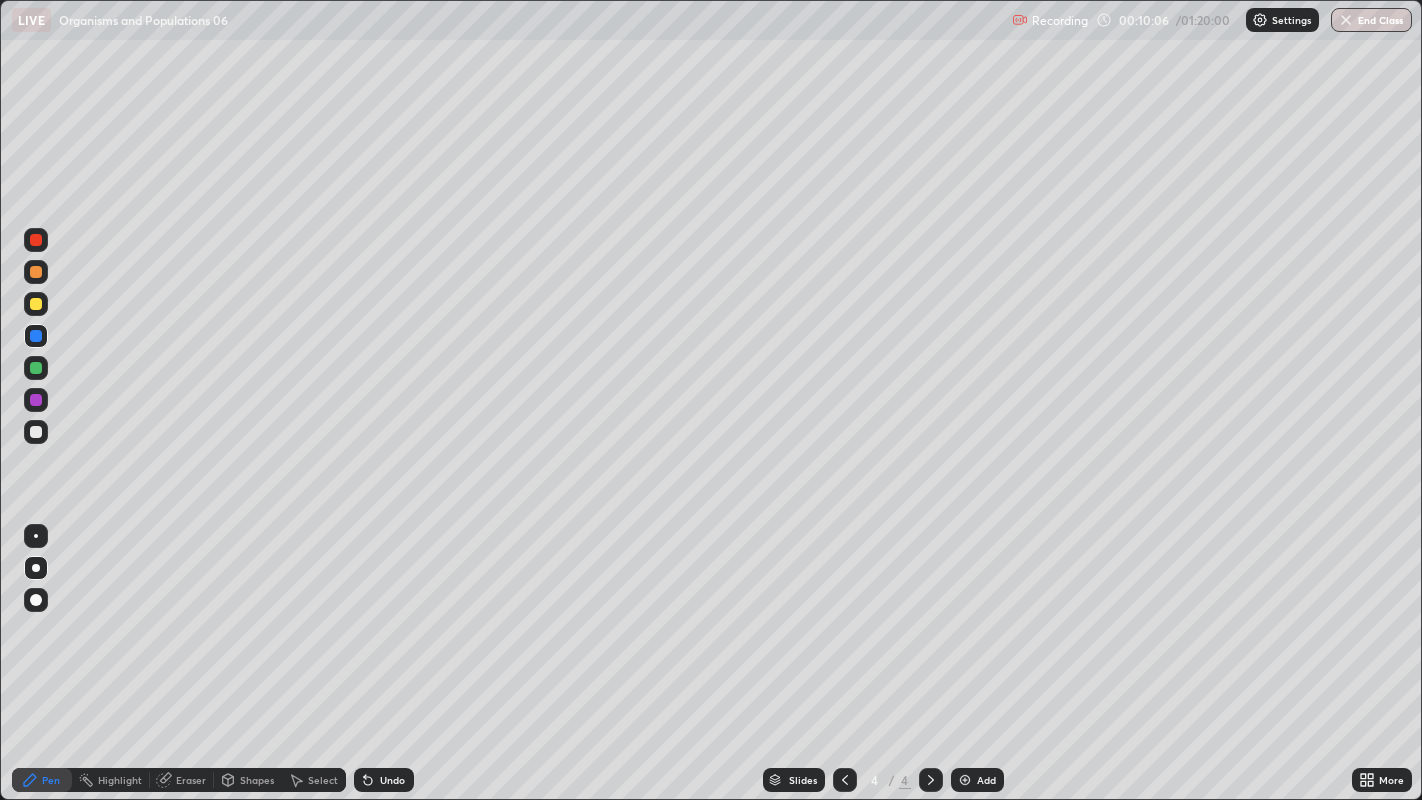click at bounding box center [36, 368] 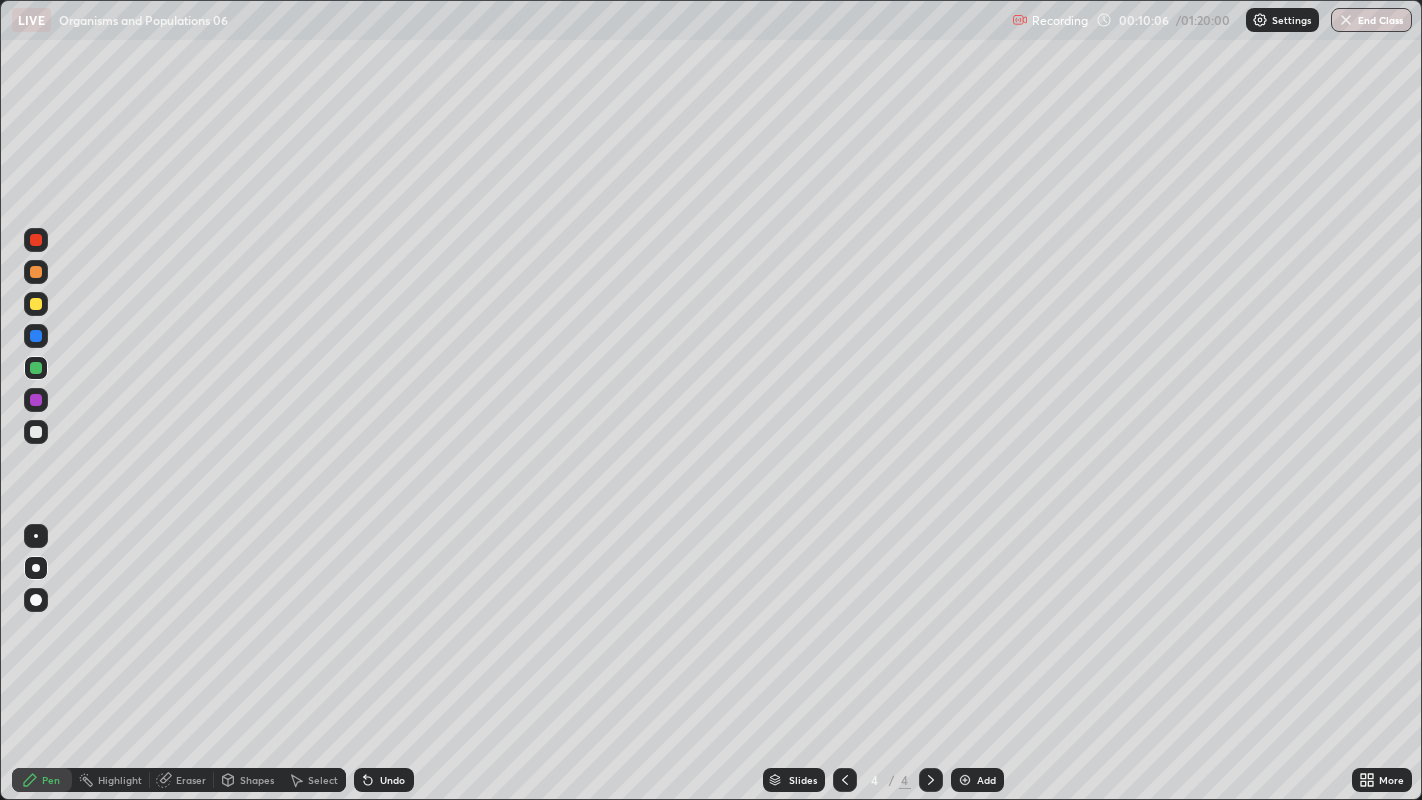 click at bounding box center [36, 368] 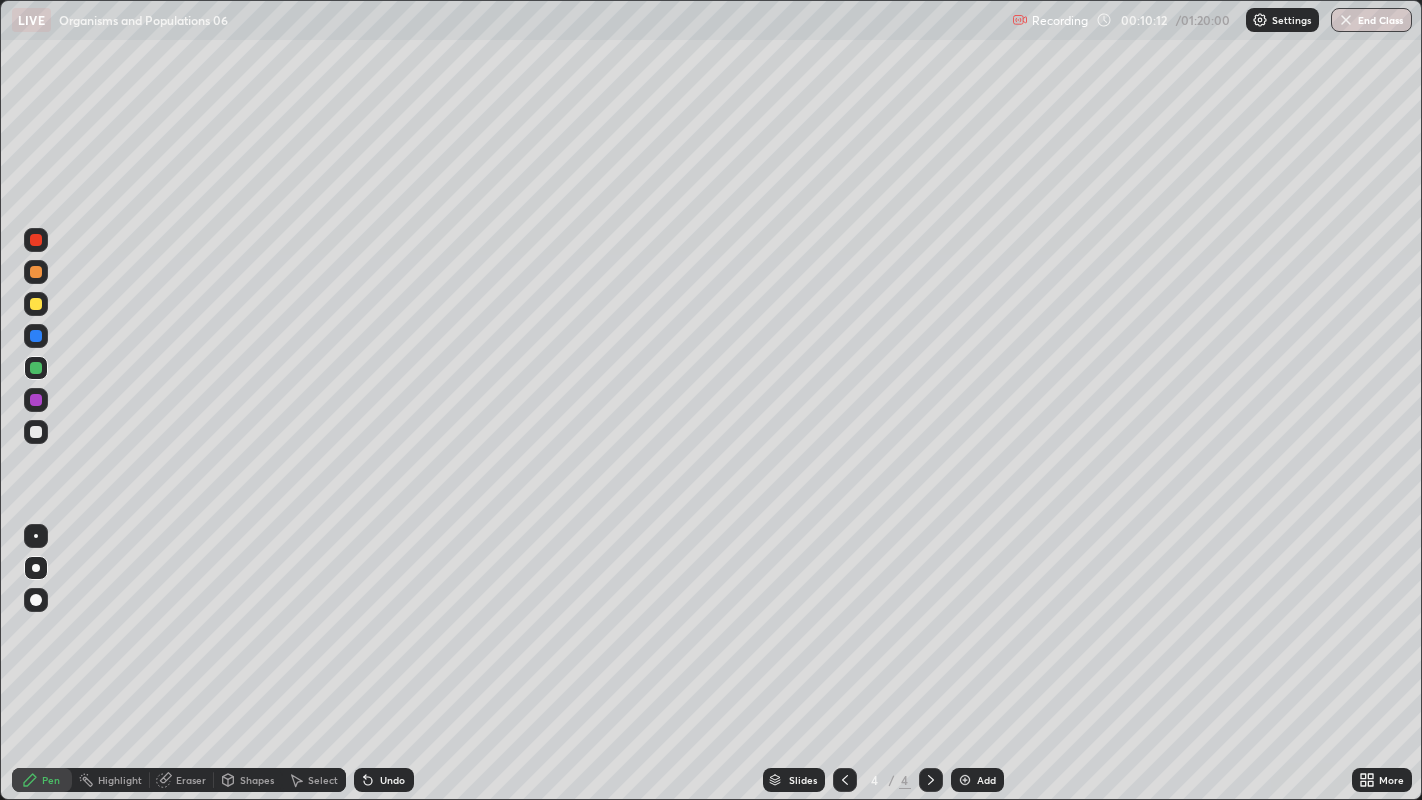 click at bounding box center [36, 432] 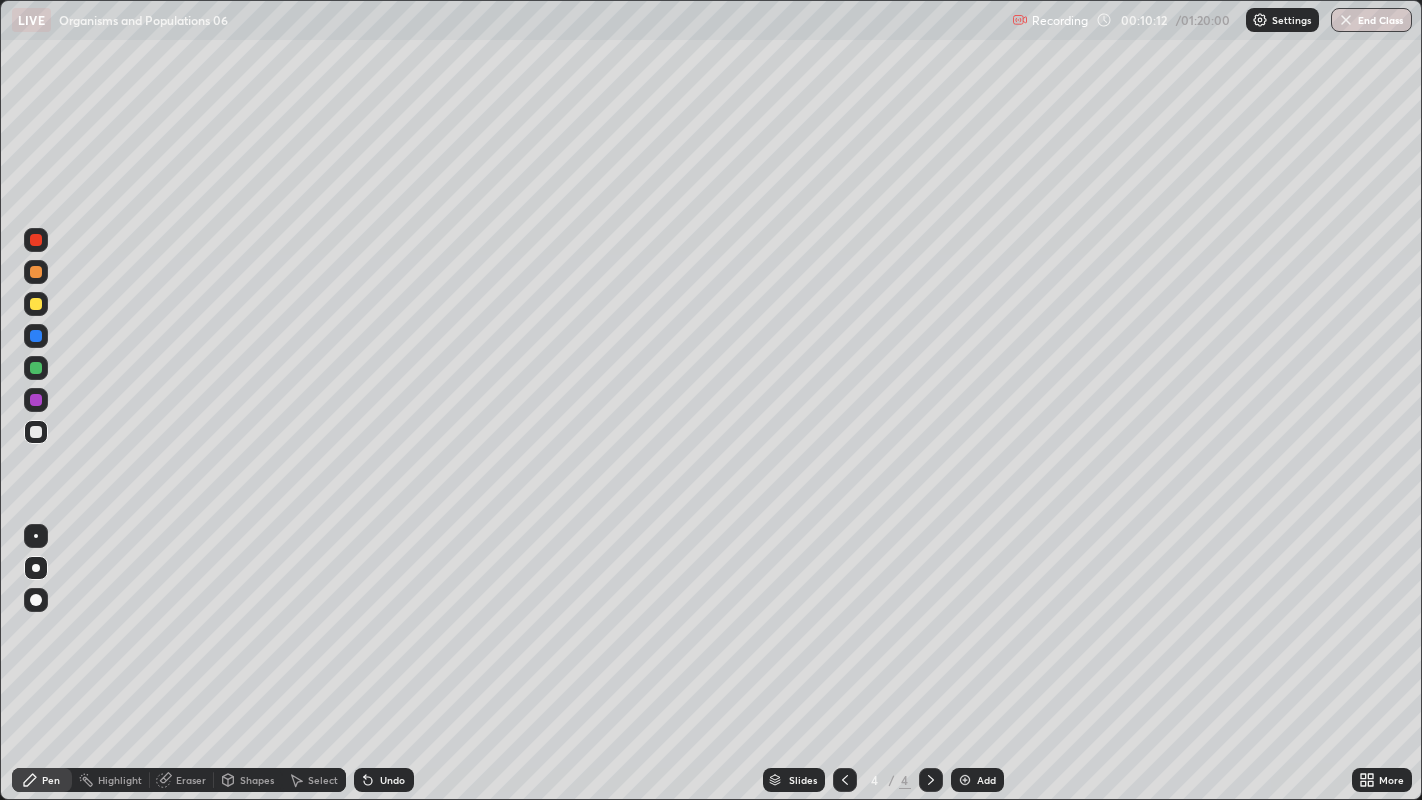 click at bounding box center [36, 432] 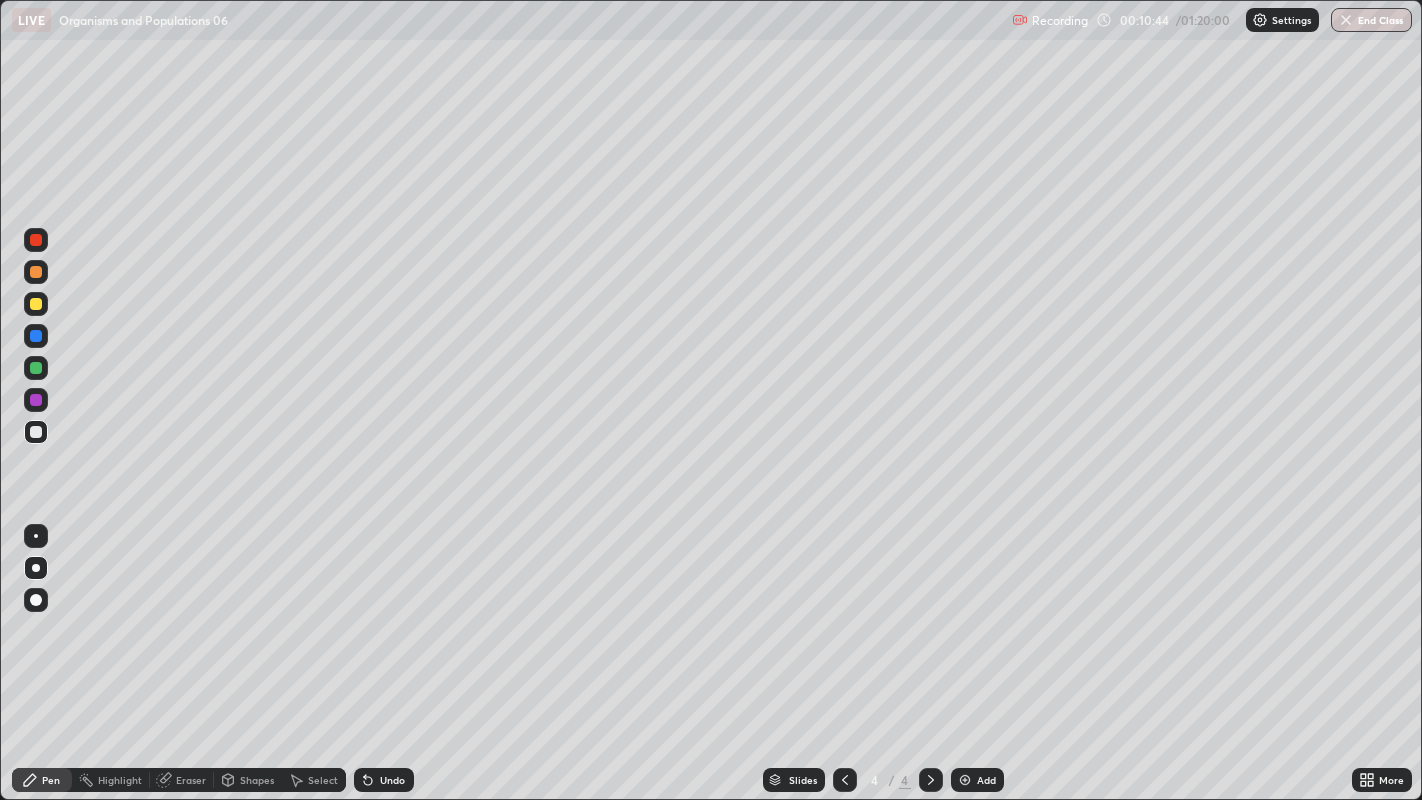 click at bounding box center [36, 304] 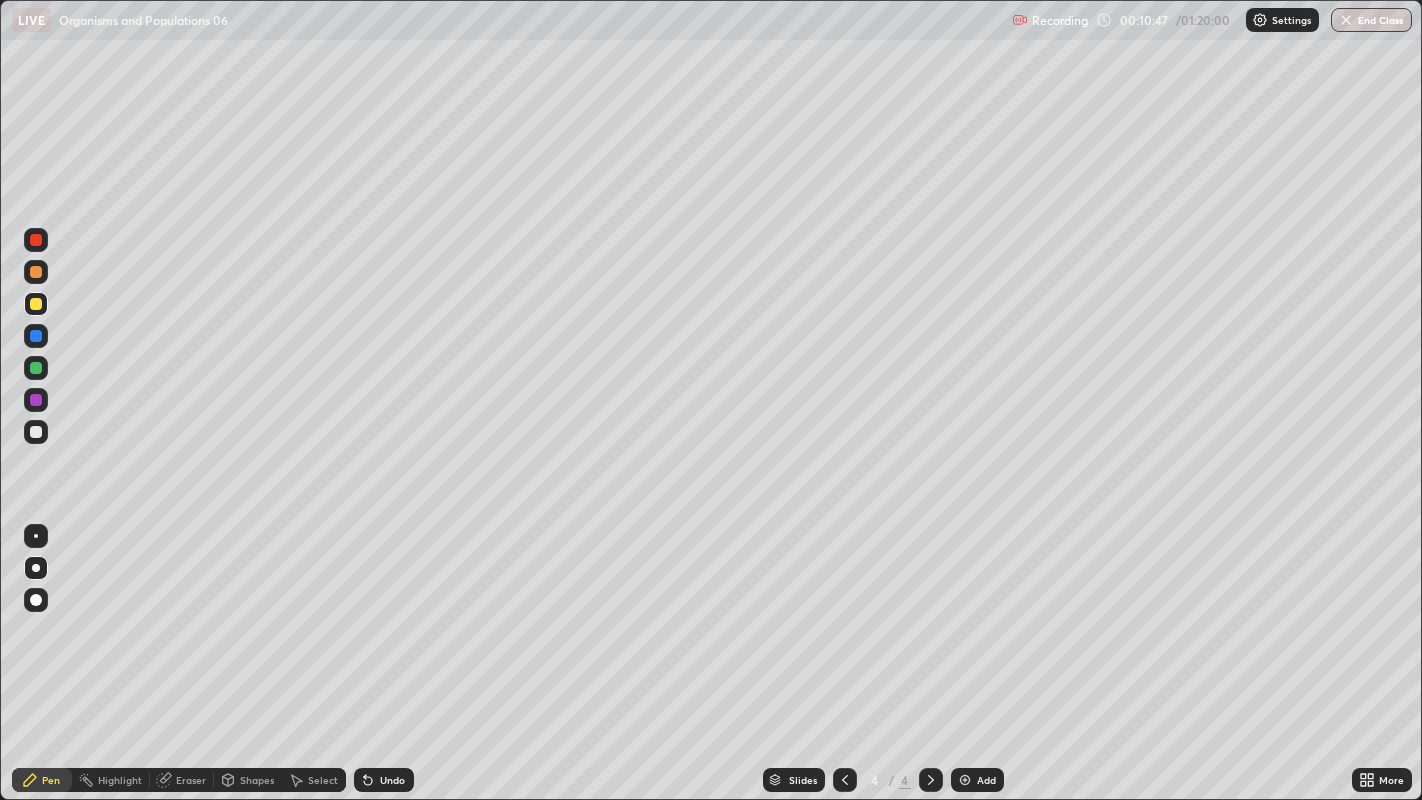 click at bounding box center [36, 400] 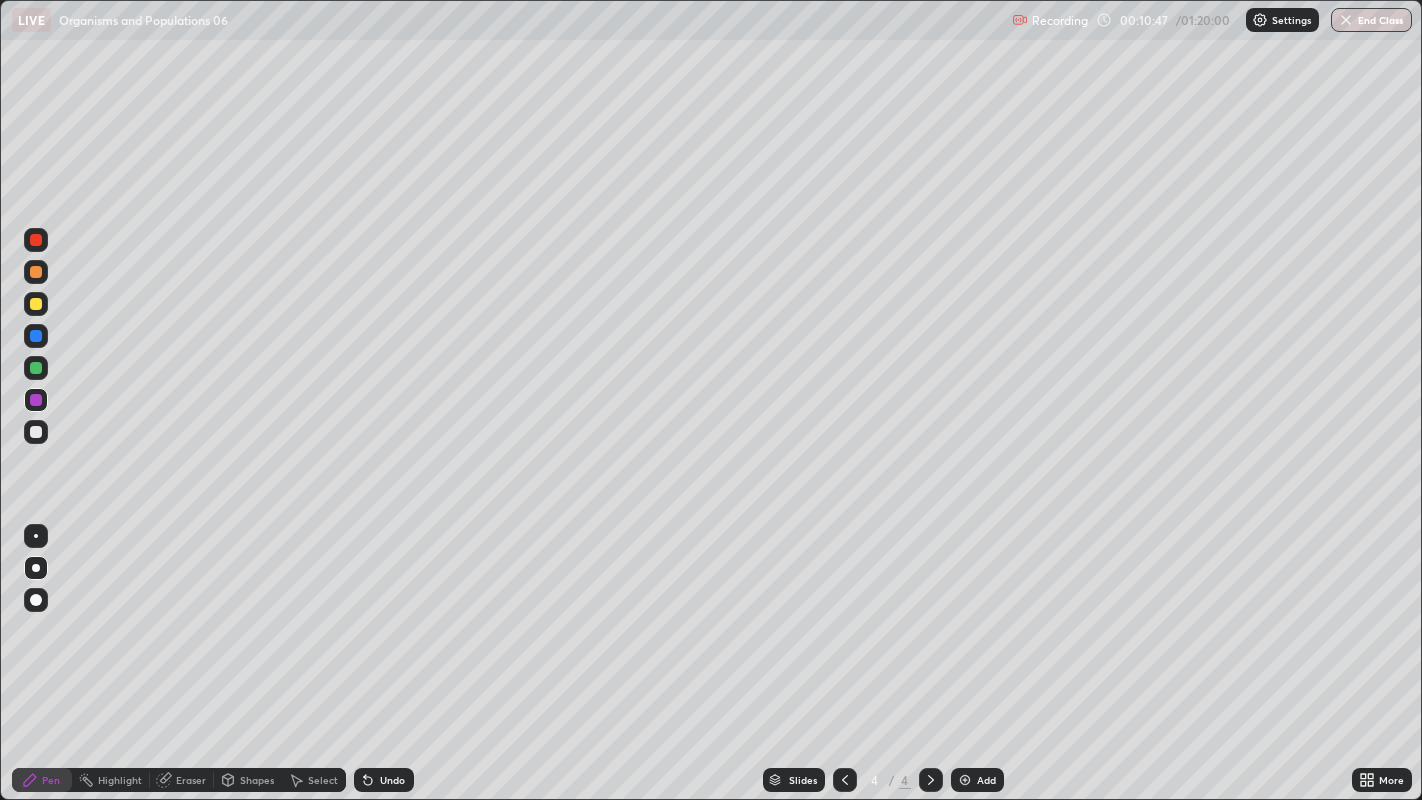 click at bounding box center [36, 400] 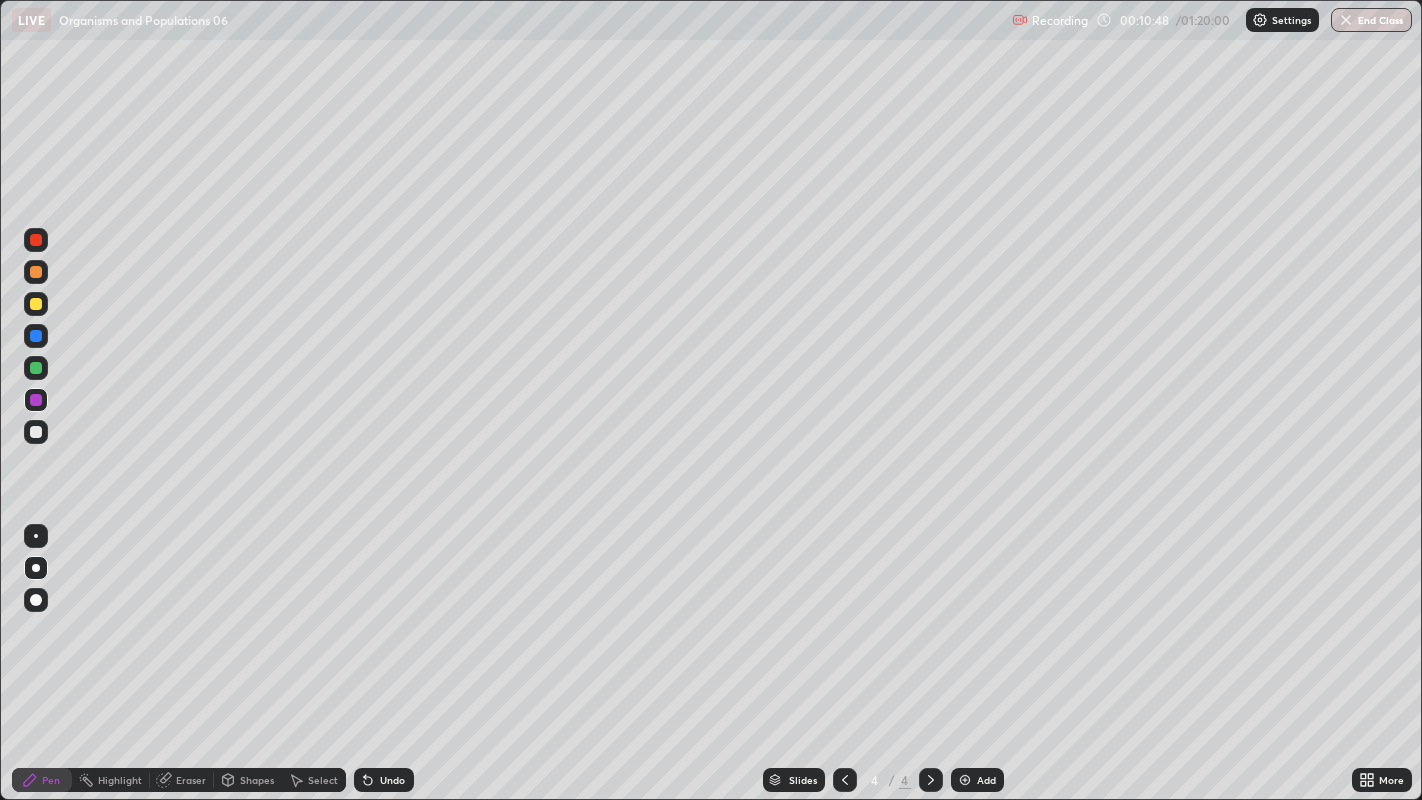 click at bounding box center [36, 400] 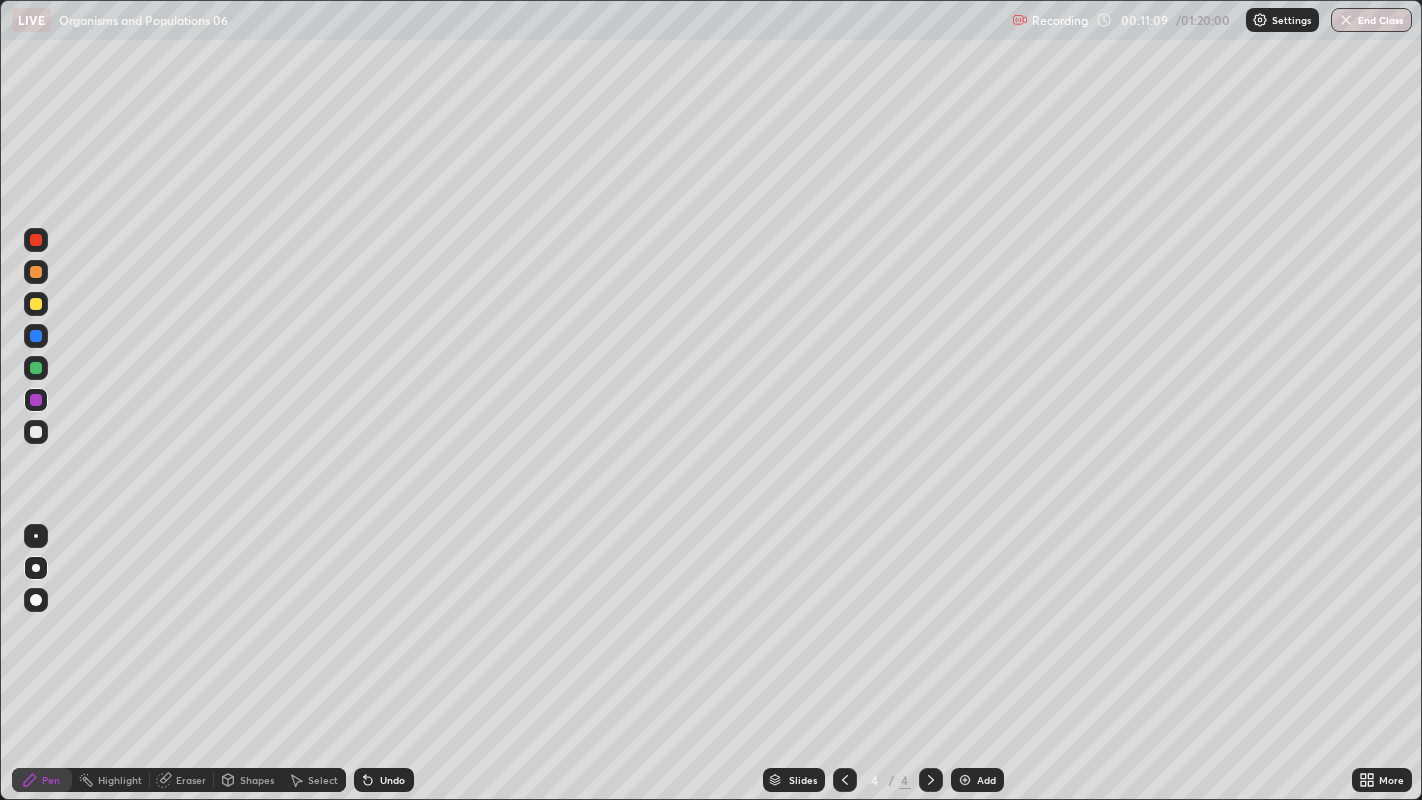 click at bounding box center (36, 432) 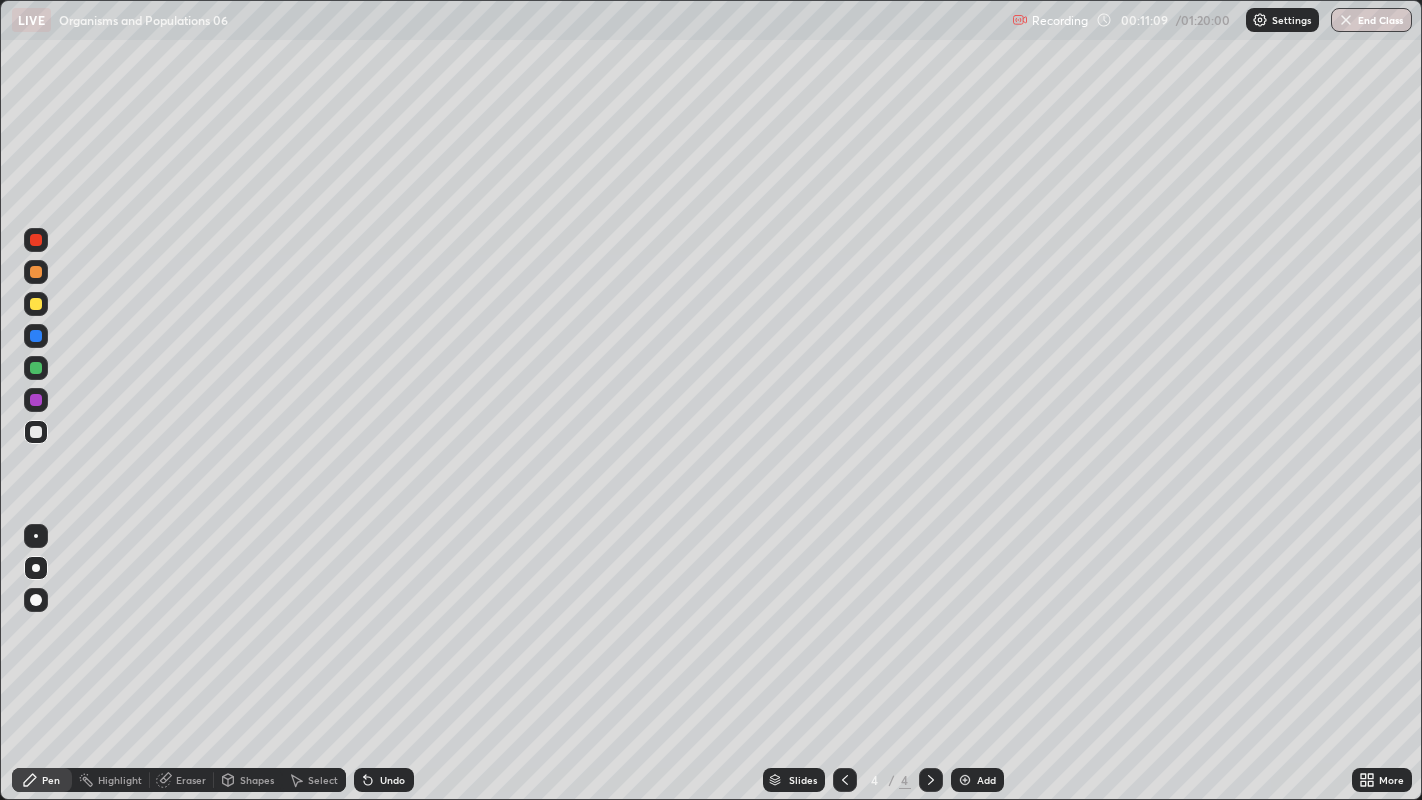 click at bounding box center (36, 432) 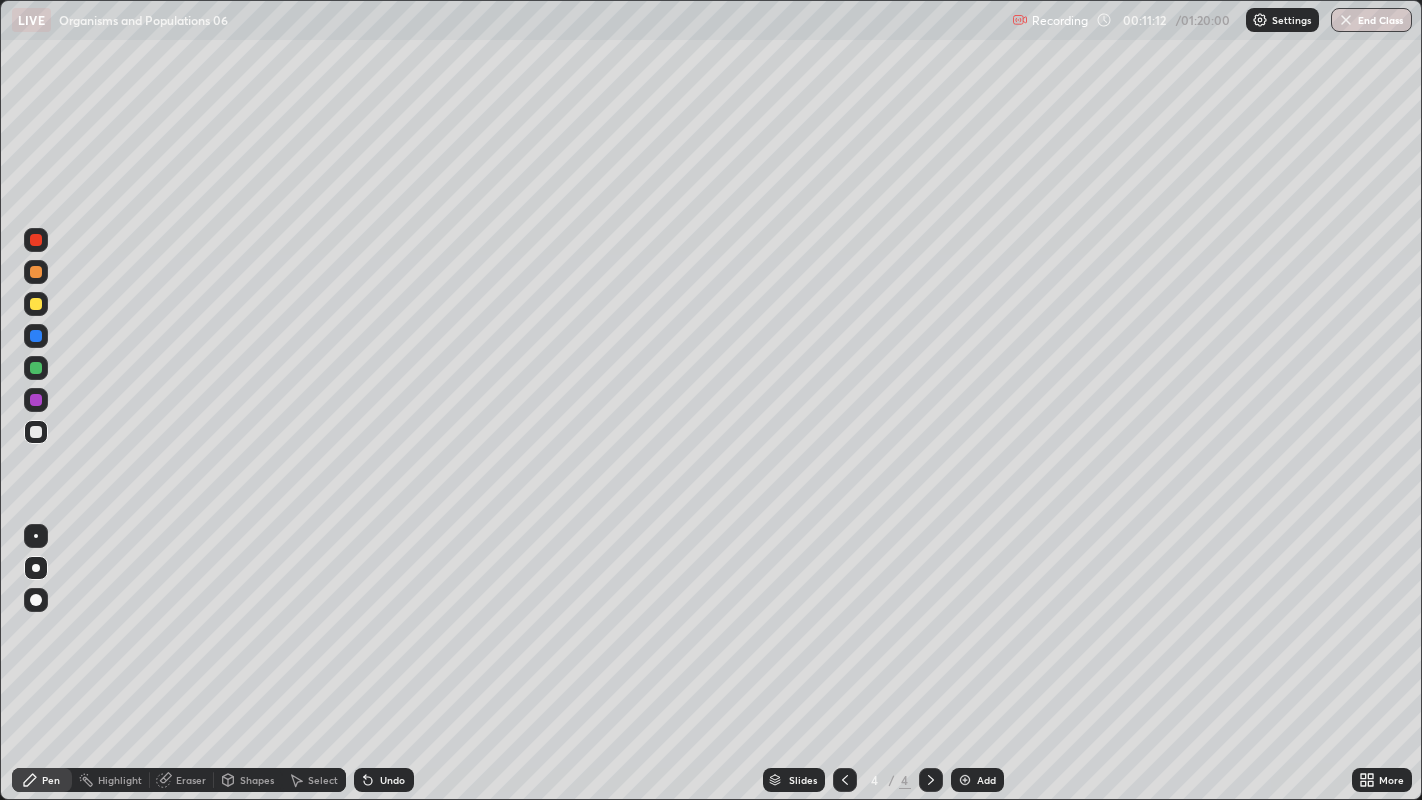 click at bounding box center [36, 336] 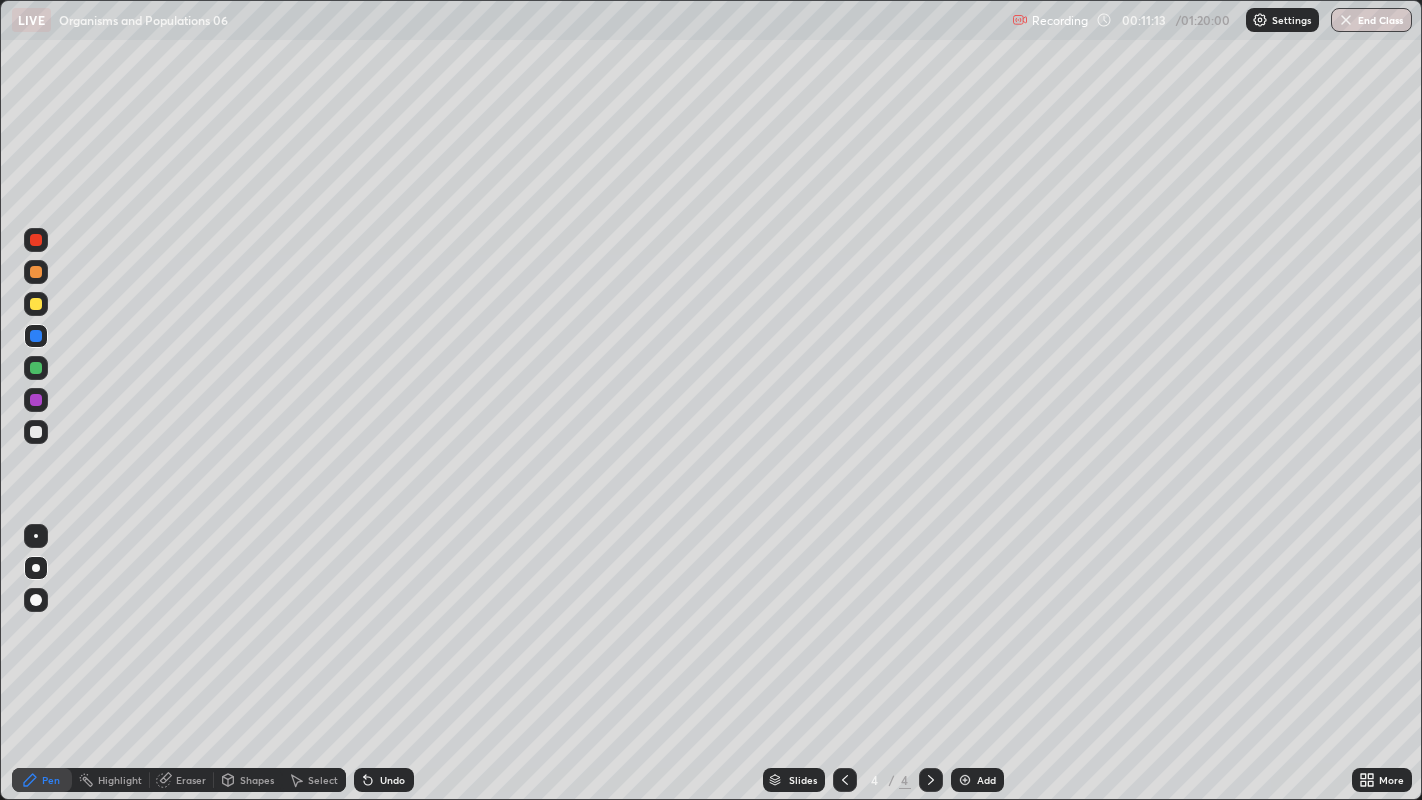 click at bounding box center (36, 336) 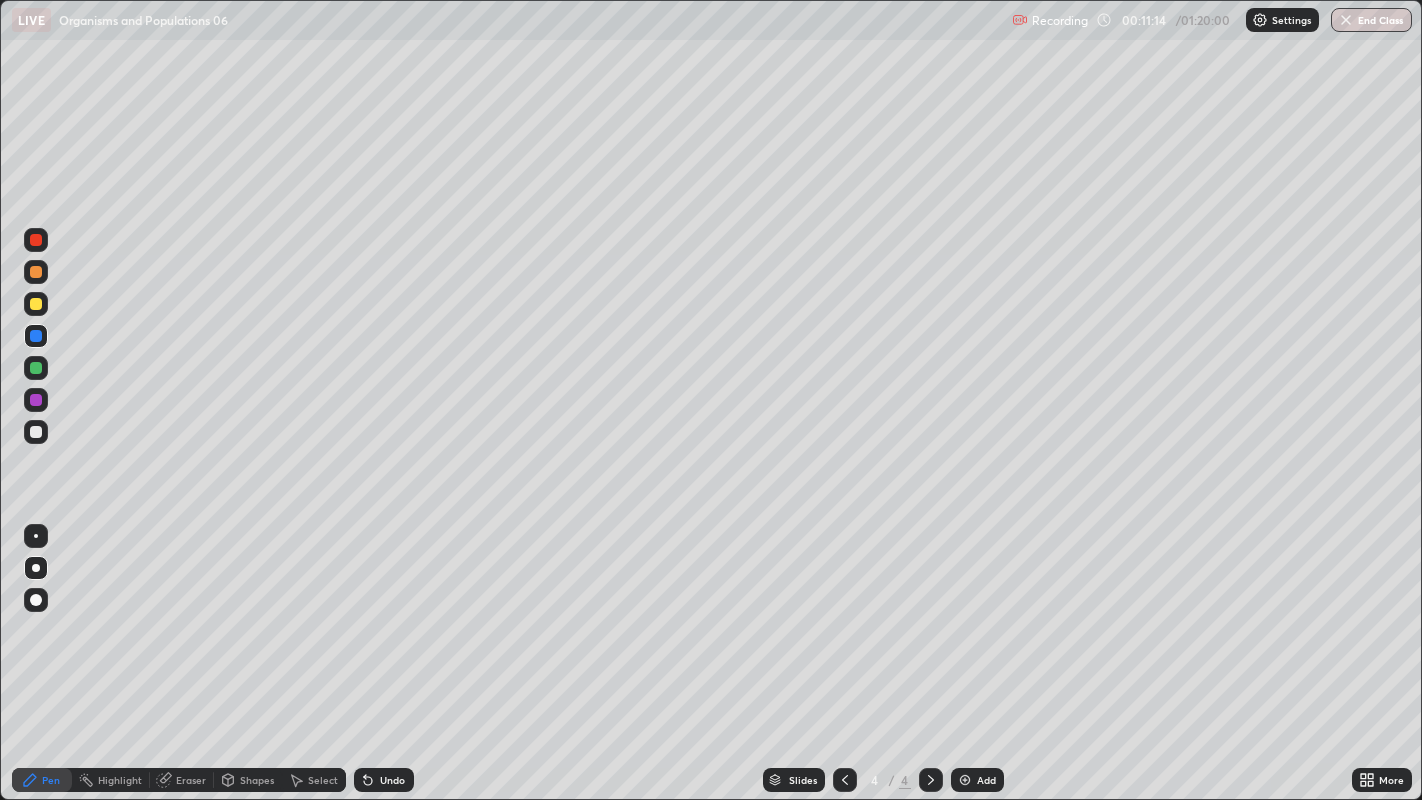 click at bounding box center (36, 240) 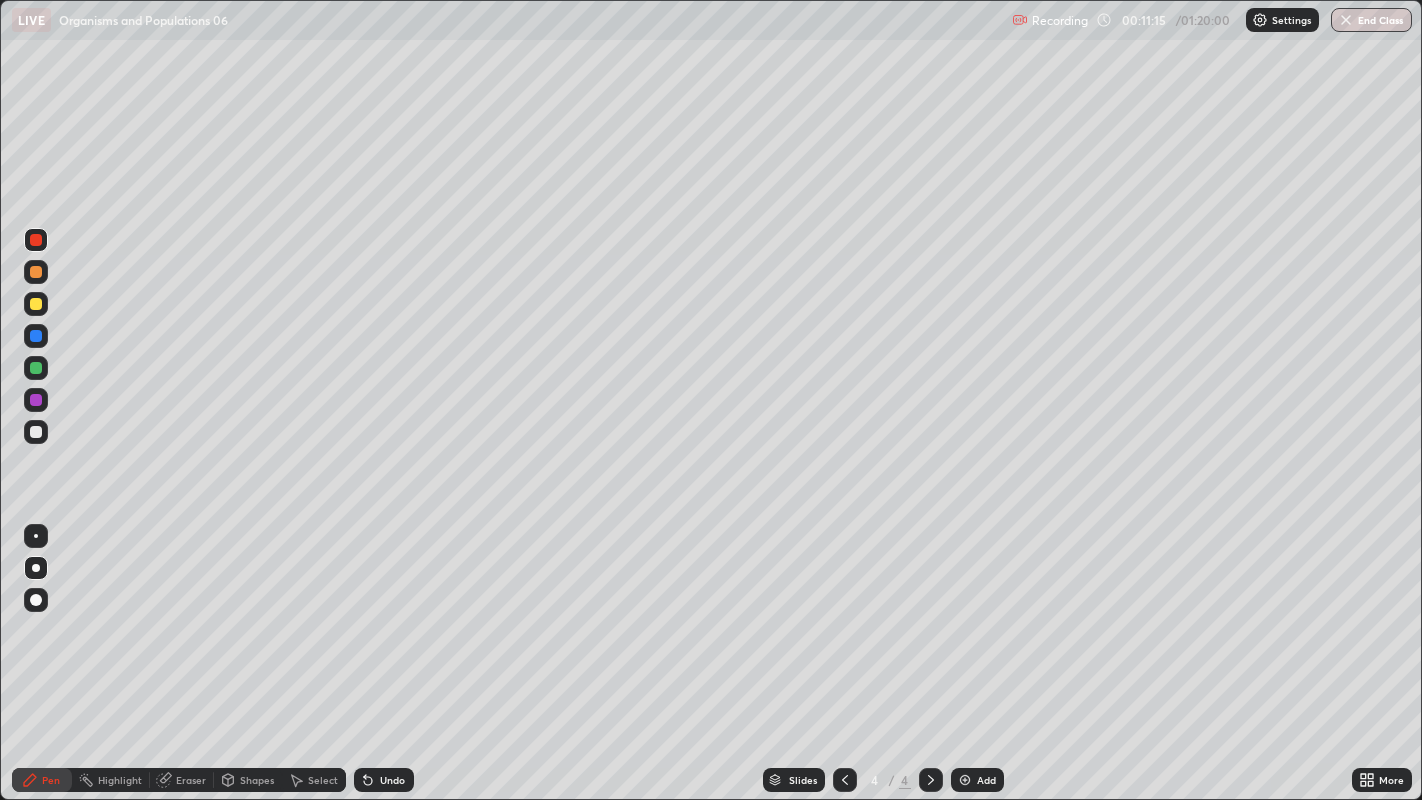 click at bounding box center [36, 240] 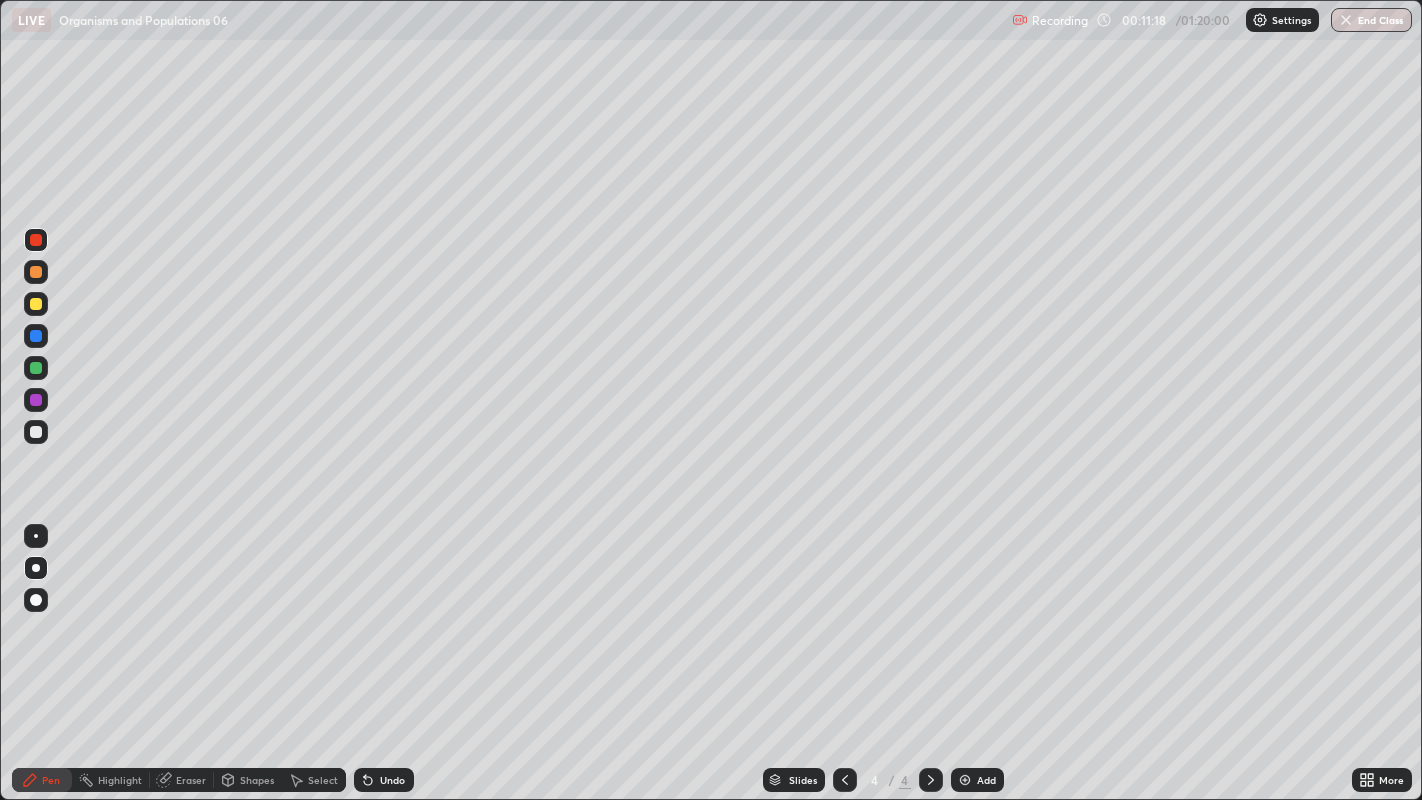 click at bounding box center [36, 432] 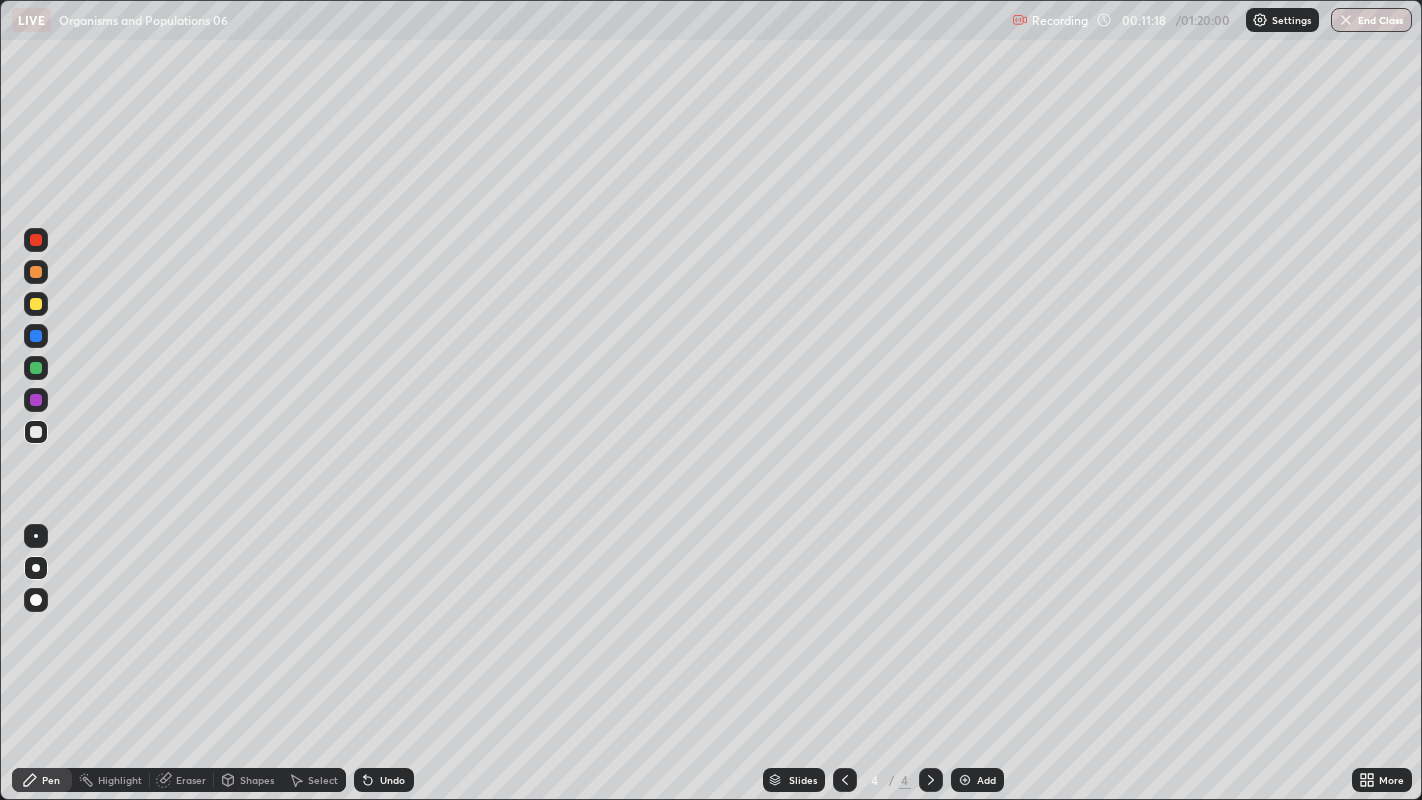 click at bounding box center [36, 432] 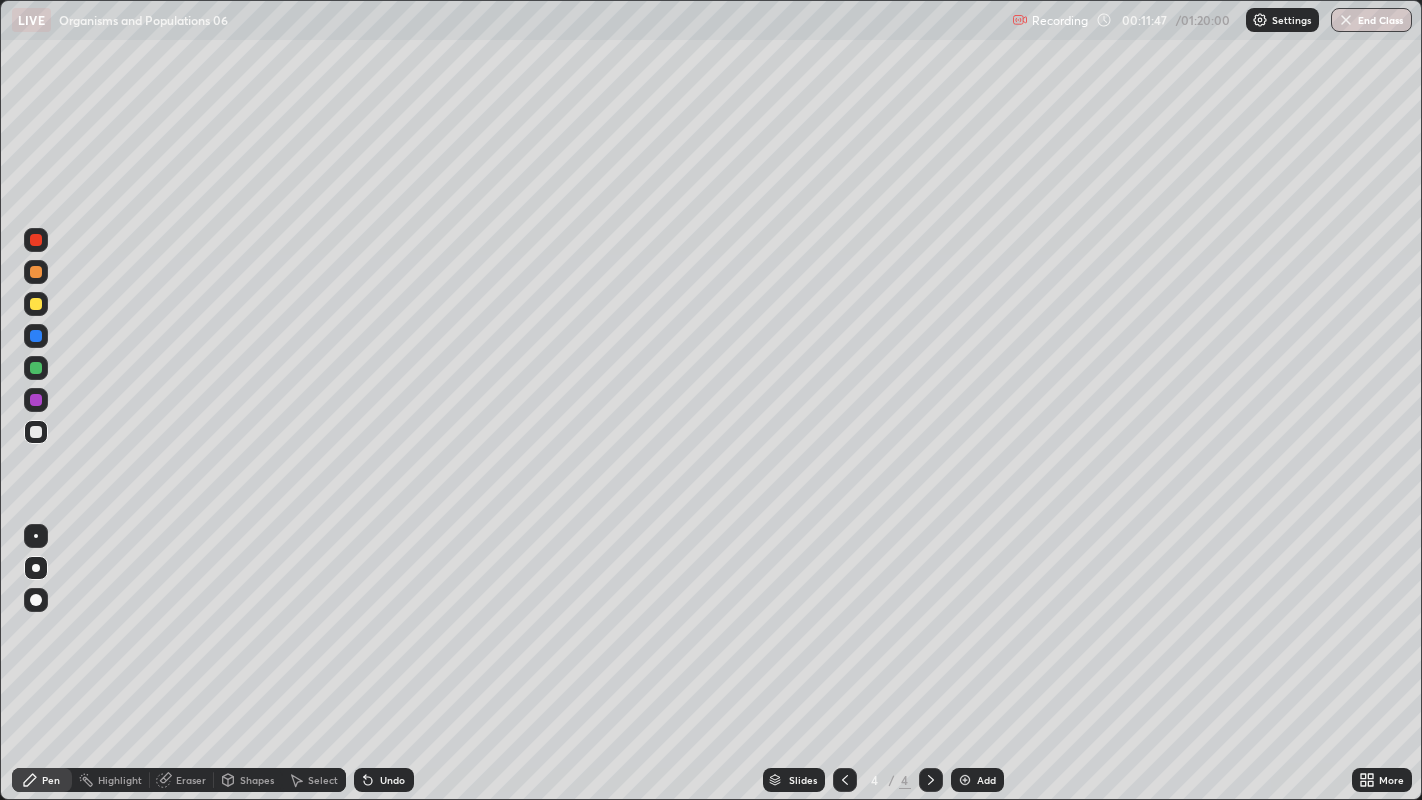 click at bounding box center [36, 336] 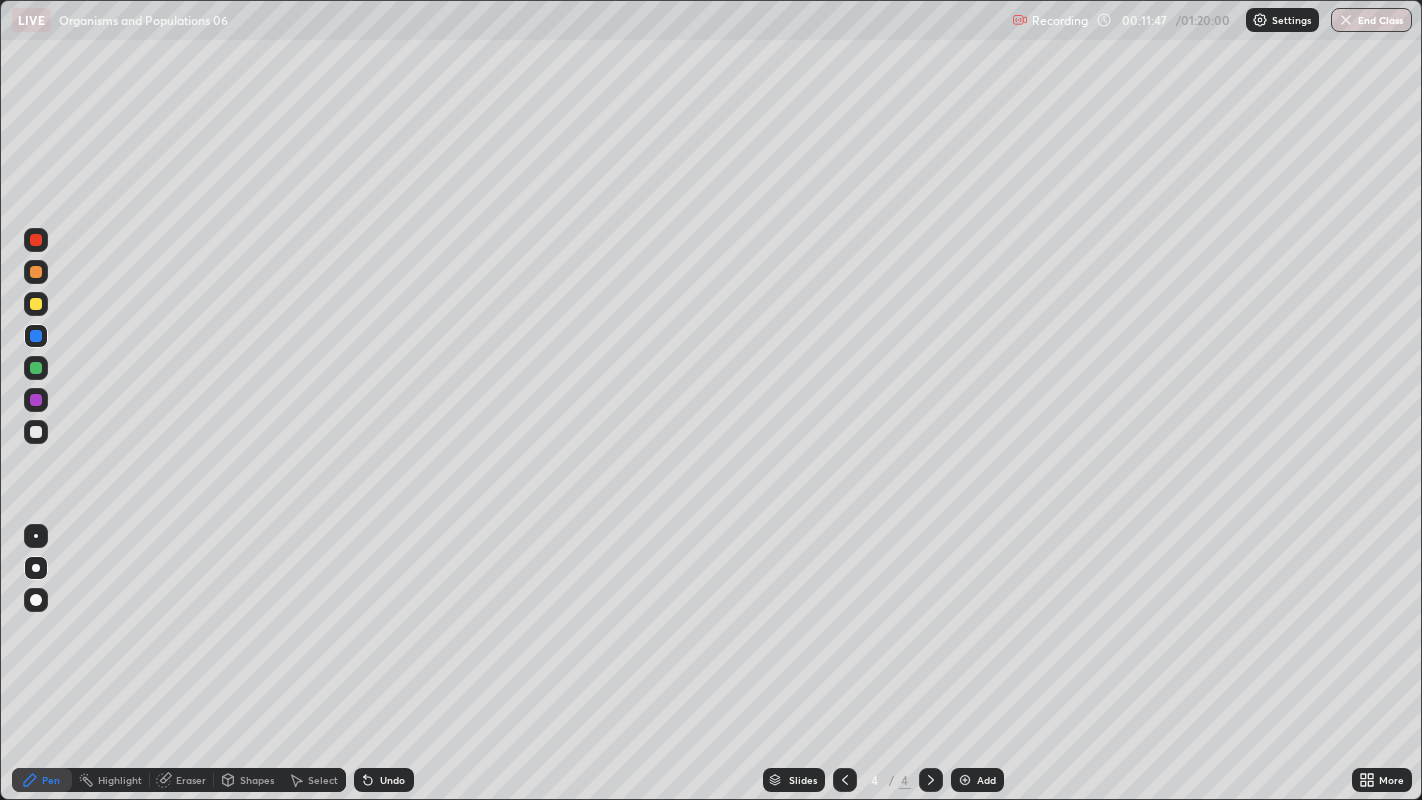 click at bounding box center [36, 336] 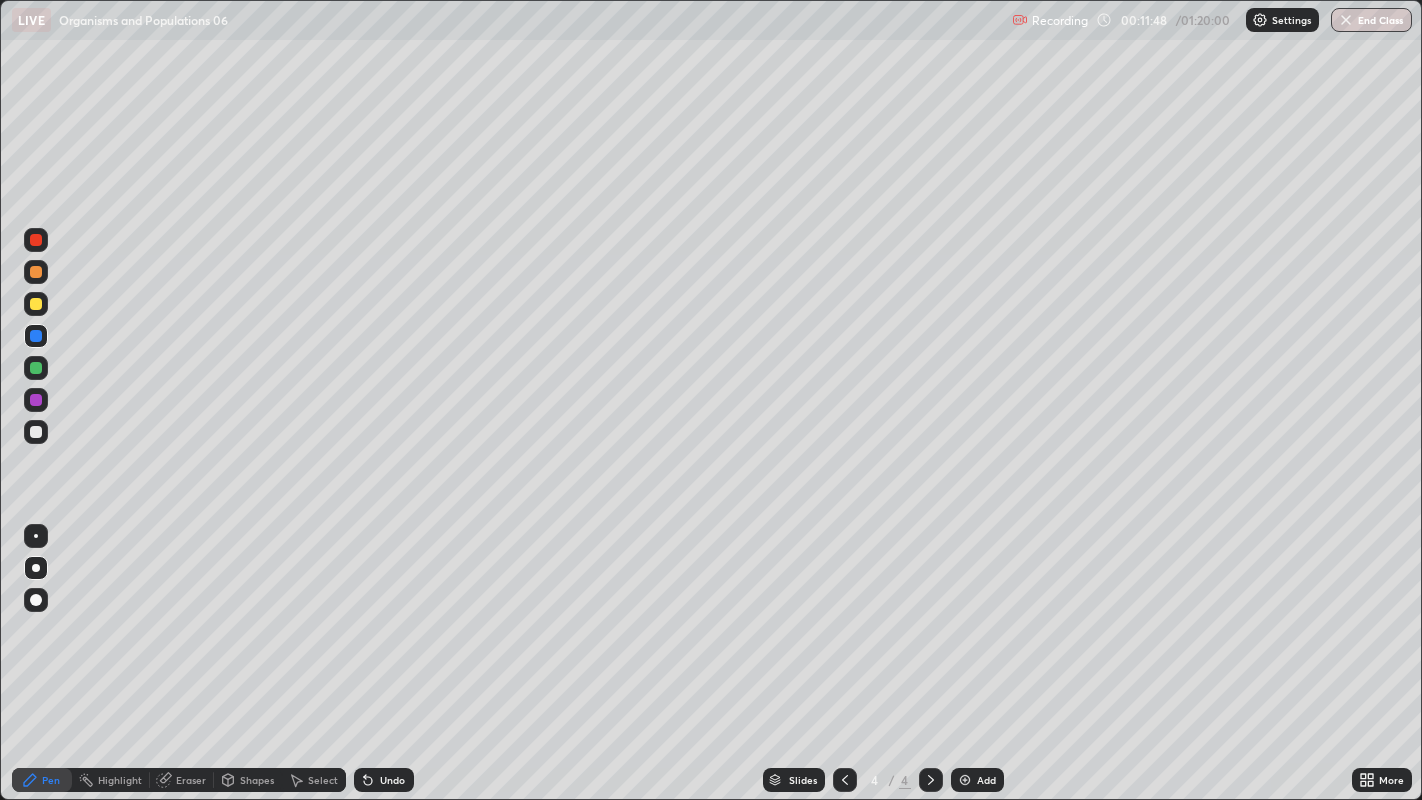 click at bounding box center (36, 336) 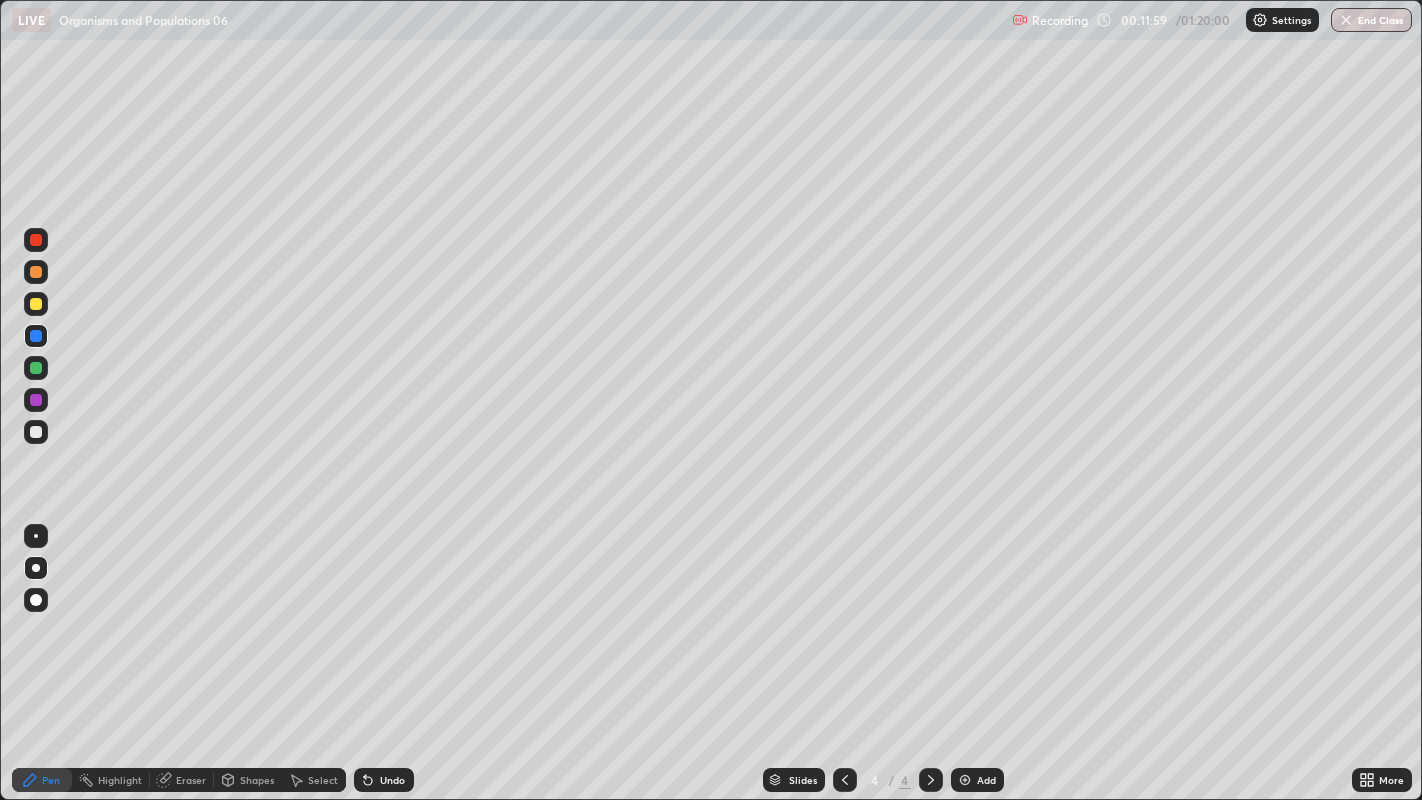 click at bounding box center [36, 432] 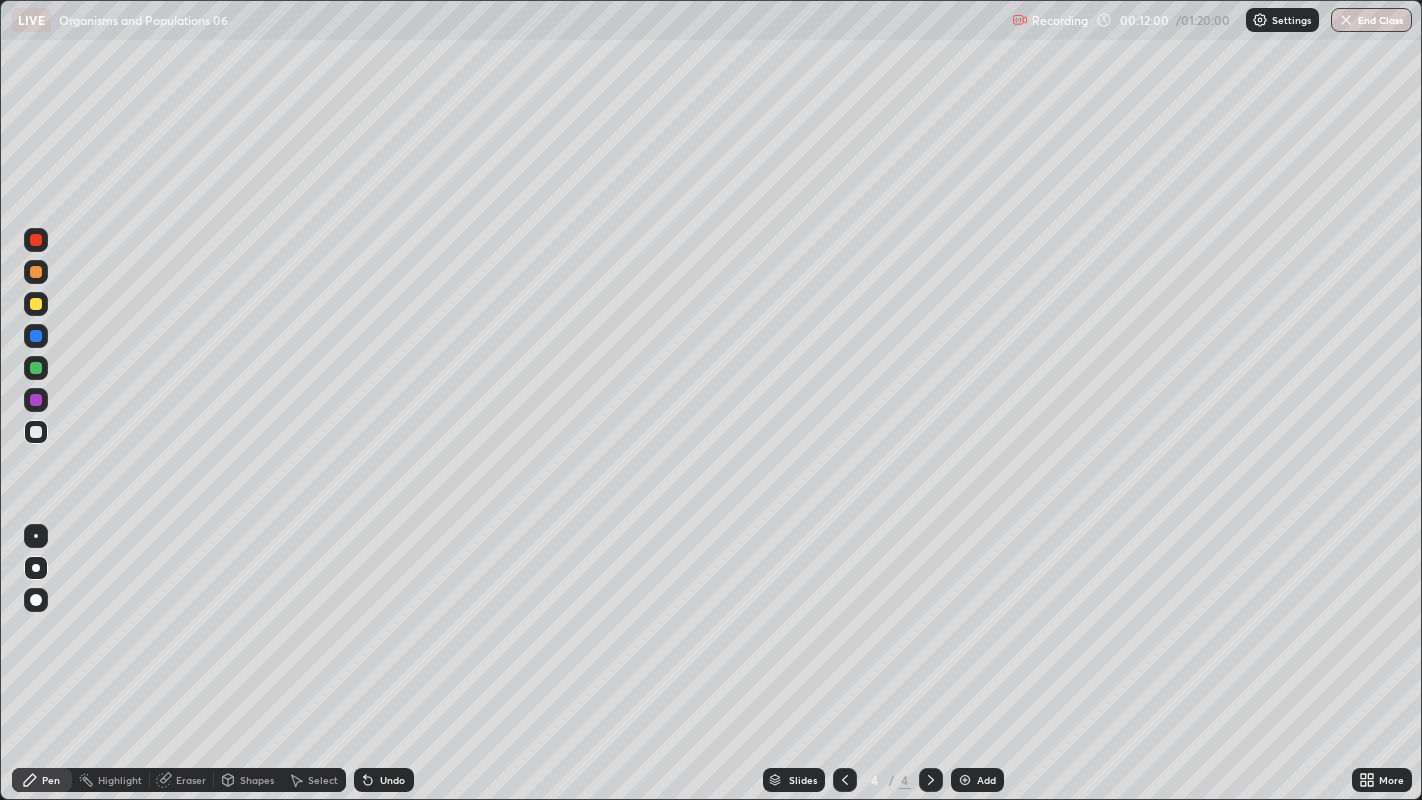 click at bounding box center [36, 432] 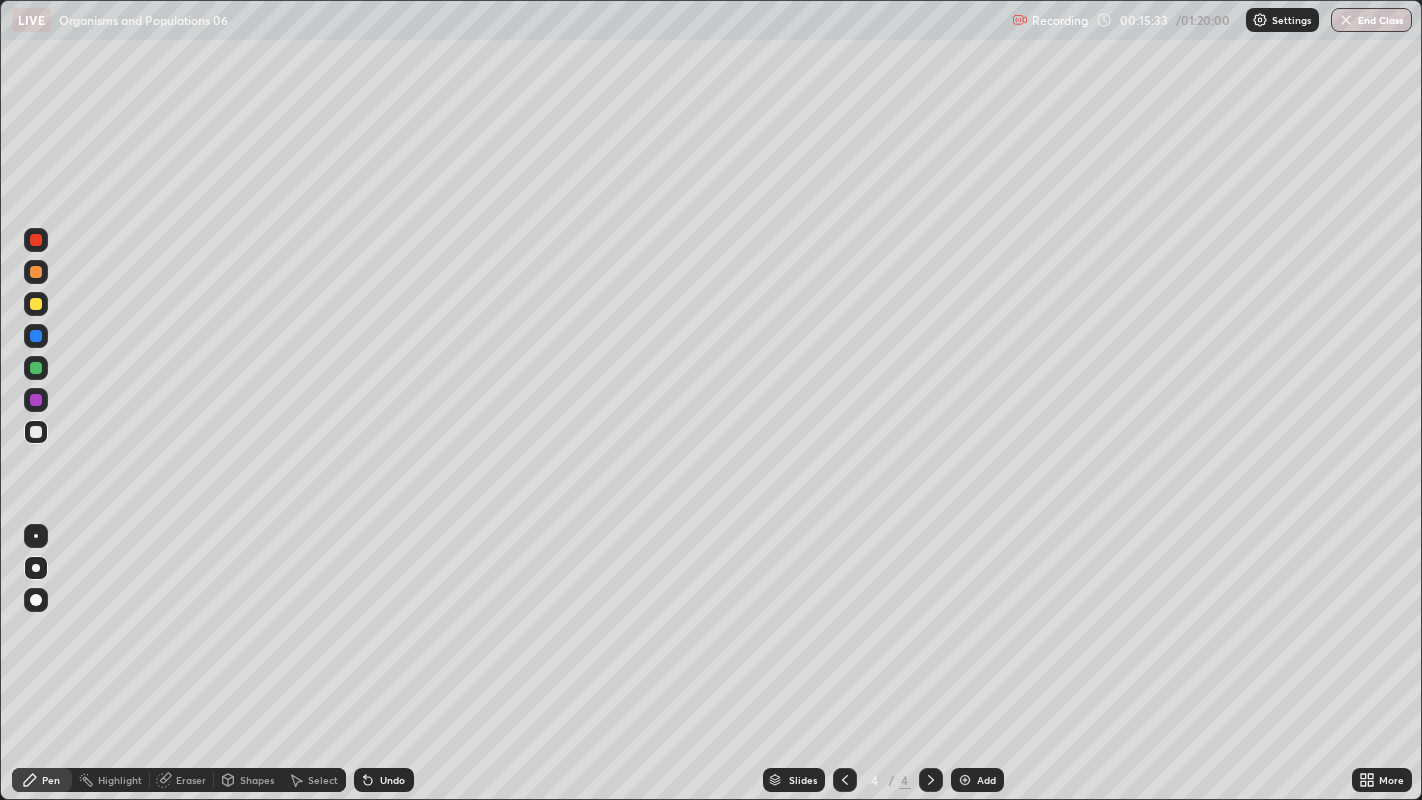 click on "Add" at bounding box center [977, 780] 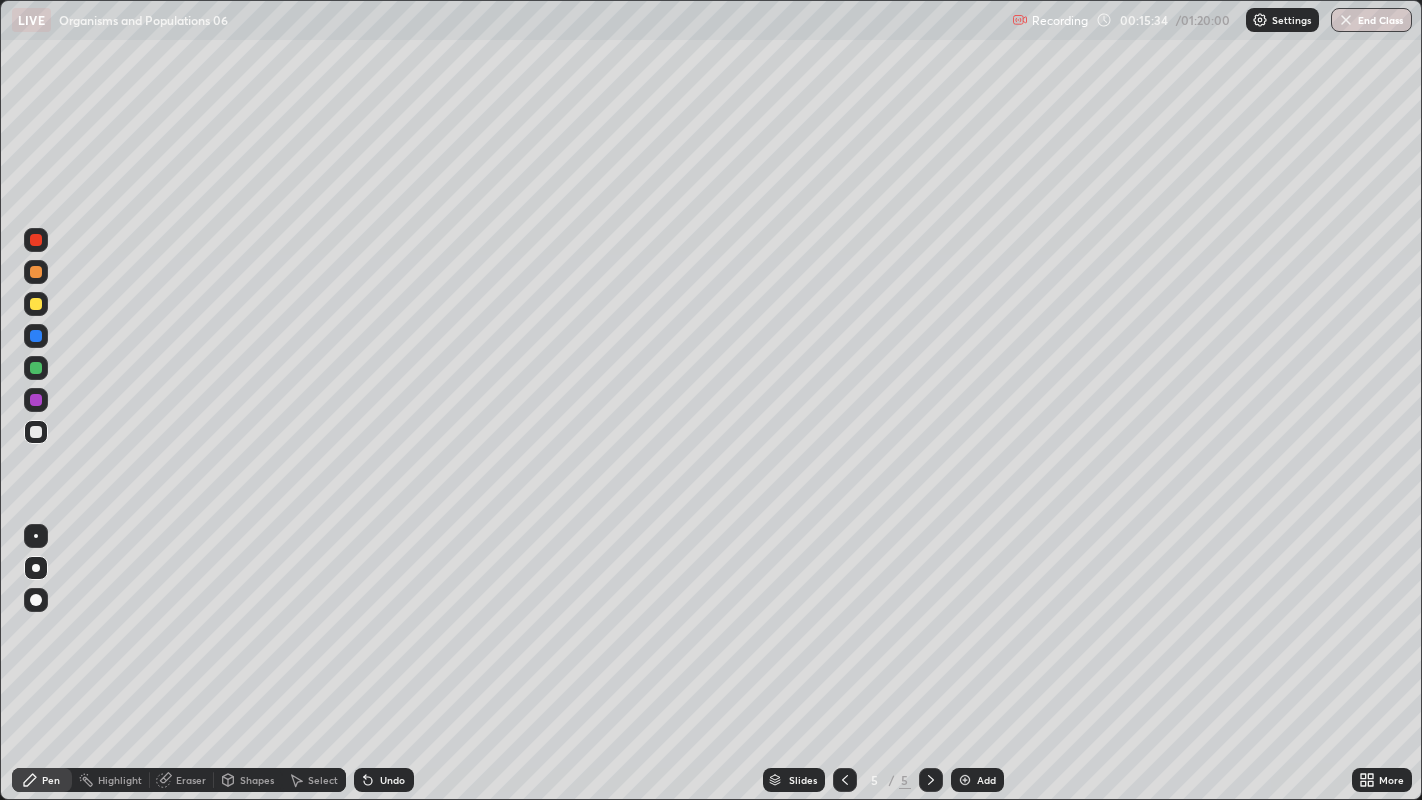 click at bounding box center (36, 304) 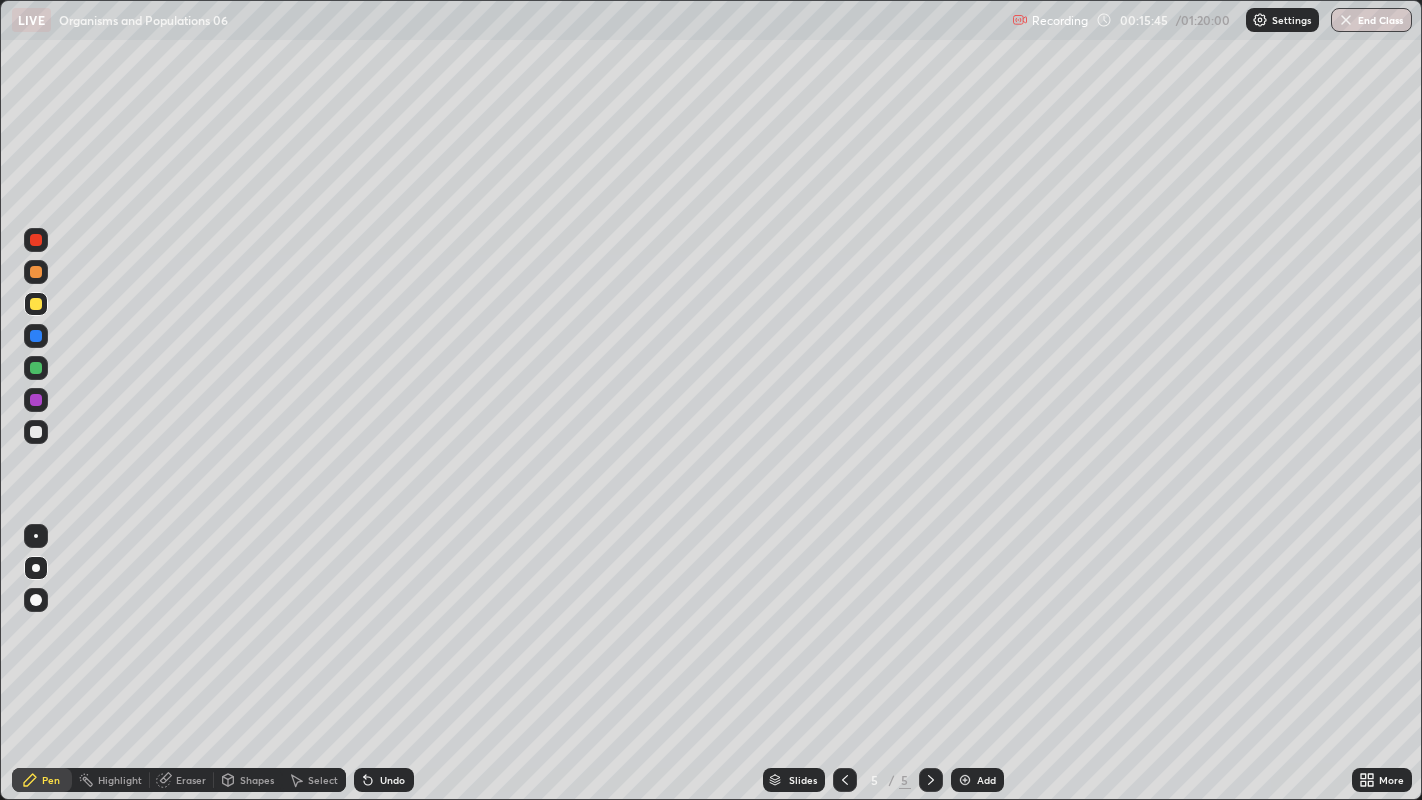 click on "Undo" at bounding box center (384, 780) 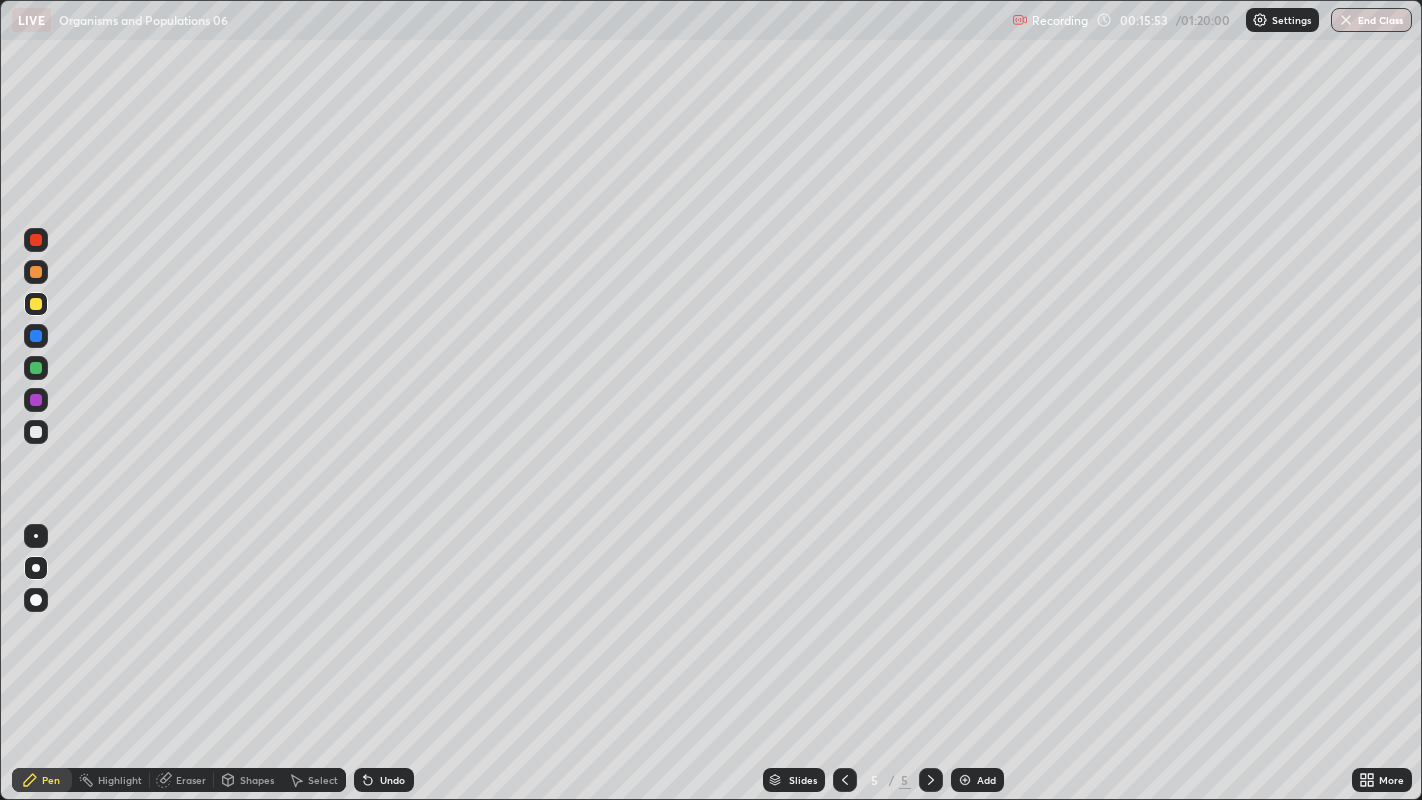 click at bounding box center (845, 780) 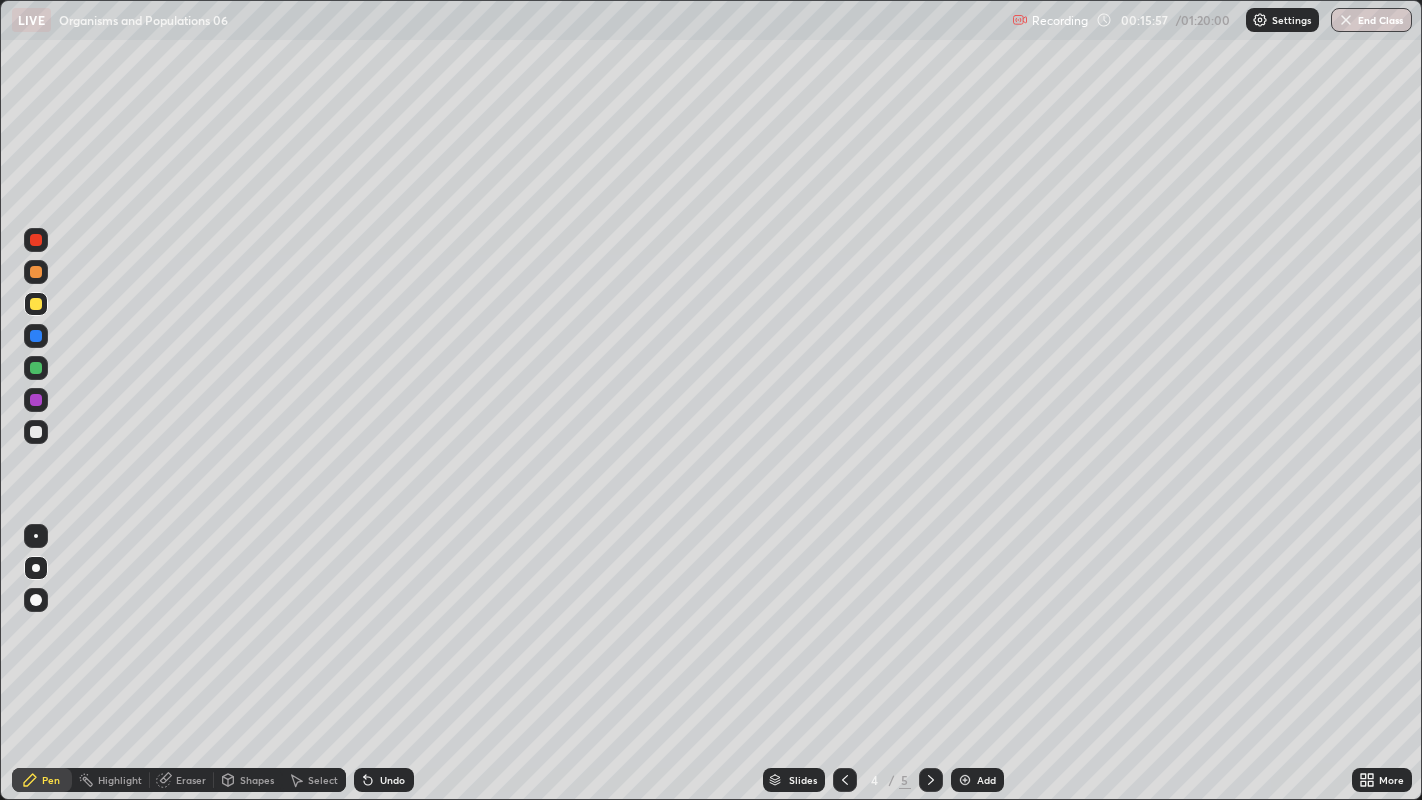 click 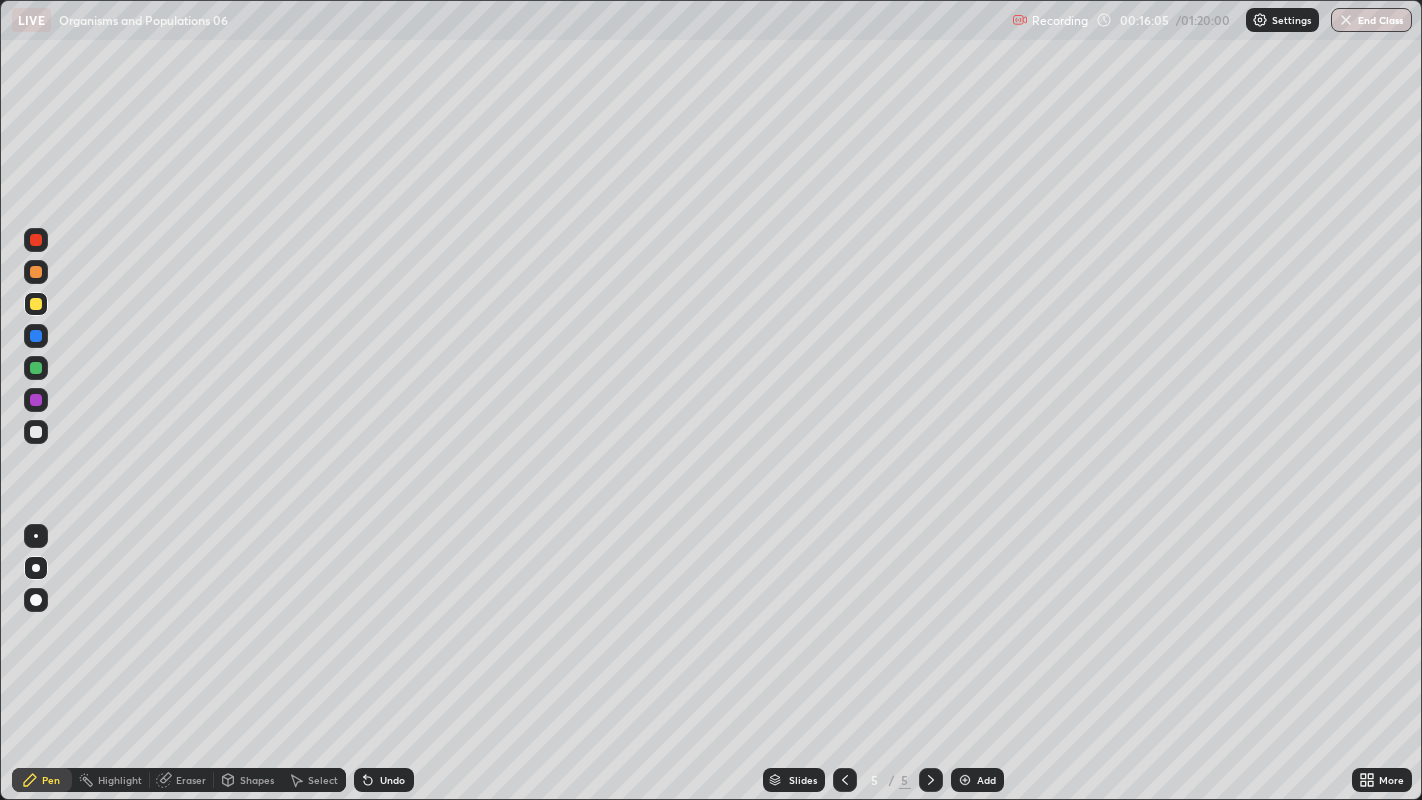 click at bounding box center [36, 432] 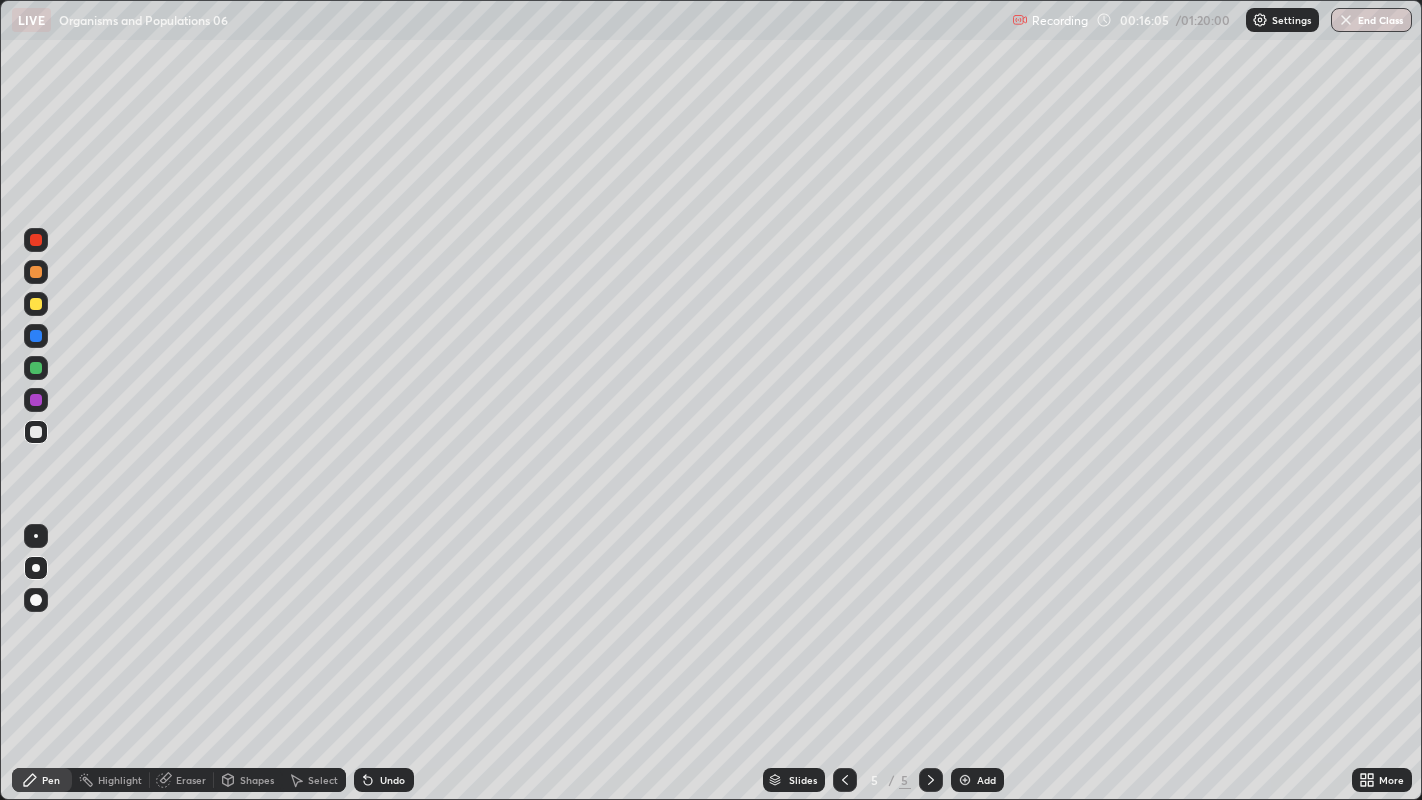 click at bounding box center [36, 432] 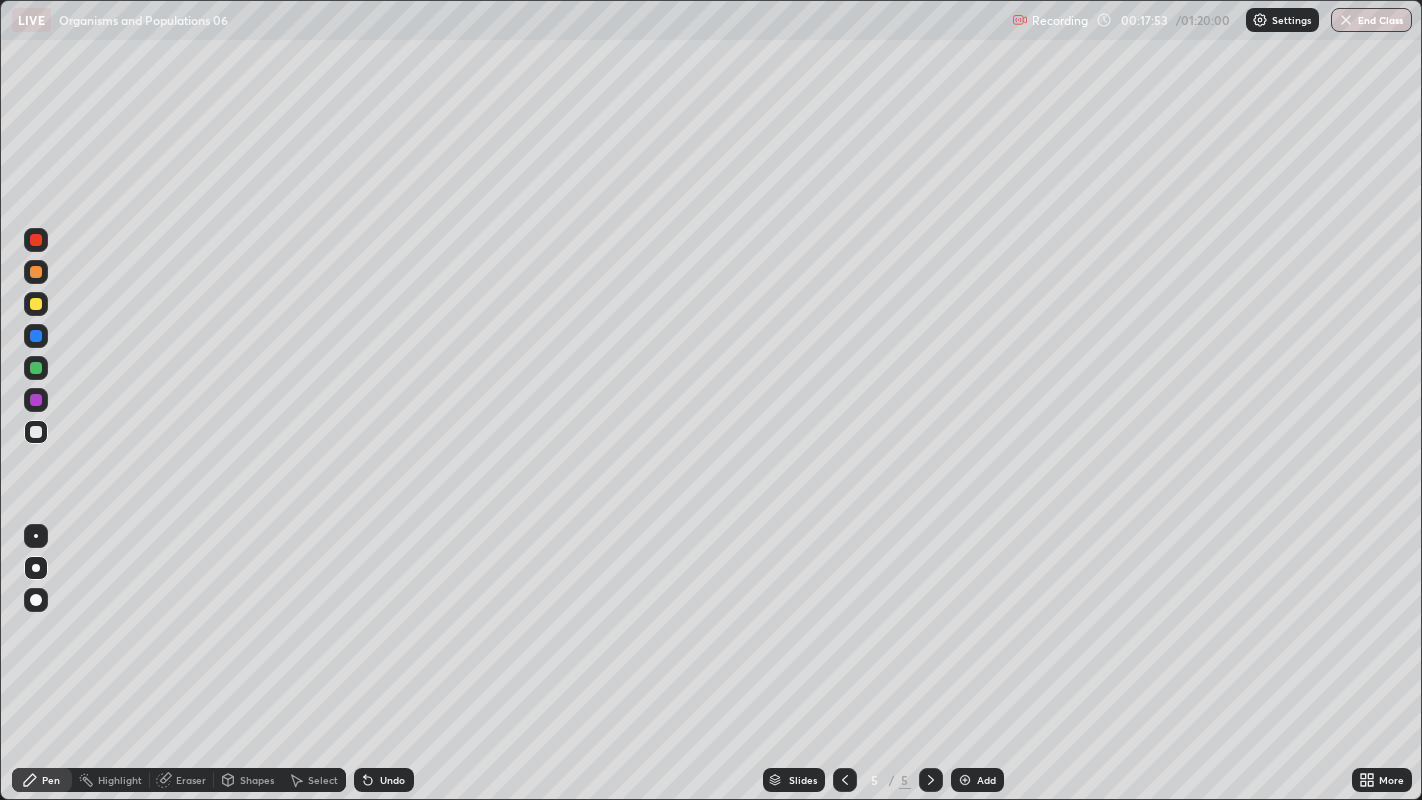 click on "Add" at bounding box center [986, 780] 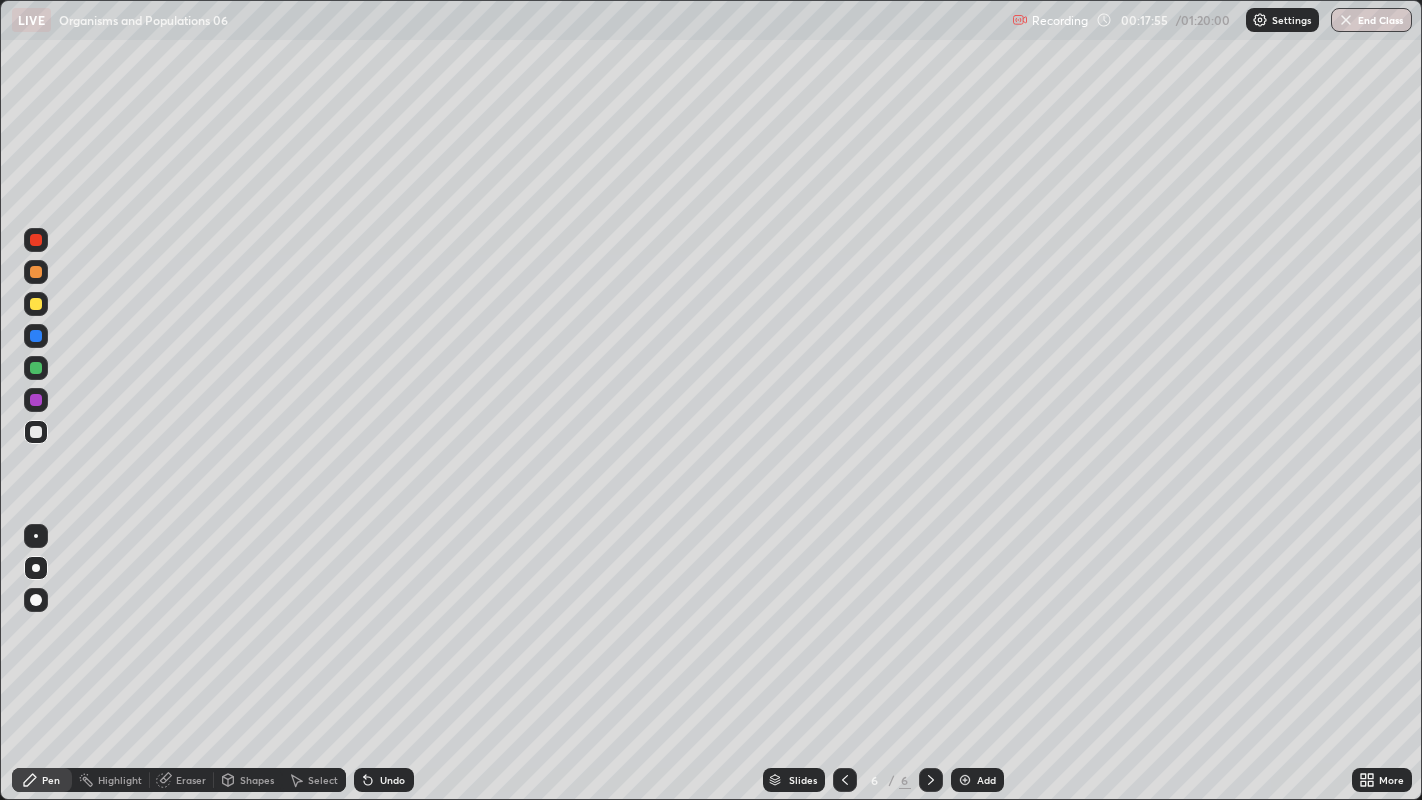 click at bounding box center [36, 304] 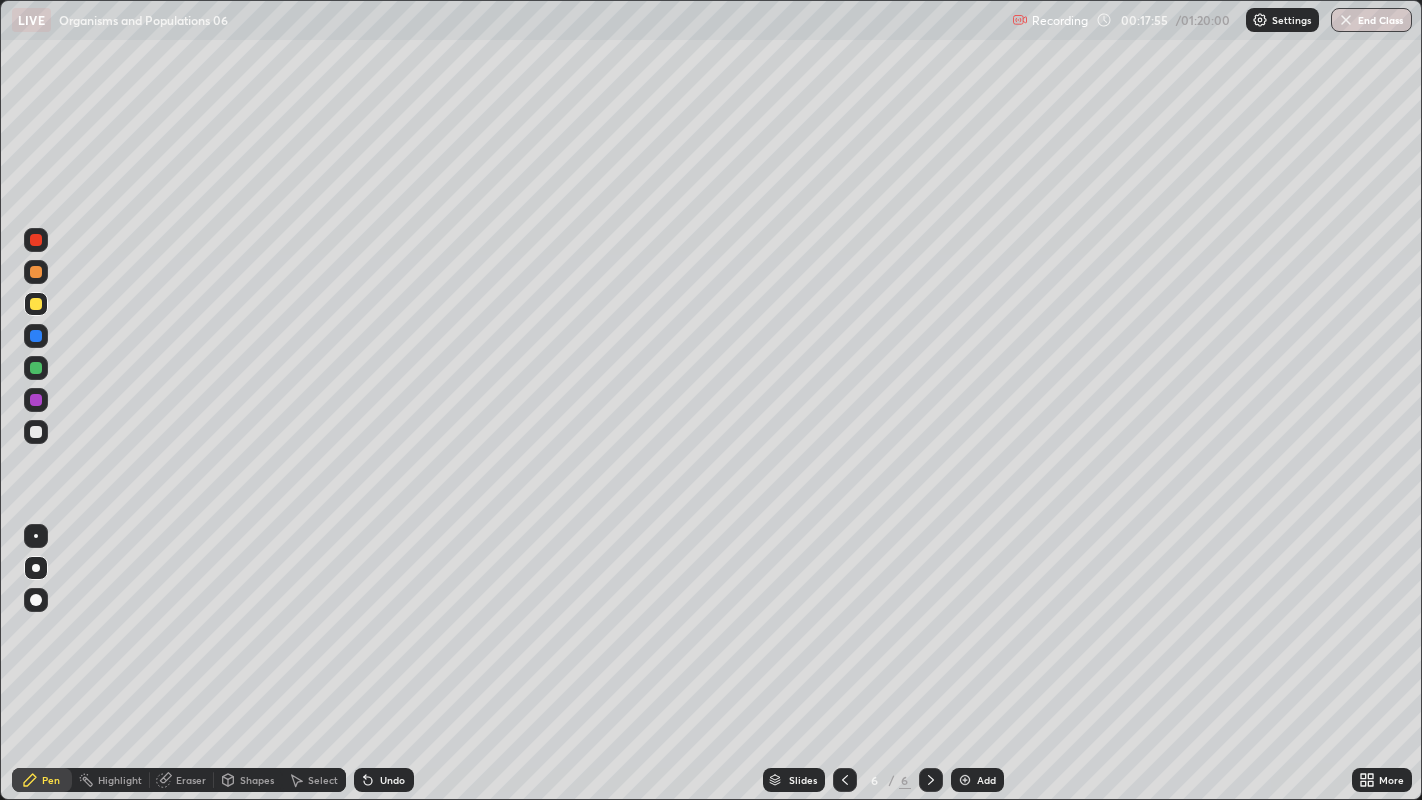 click at bounding box center (36, 304) 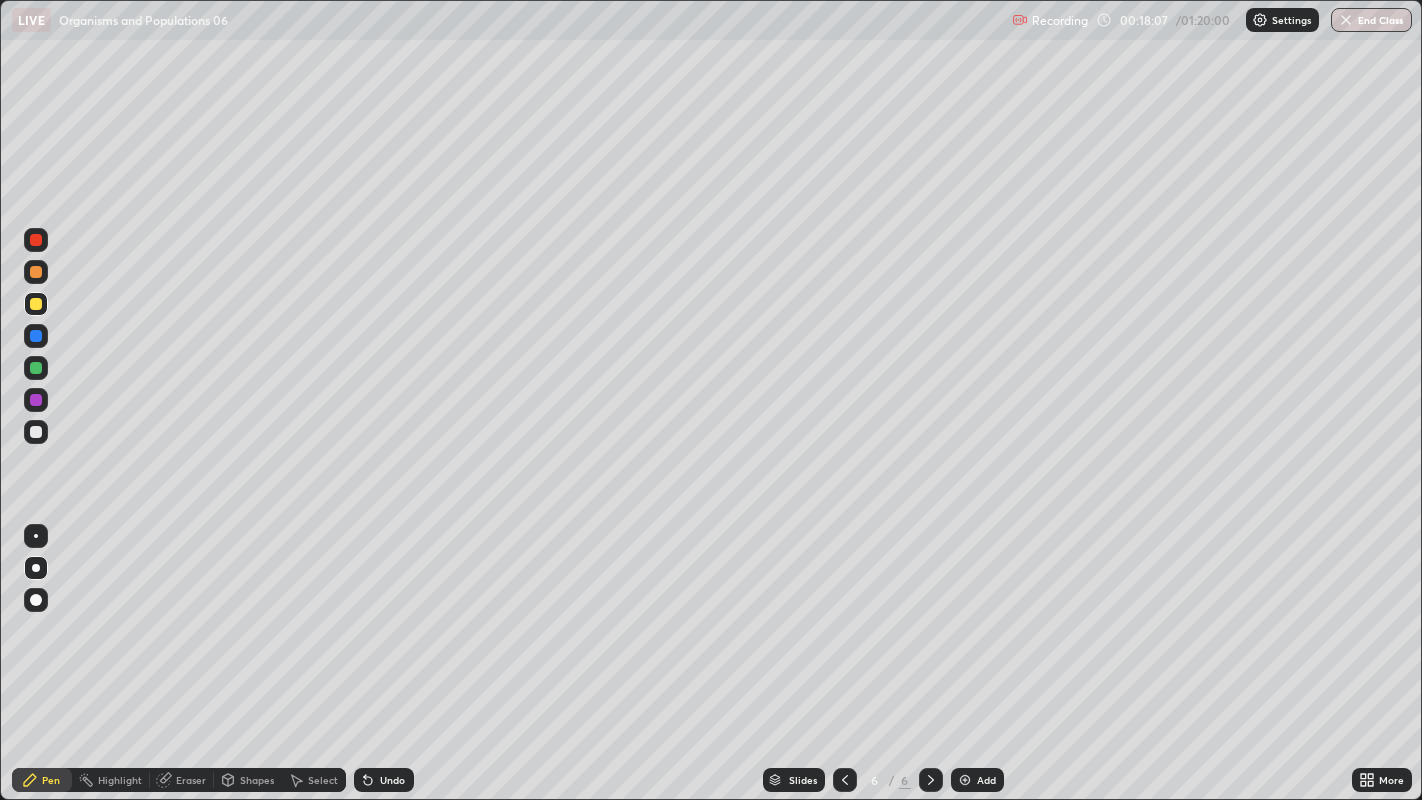 click at bounding box center [36, 432] 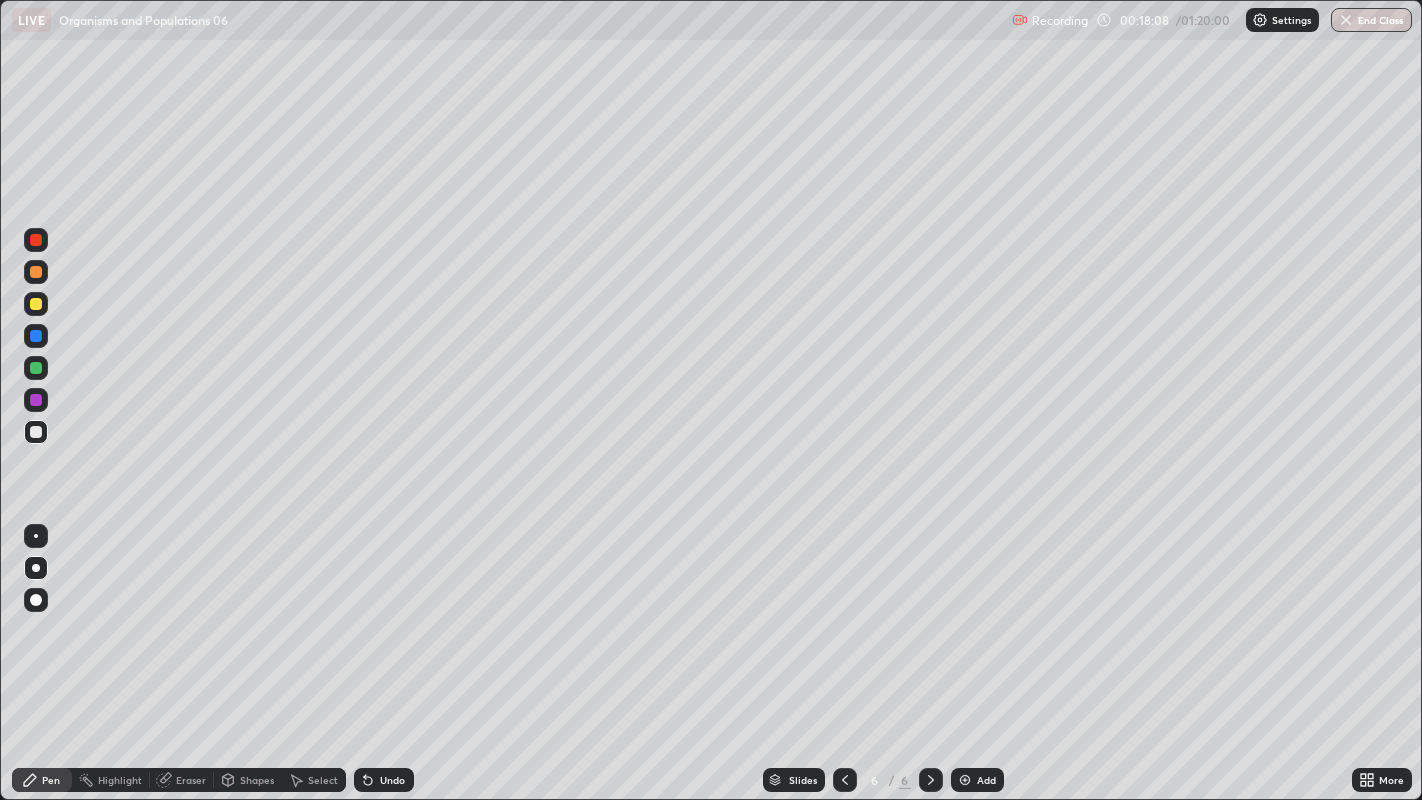 click at bounding box center (36, 432) 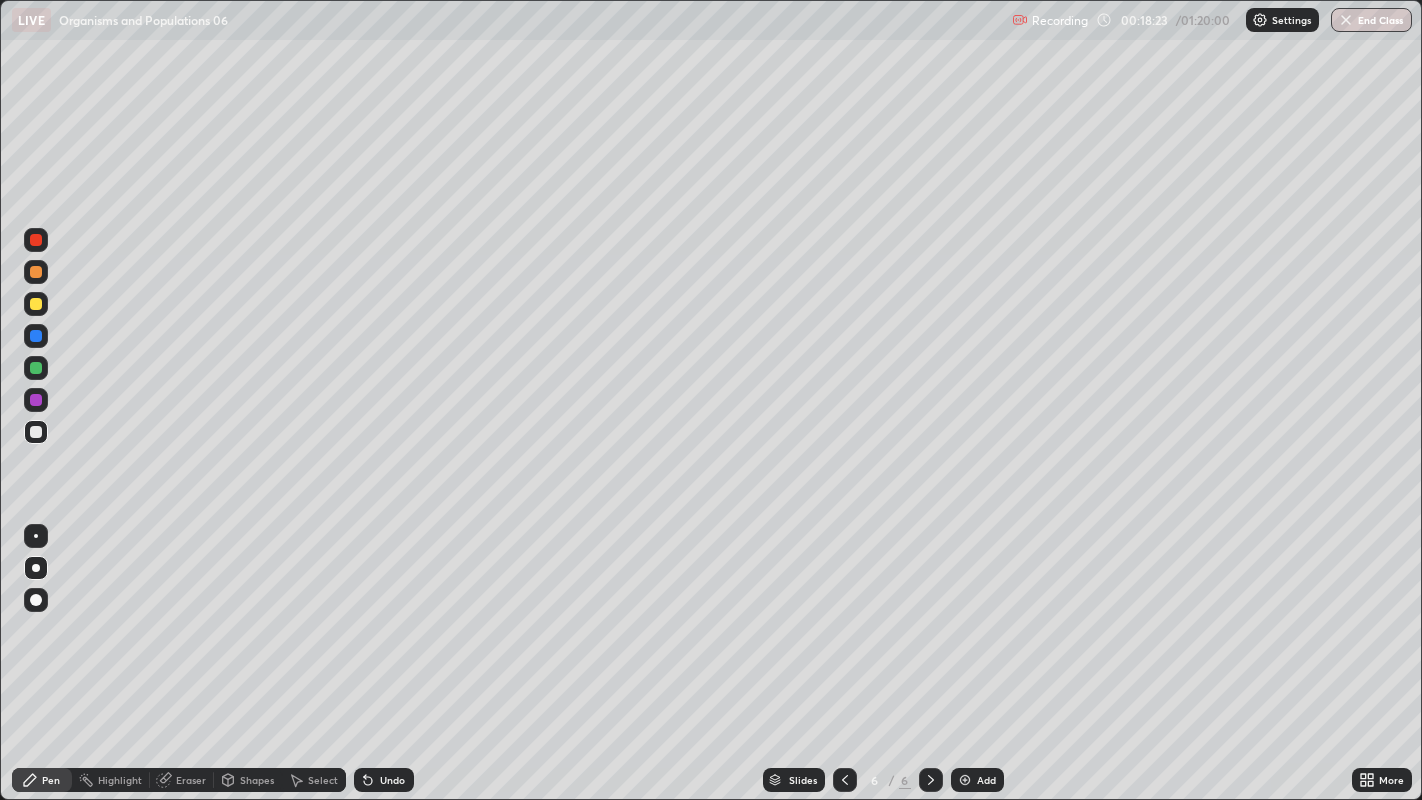 click at bounding box center (36, 368) 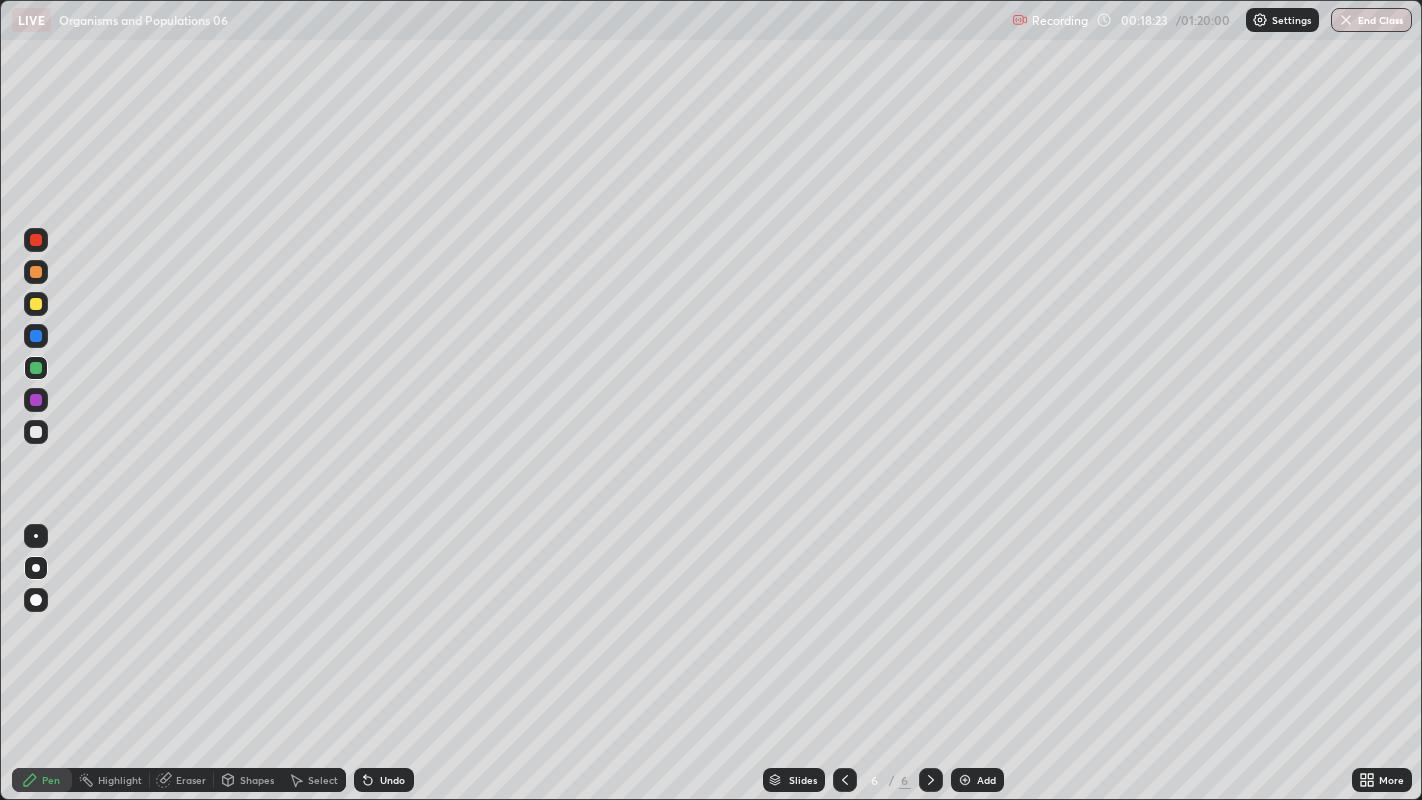 click at bounding box center [36, 368] 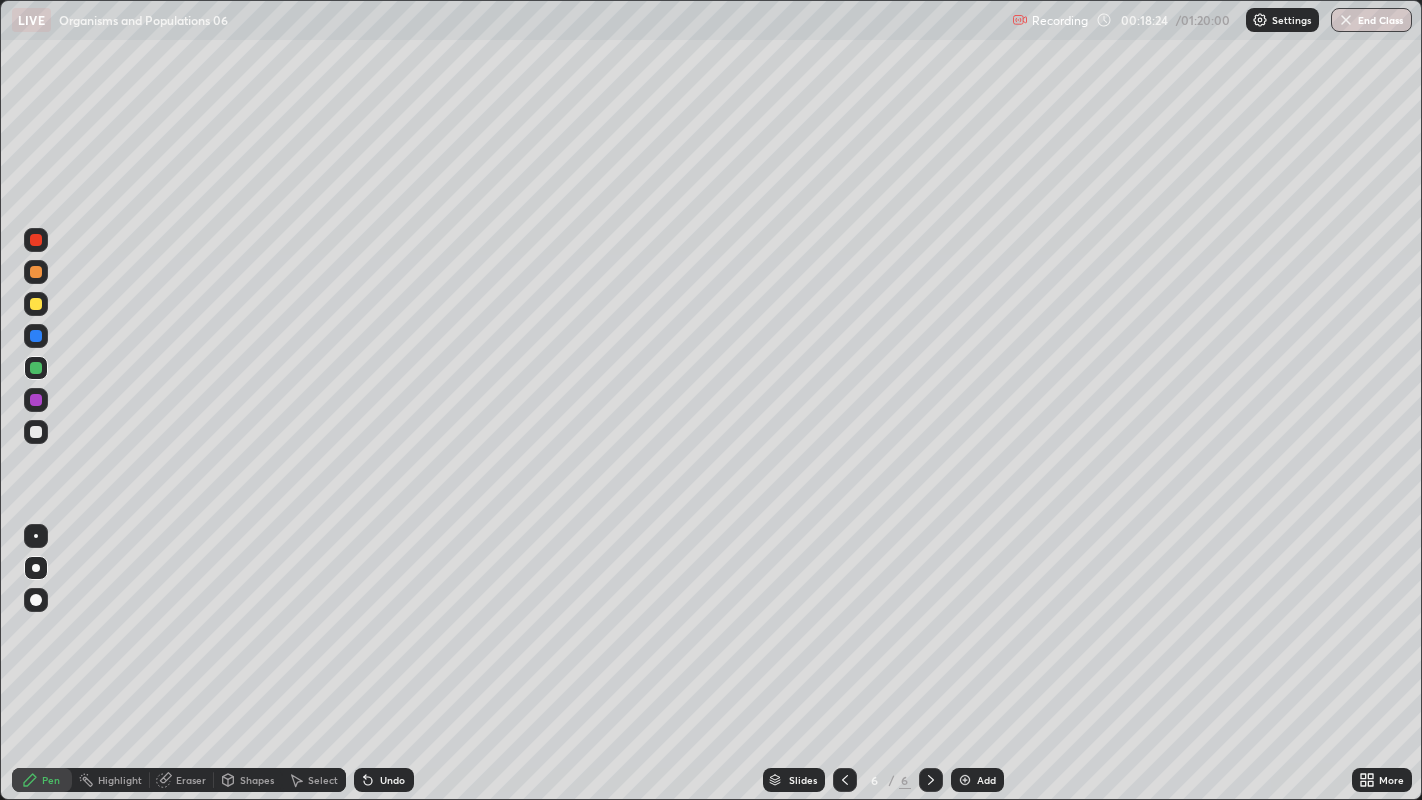 click at bounding box center [36, 368] 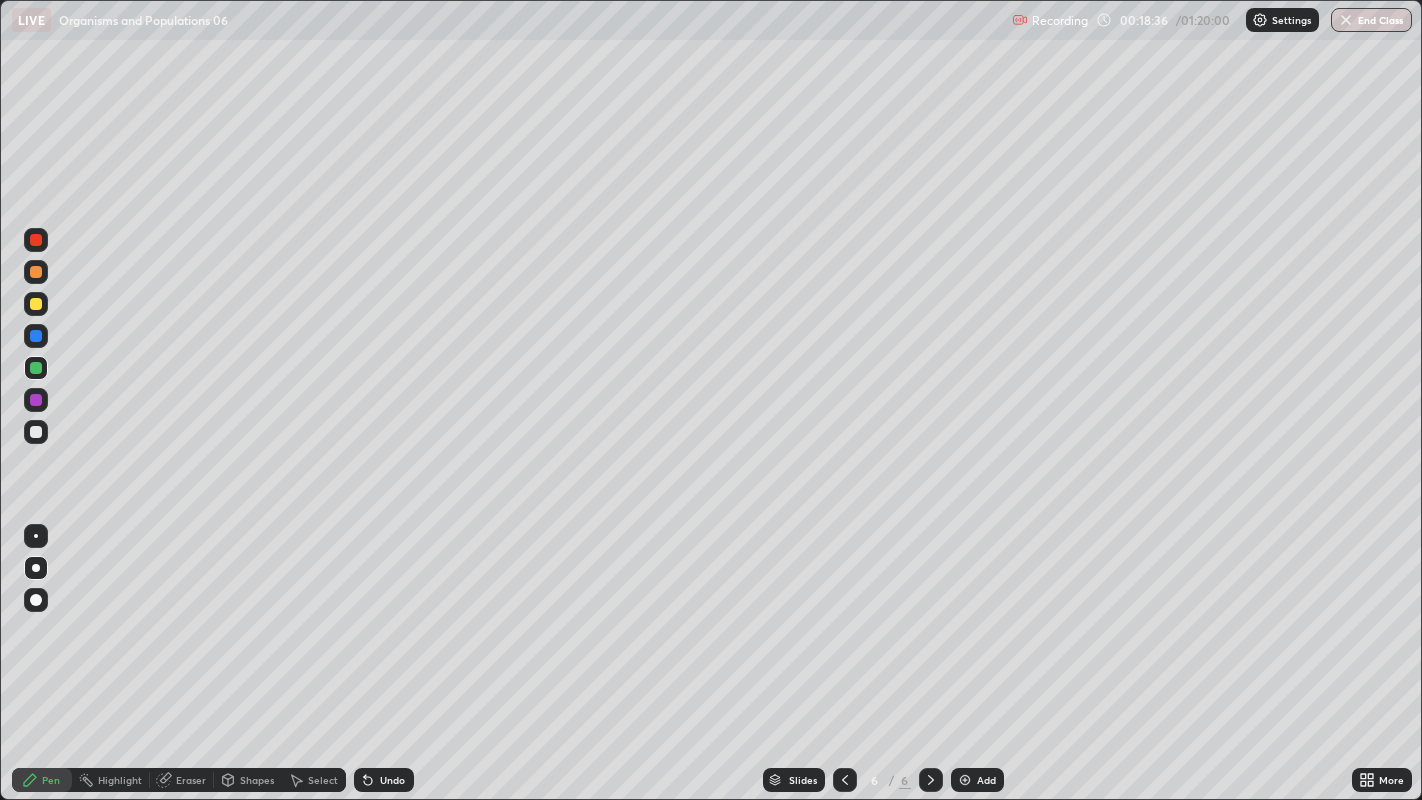 click at bounding box center (36, 304) 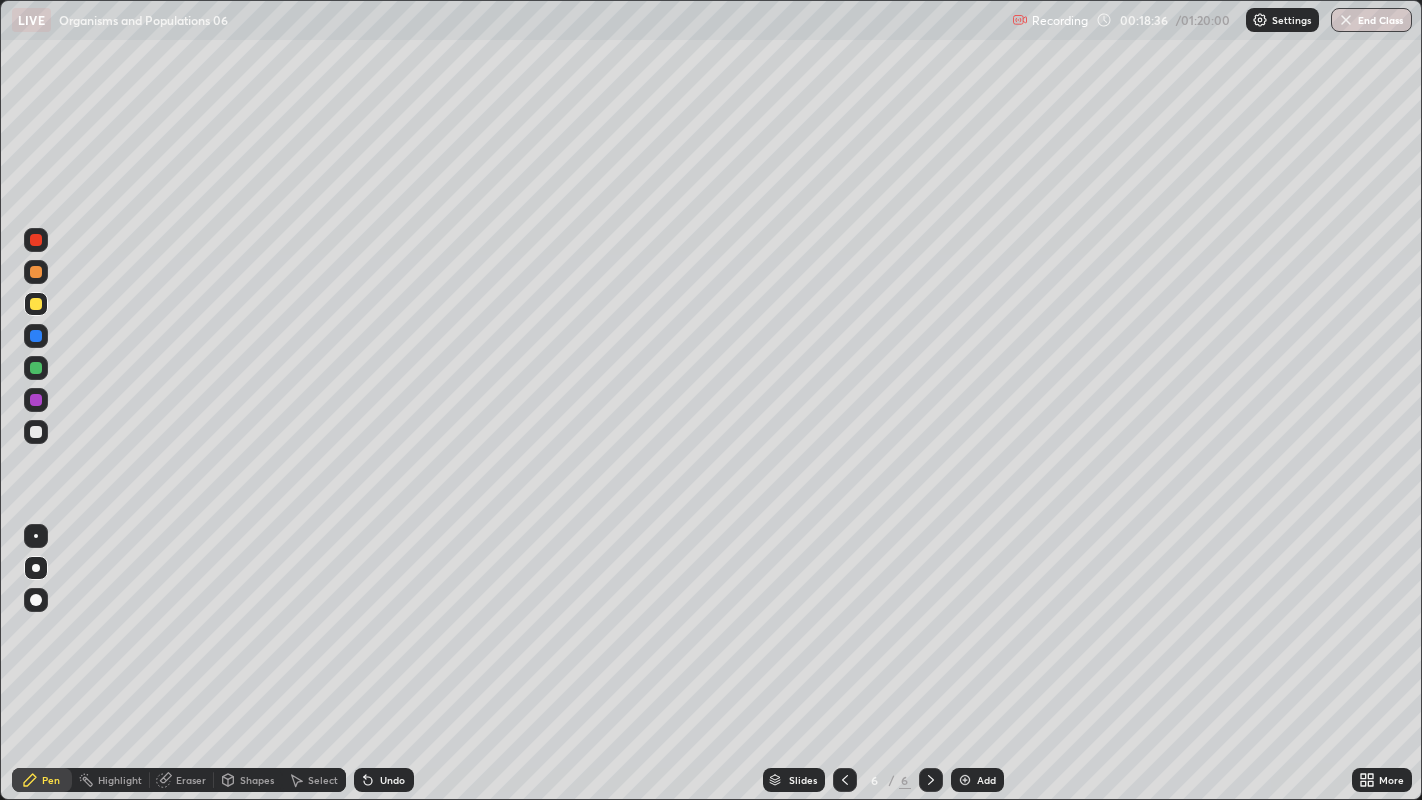 click at bounding box center [36, 304] 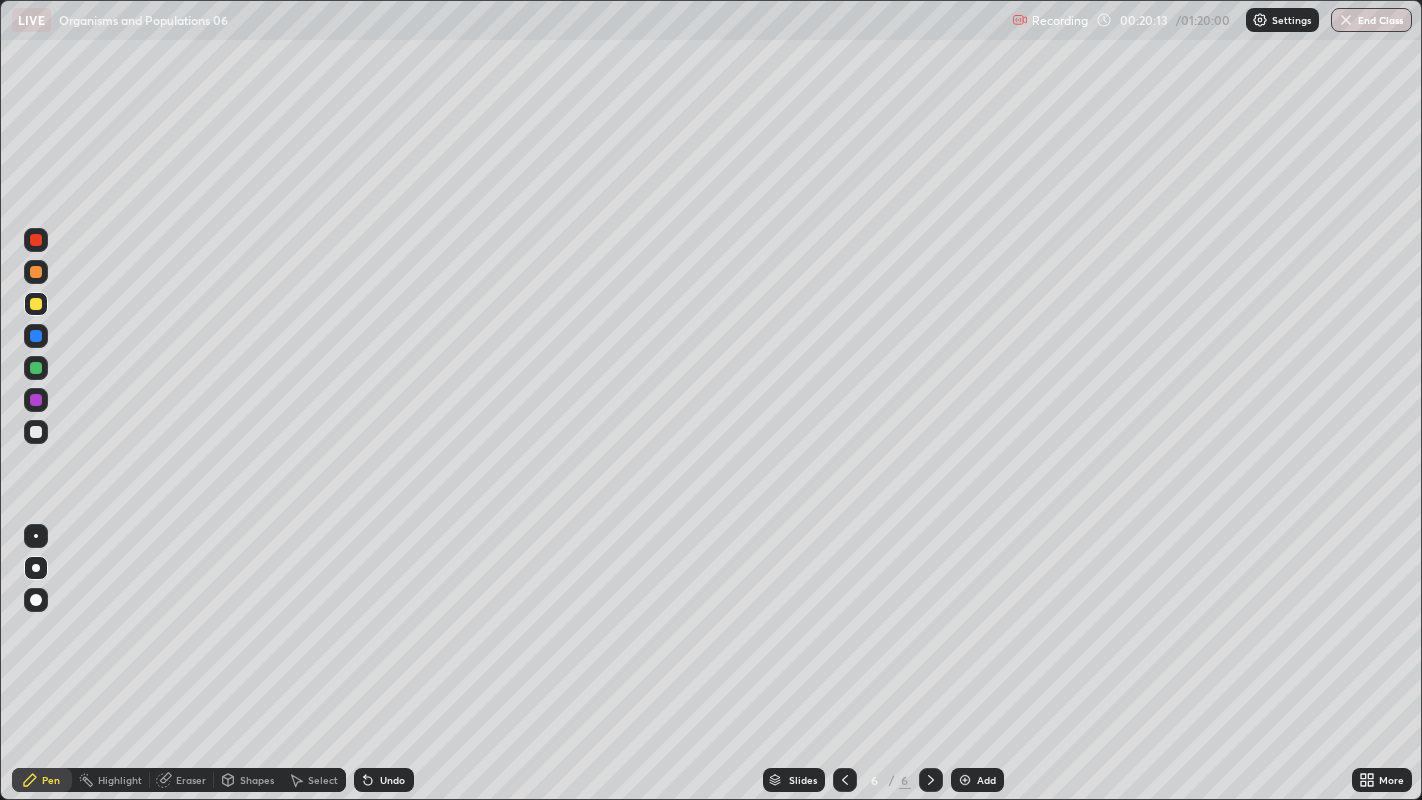 click at bounding box center (36, 432) 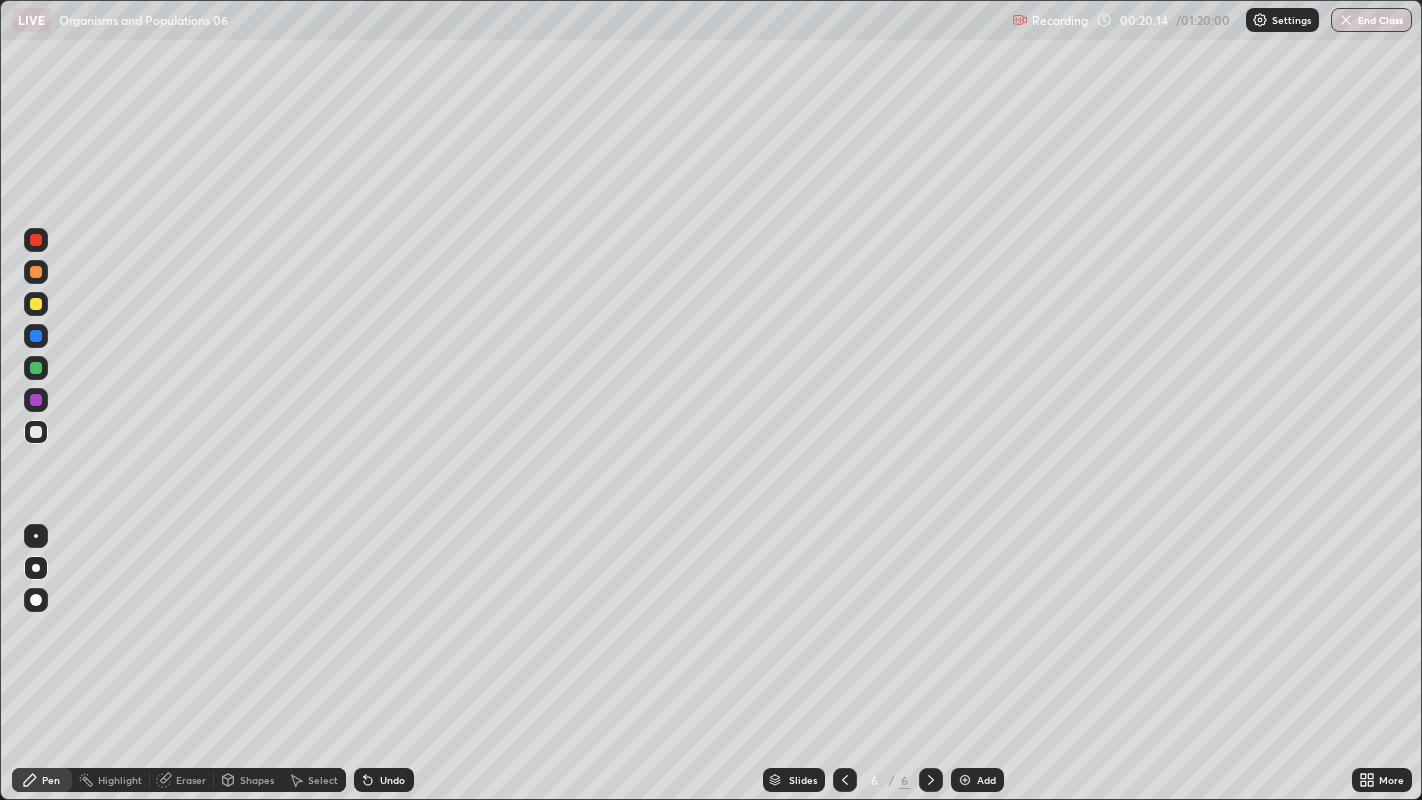 click at bounding box center (36, 432) 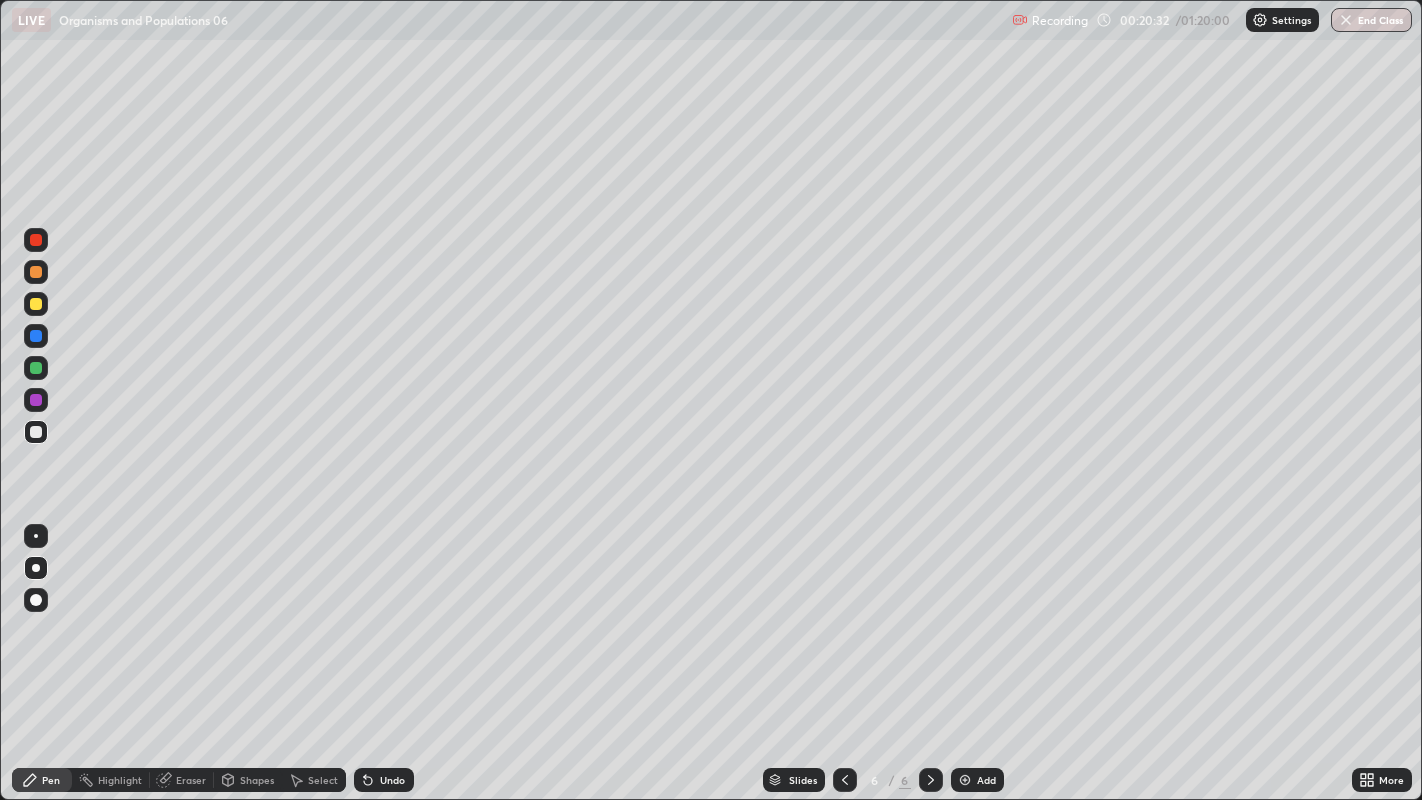 click at bounding box center [36, 336] 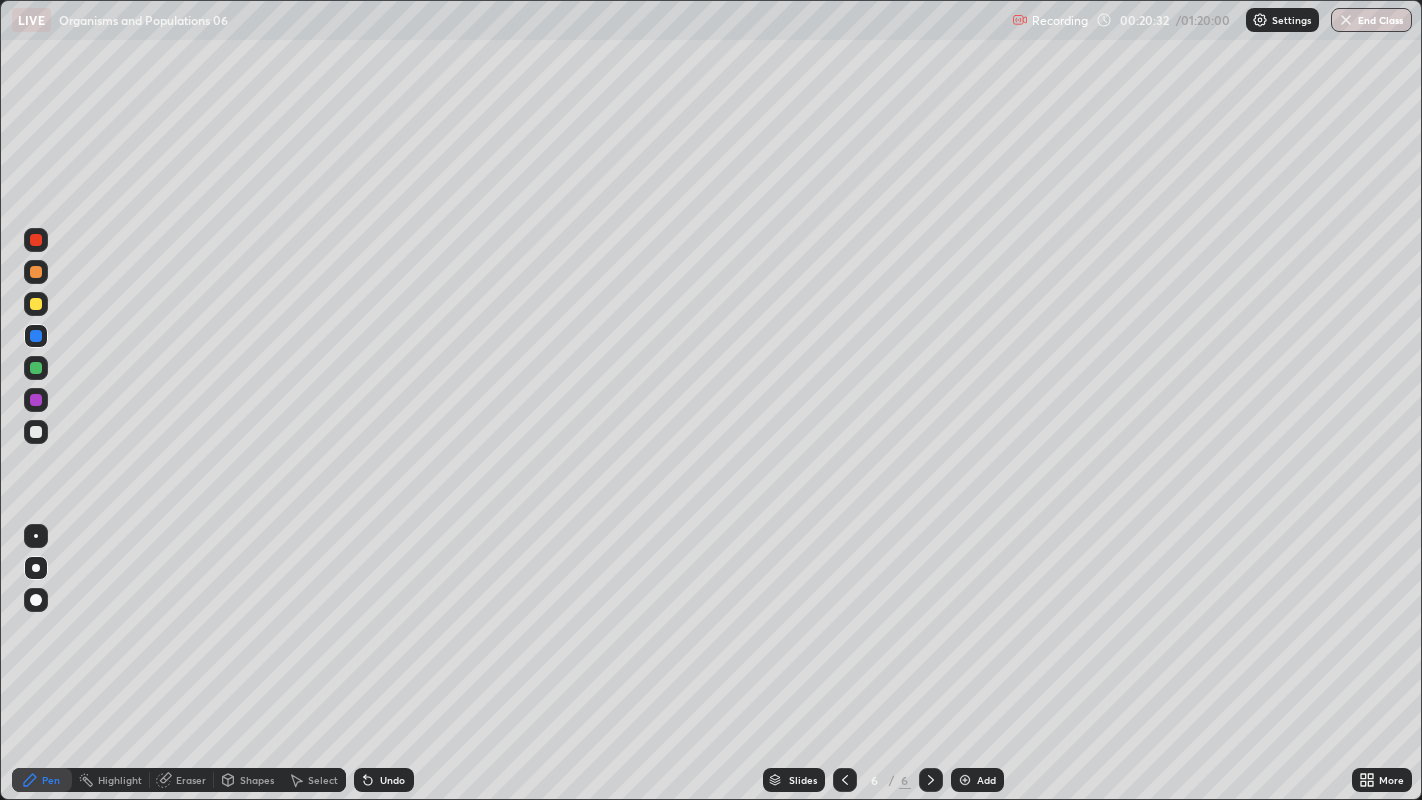 click at bounding box center [36, 336] 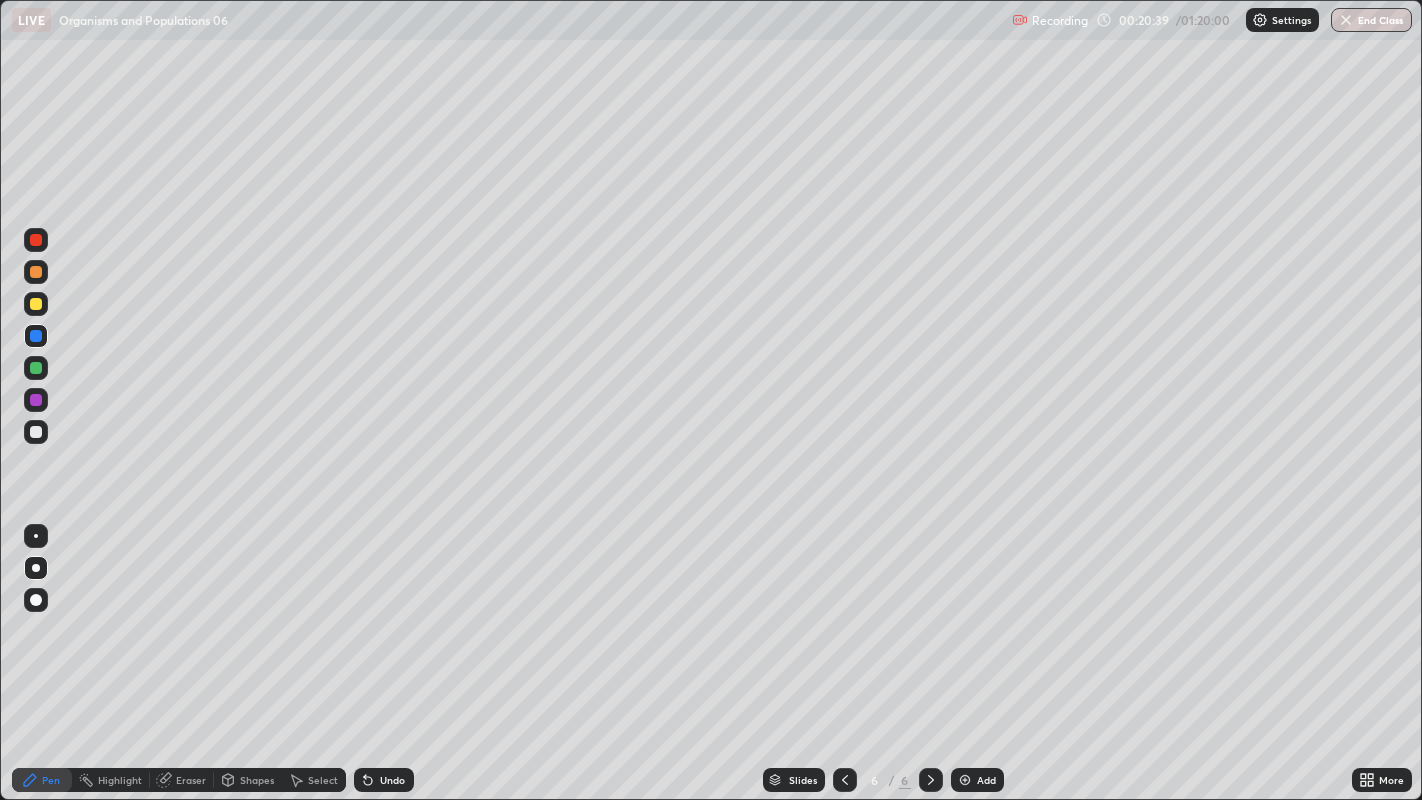 click at bounding box center [36, 432] 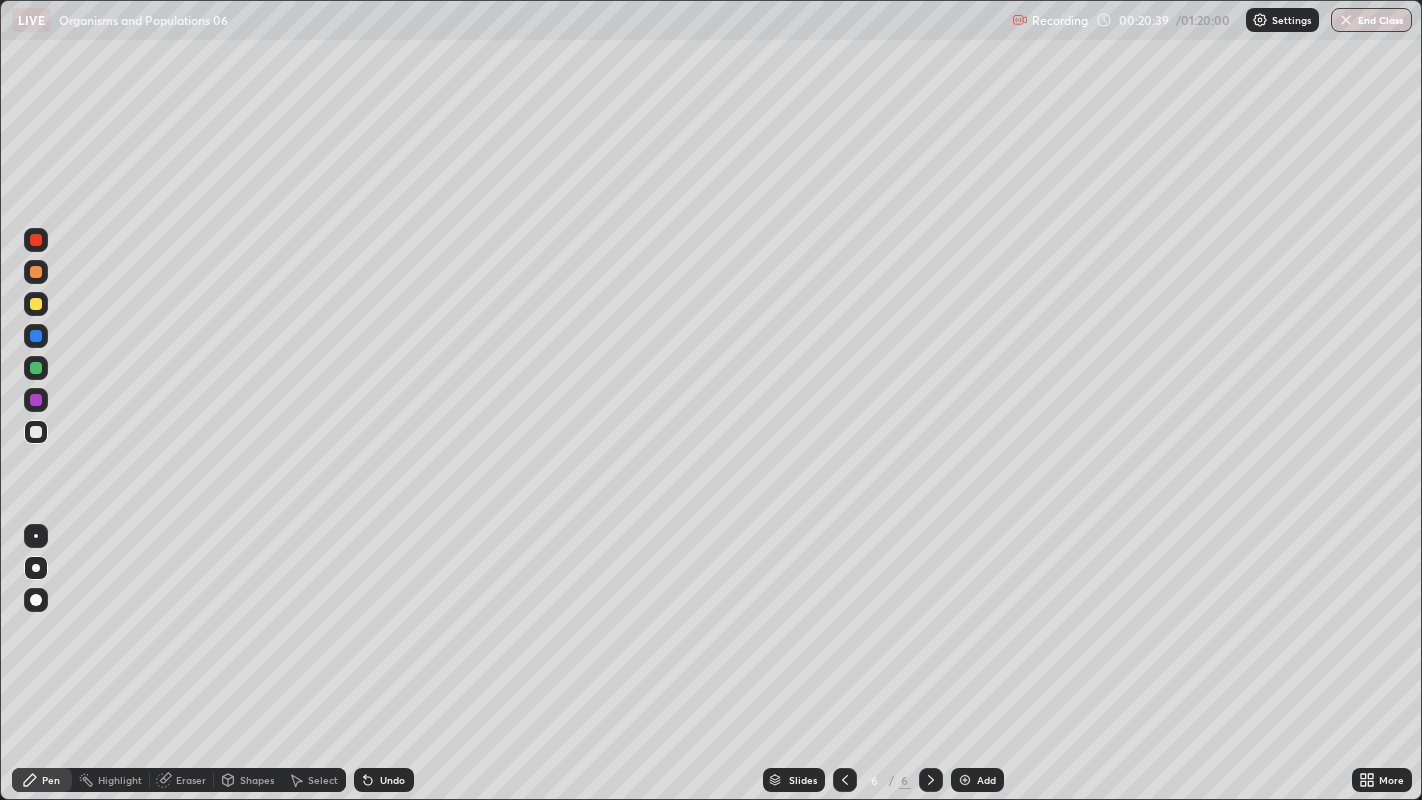 click at bounding box center [36, 432] 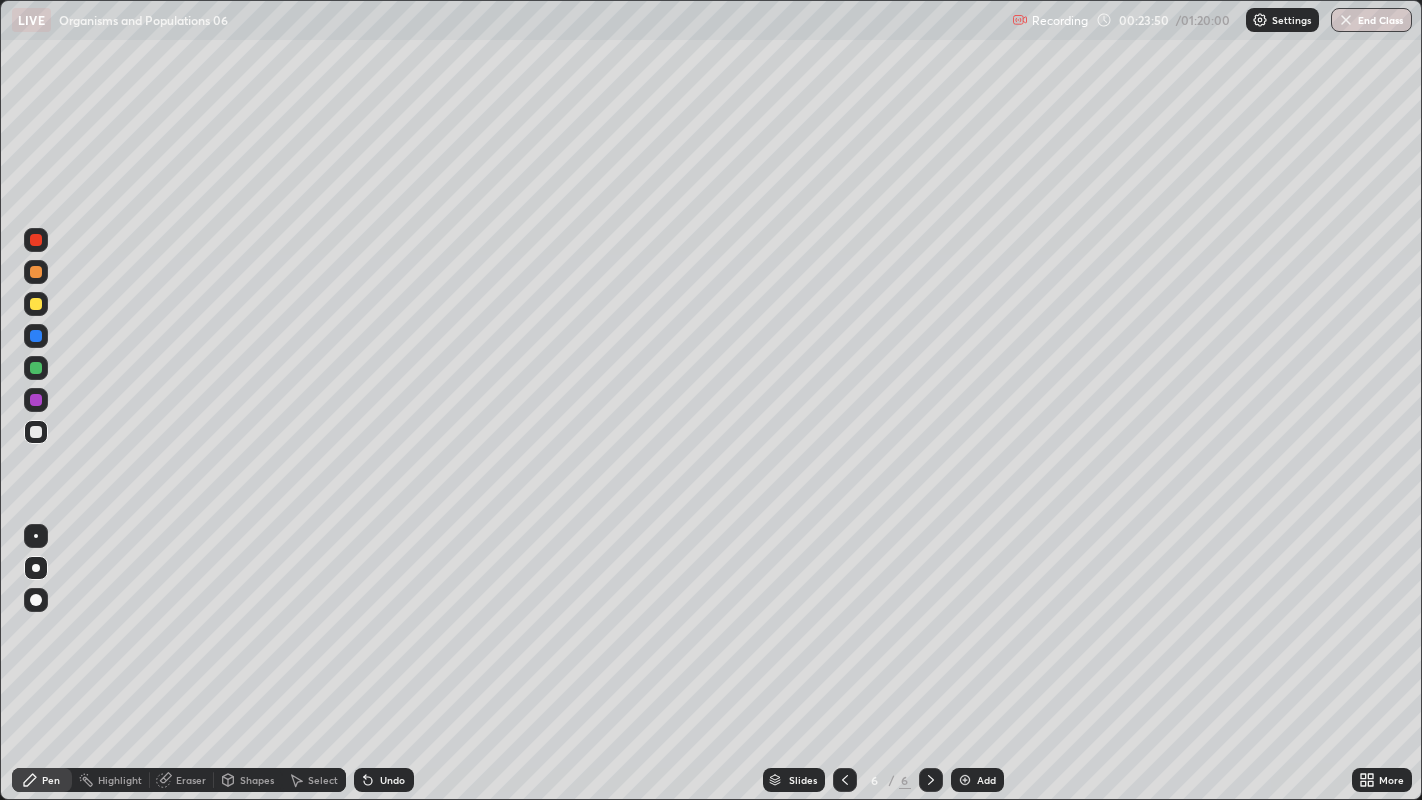 click on "Add" at bounding box center (986, 780) 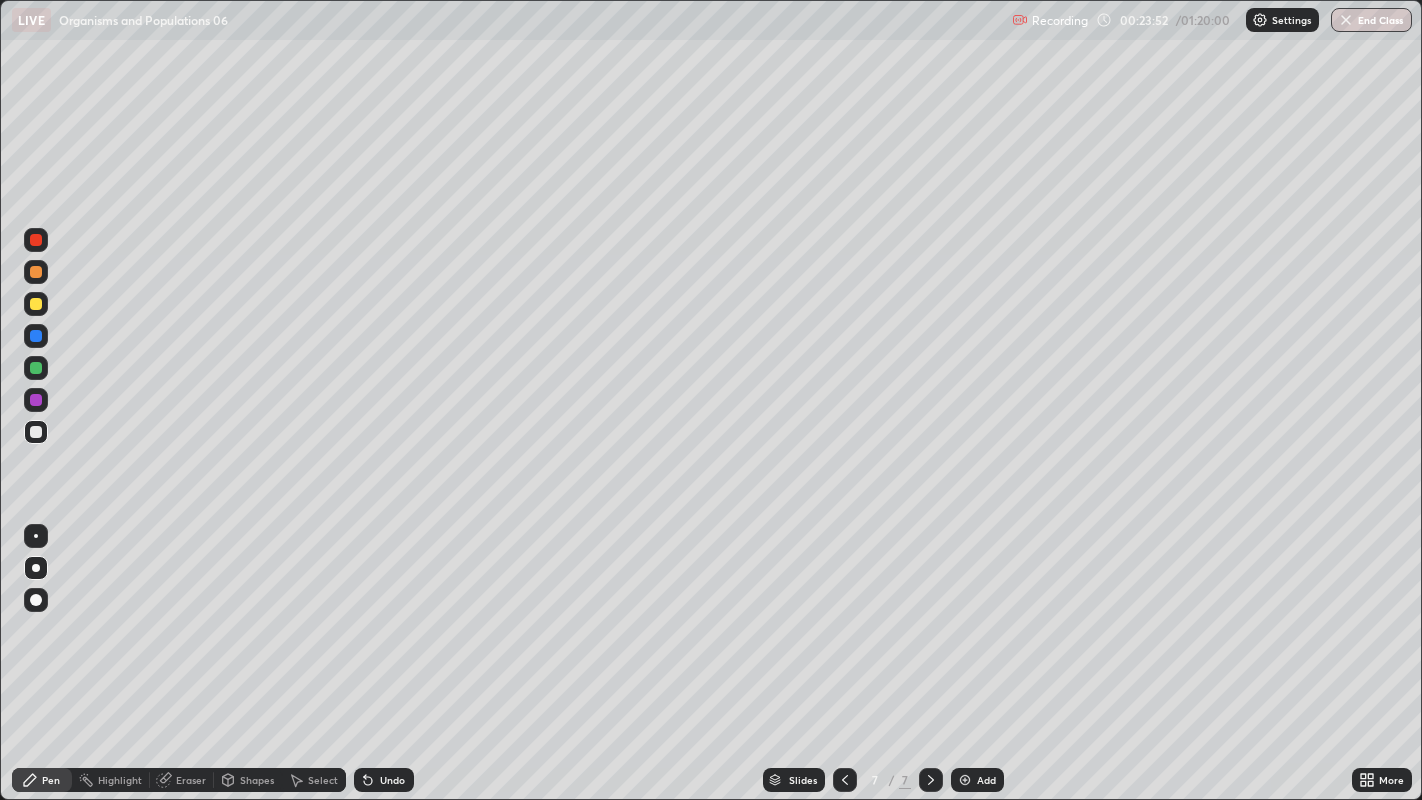 click 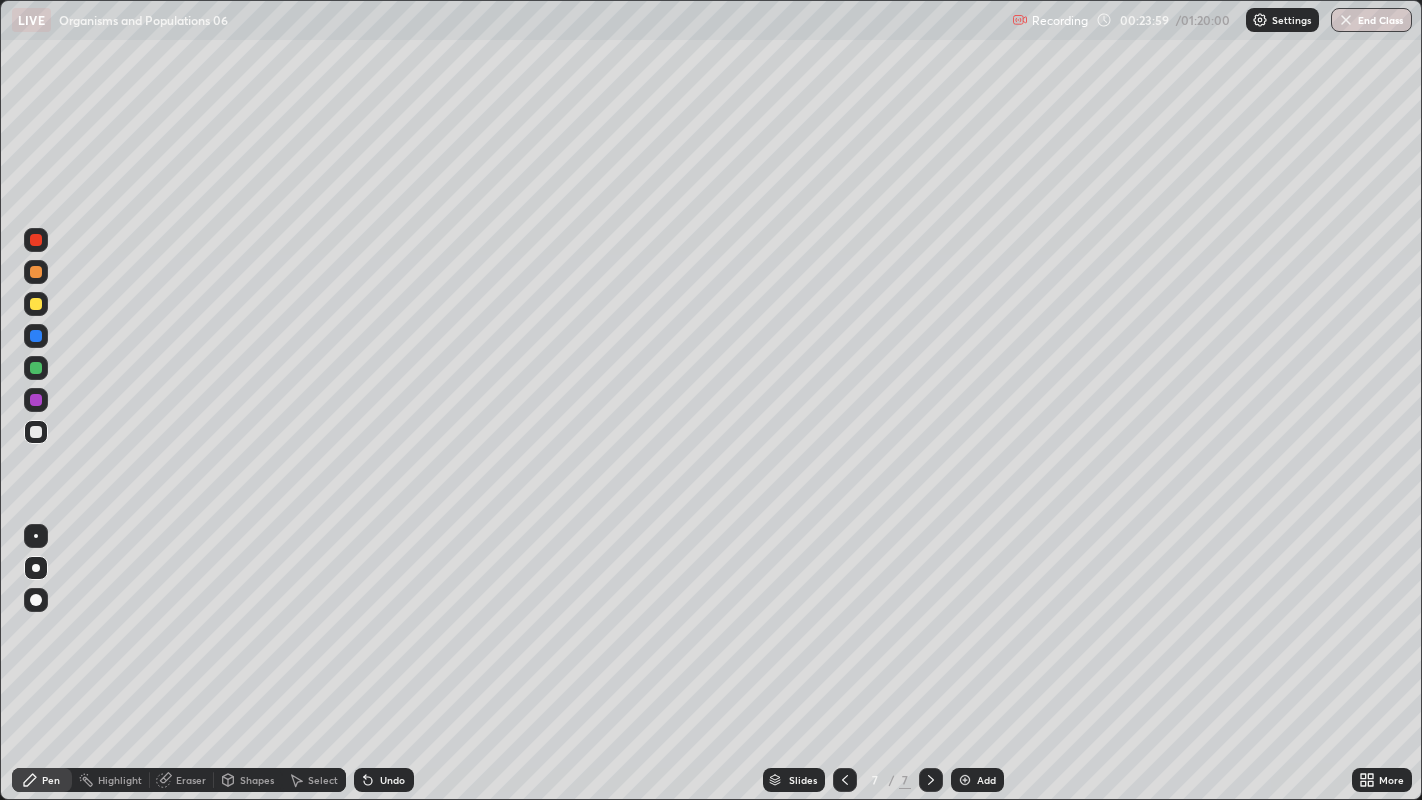 click at bounding box center (36, 240) 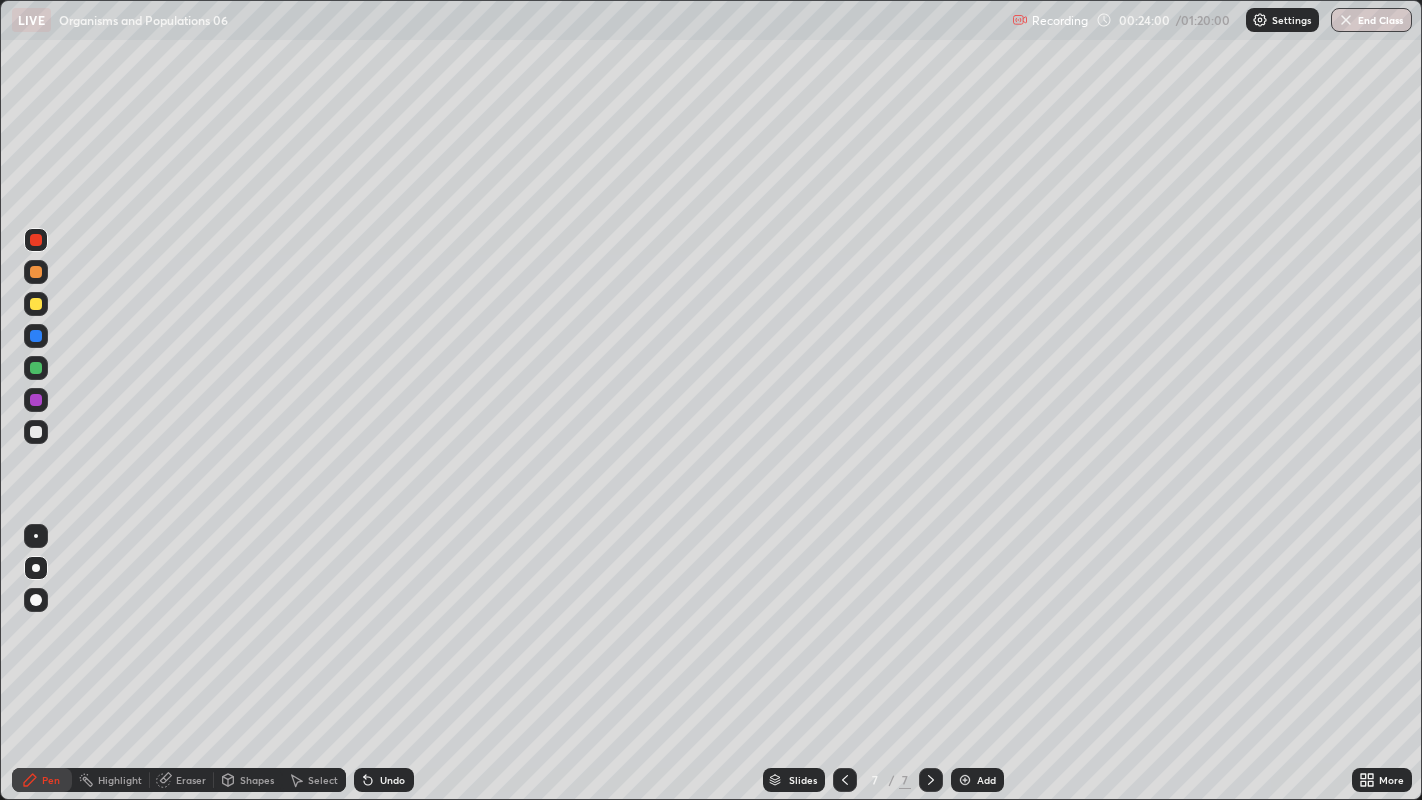 click at bounding box center [36, 240] 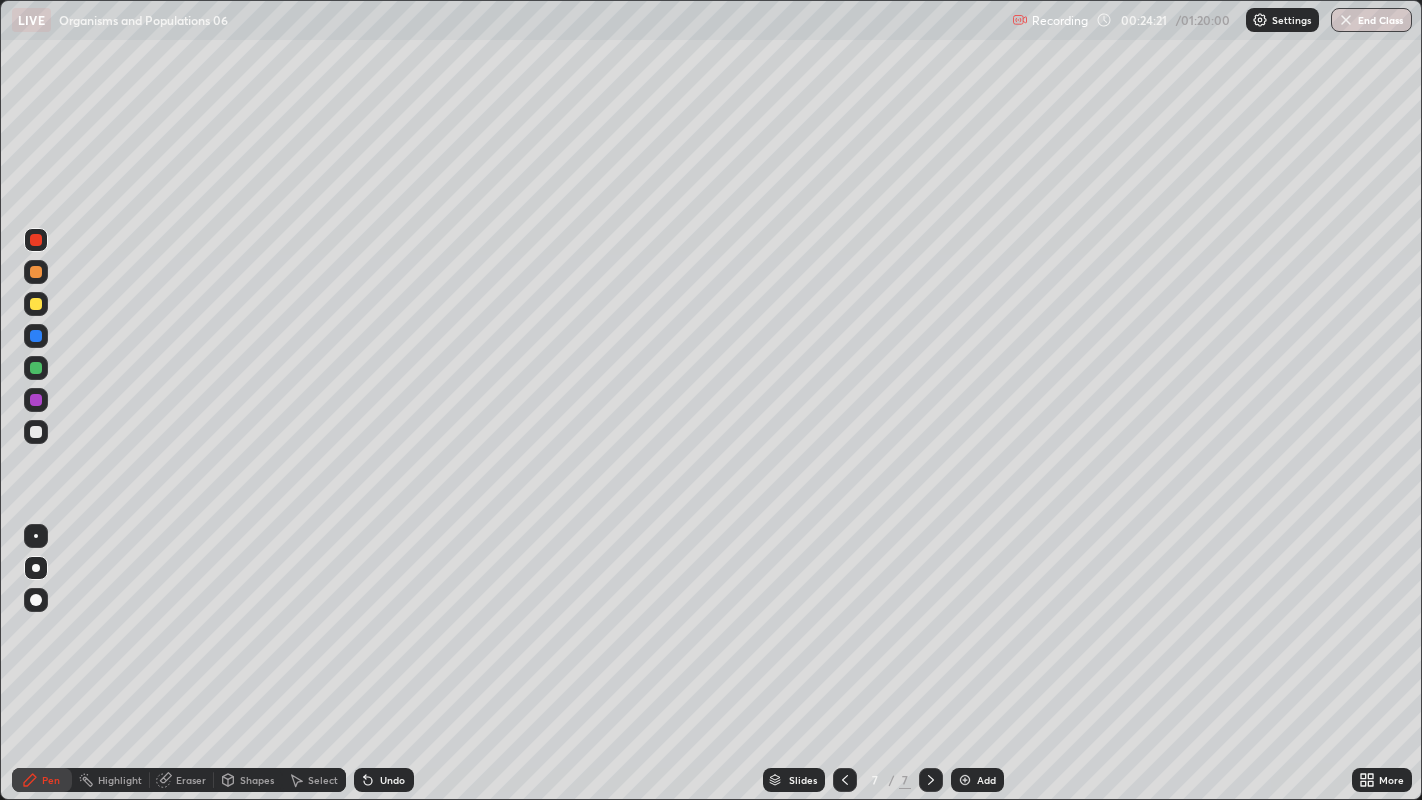 click at bounding box center [36, 432] 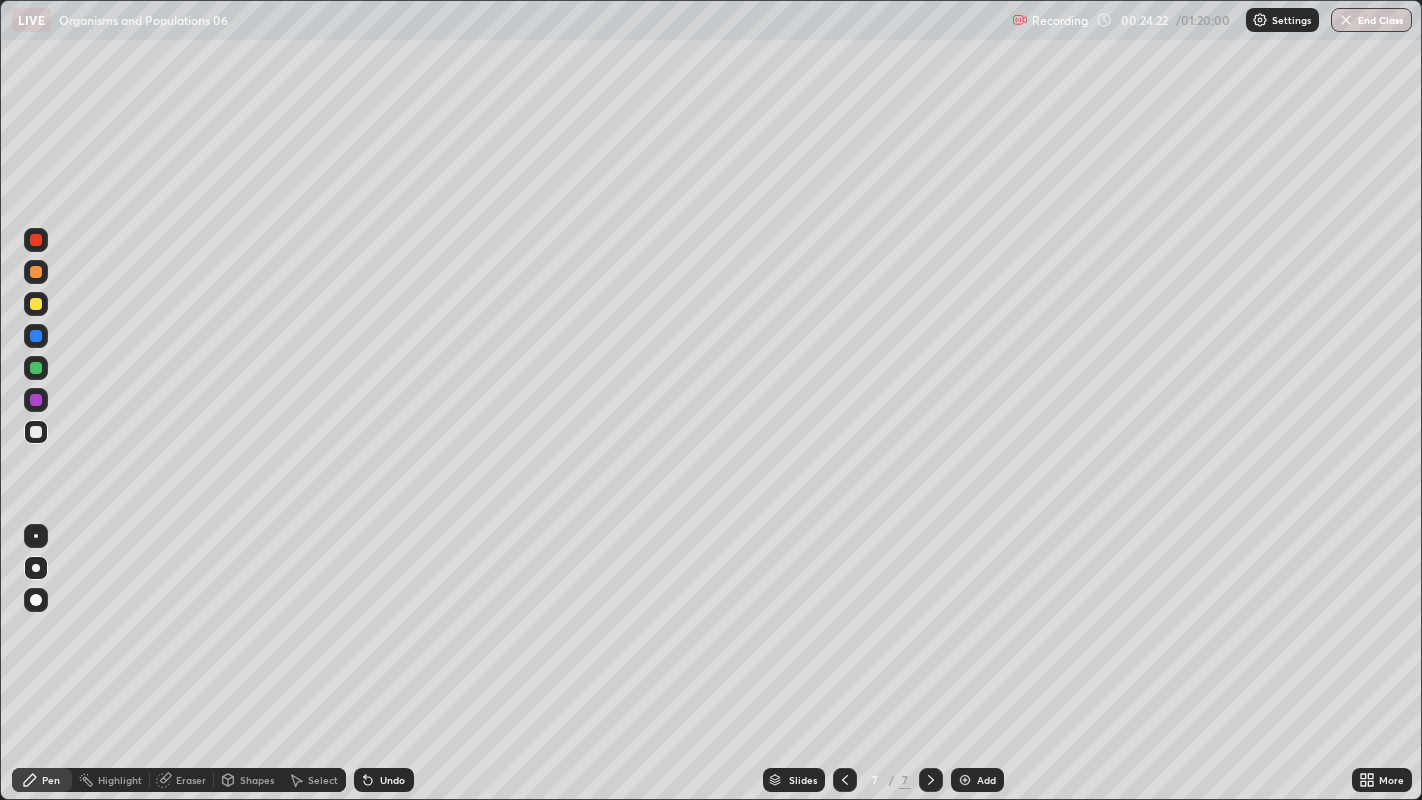 click at bounding box center (36, 432) 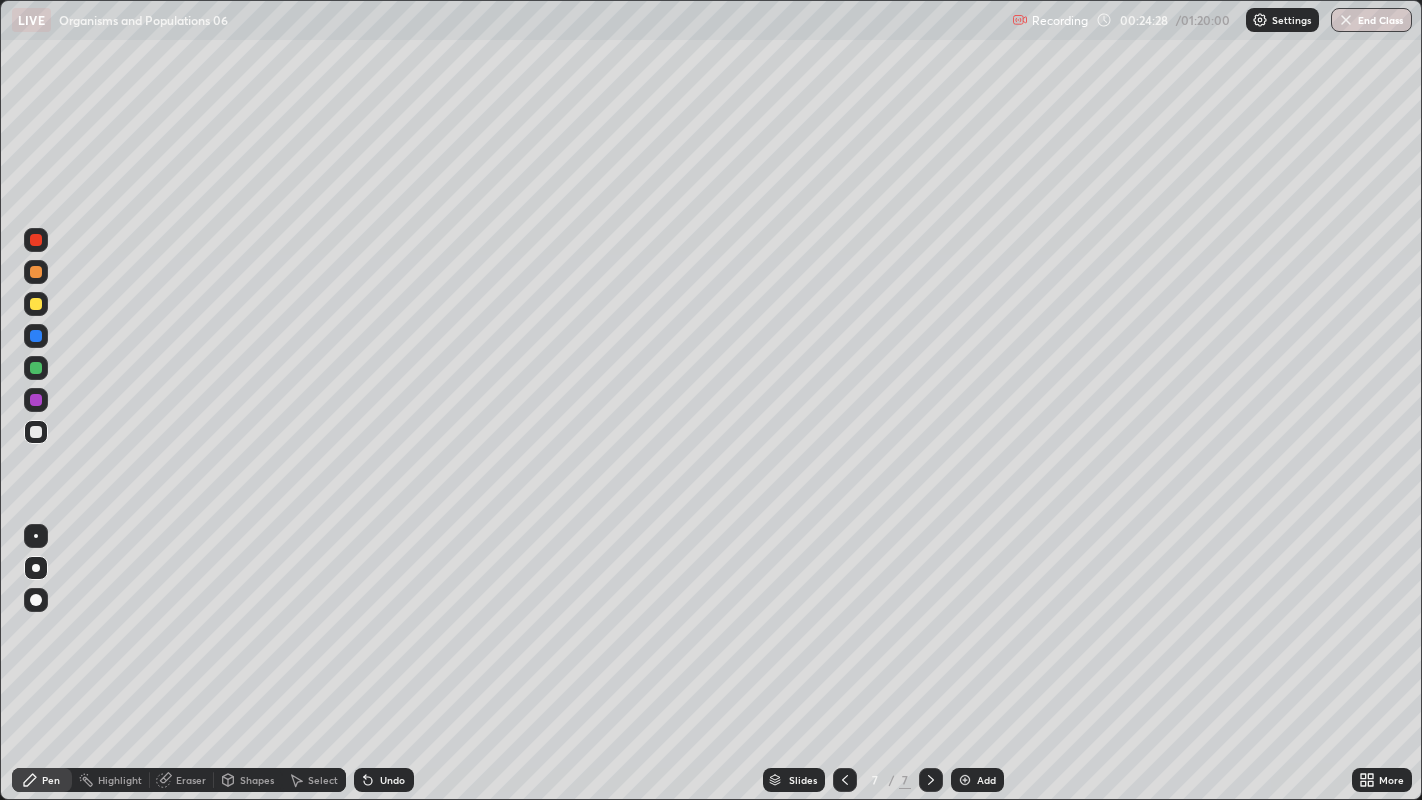click on "Undo" at bounding box center (392, 780) 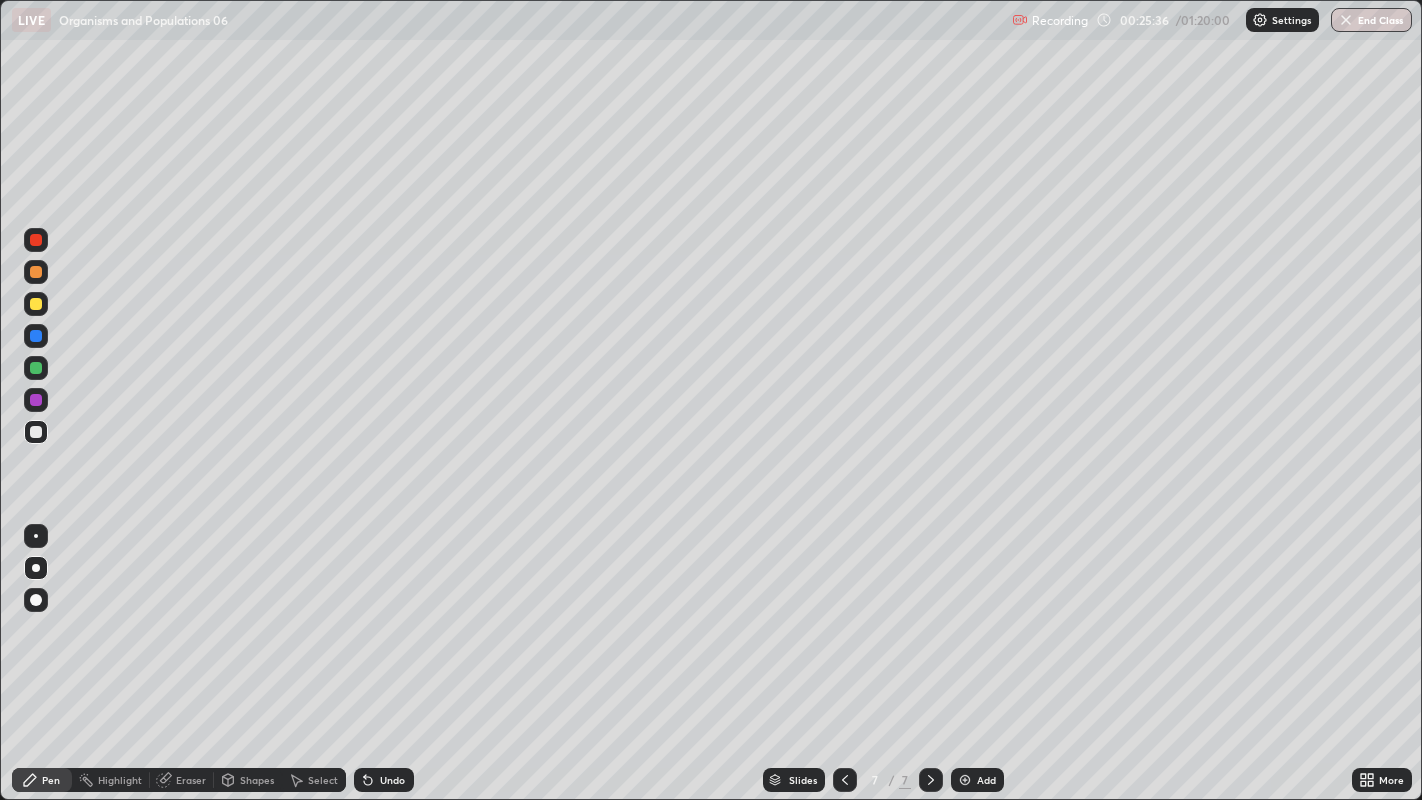 click at bounding box center [36, 432] 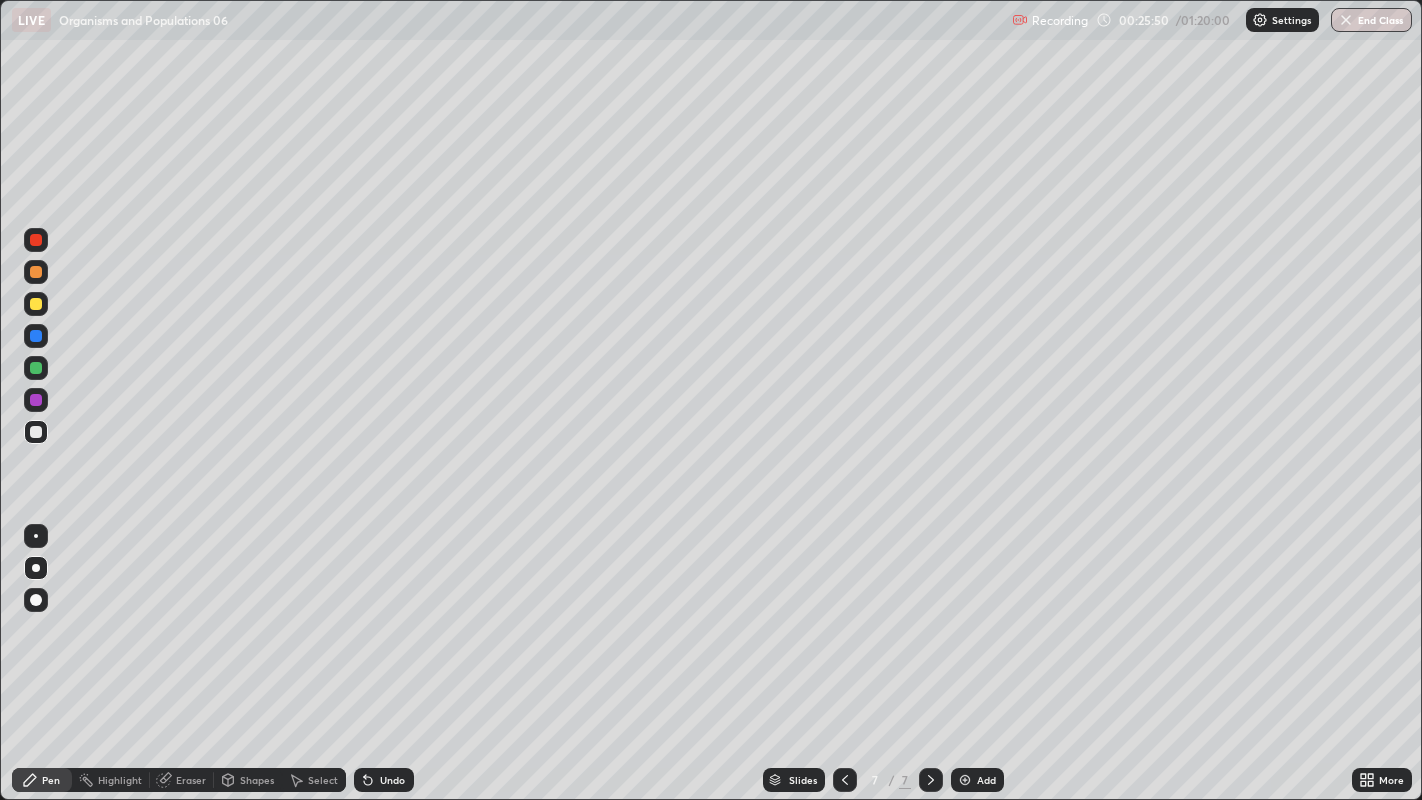 click at bounding box center (36, 368) 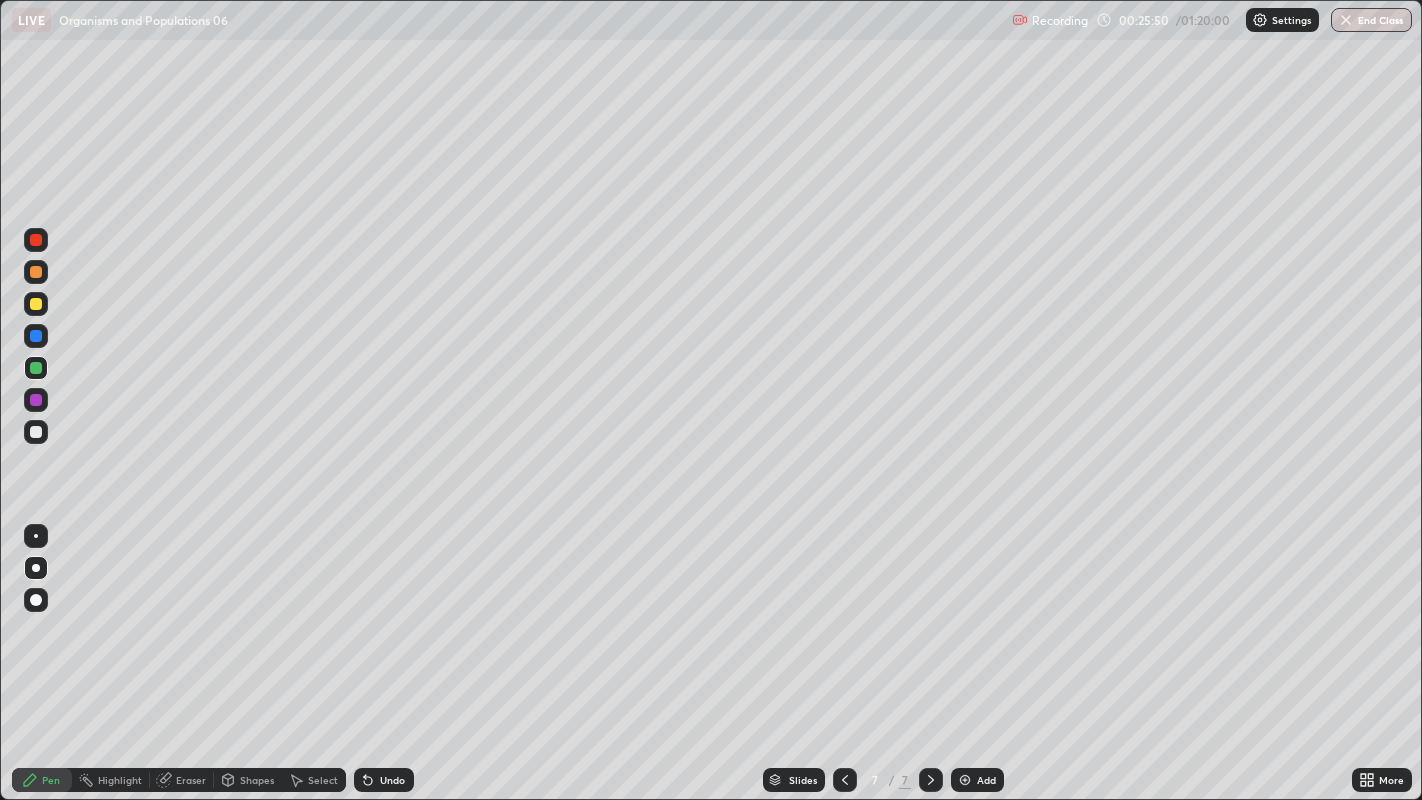 click at bounding box center (36, 368) 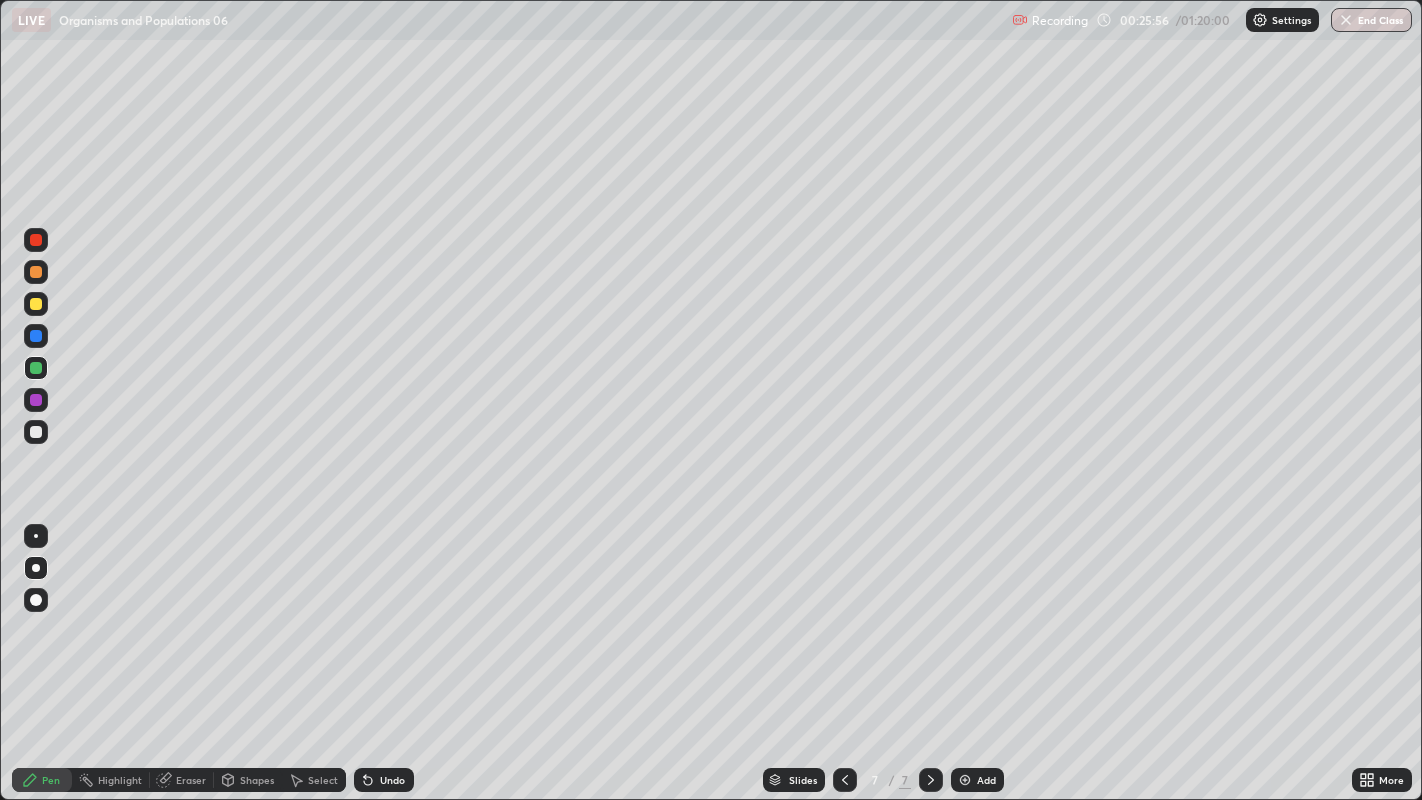 click at bounding box center [36, 400] 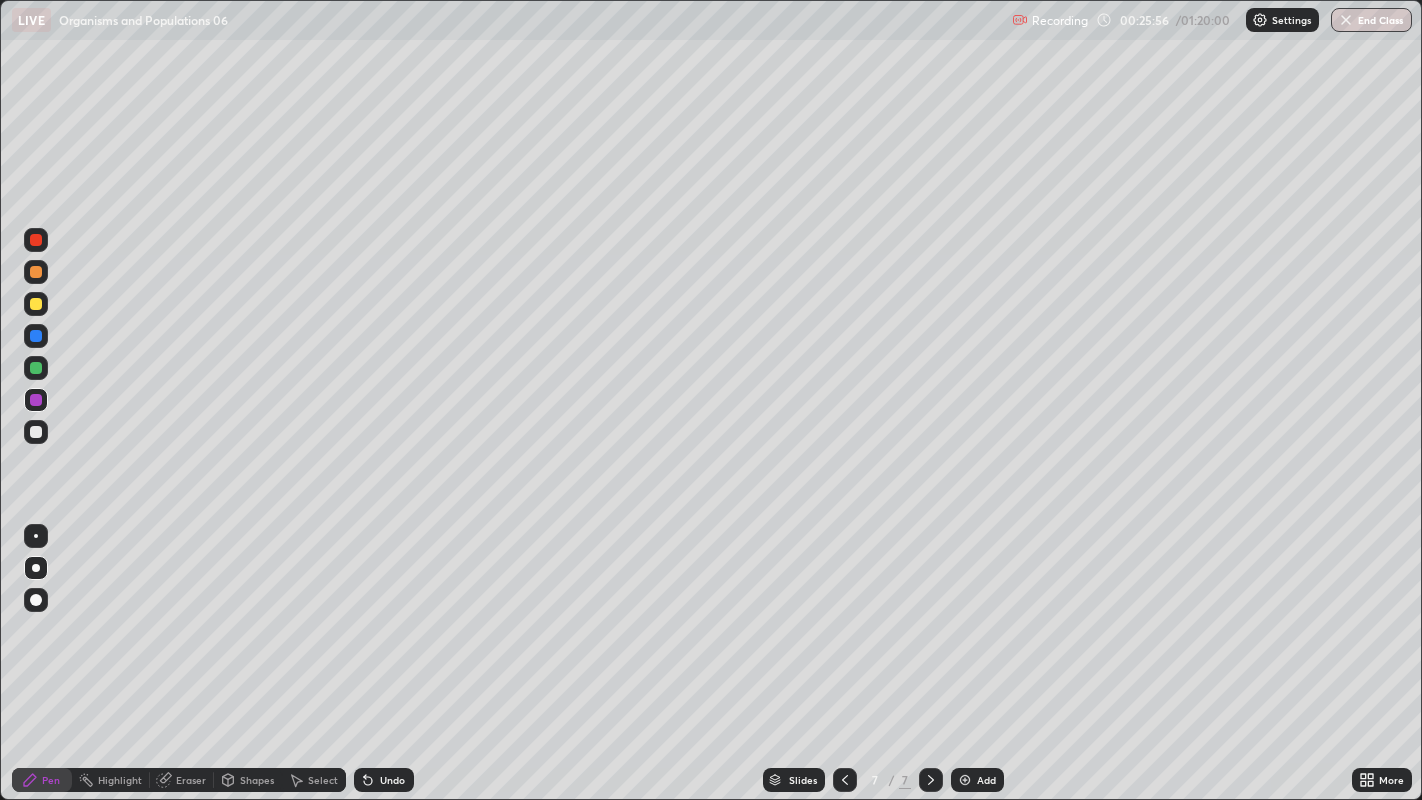 click at bounding box center [36, 400] 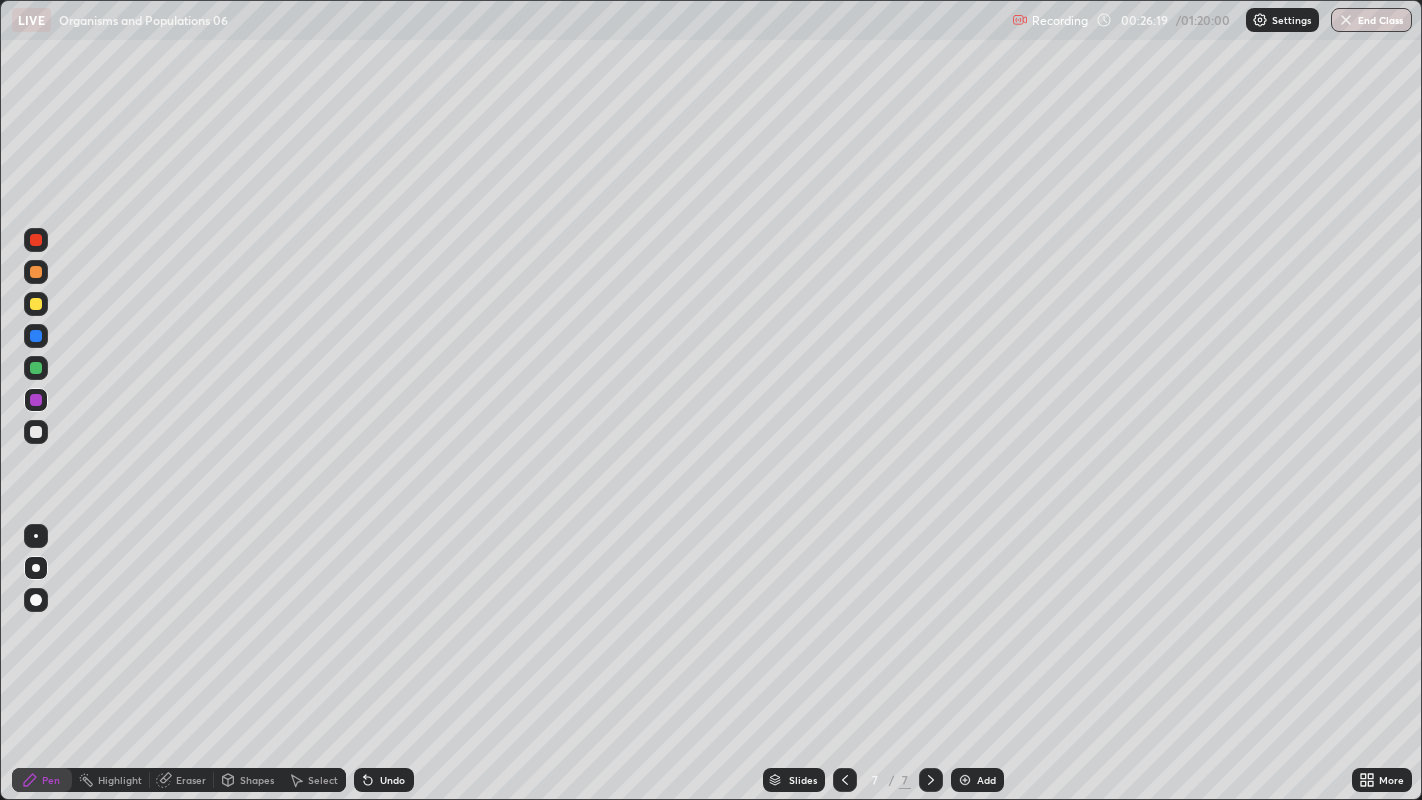 click at bounding box center [36, 432] 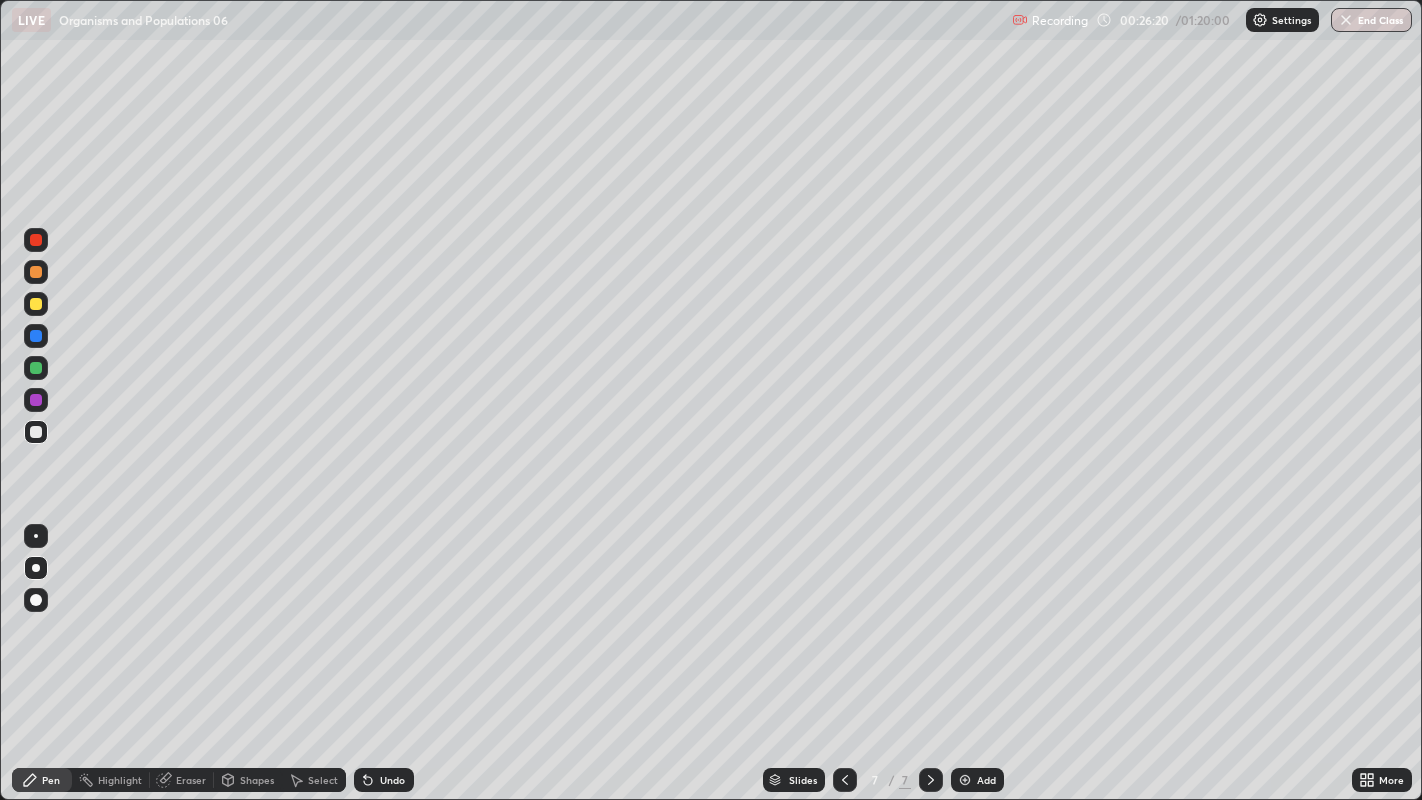 click at bounding box center [36, 432] 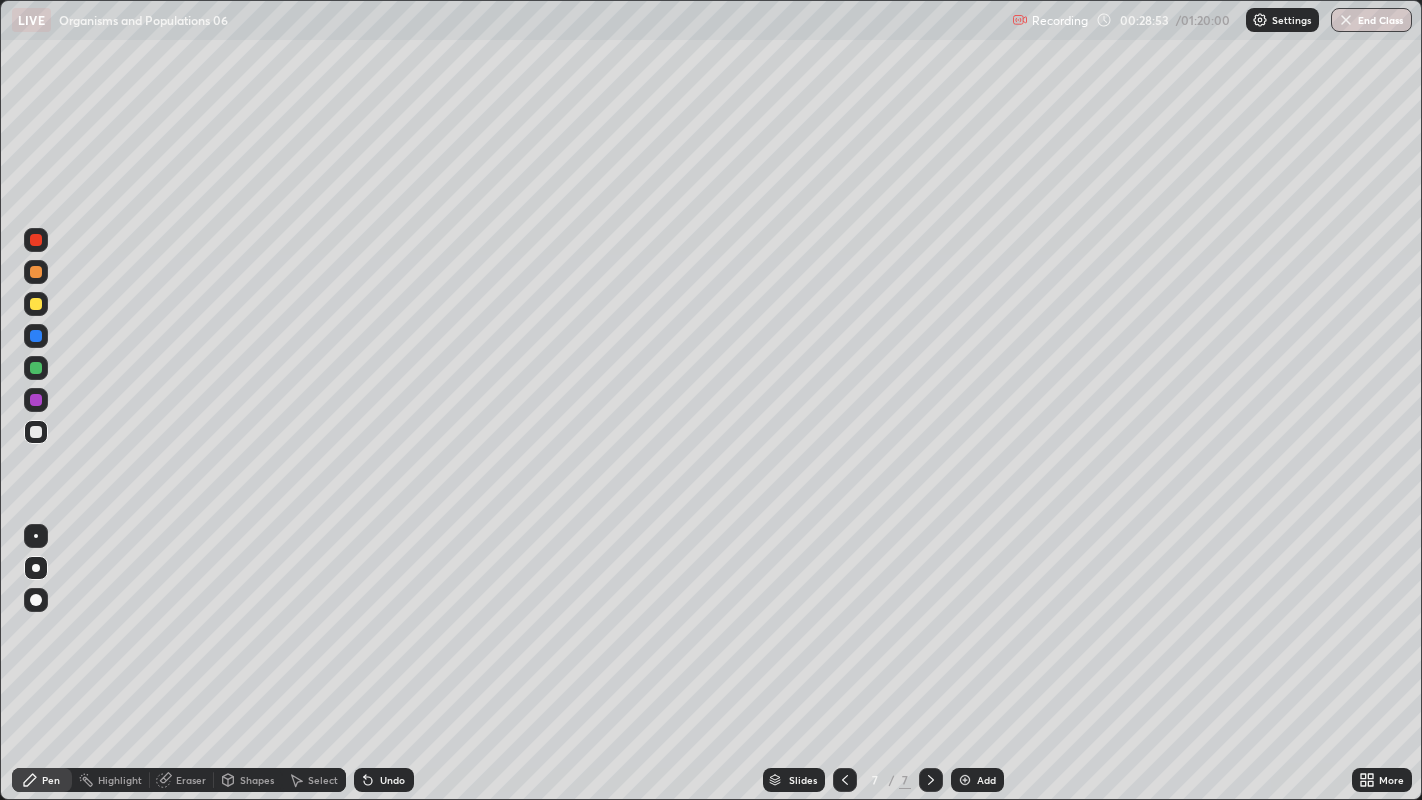 click on "Add" at bounding box center (977, 780) 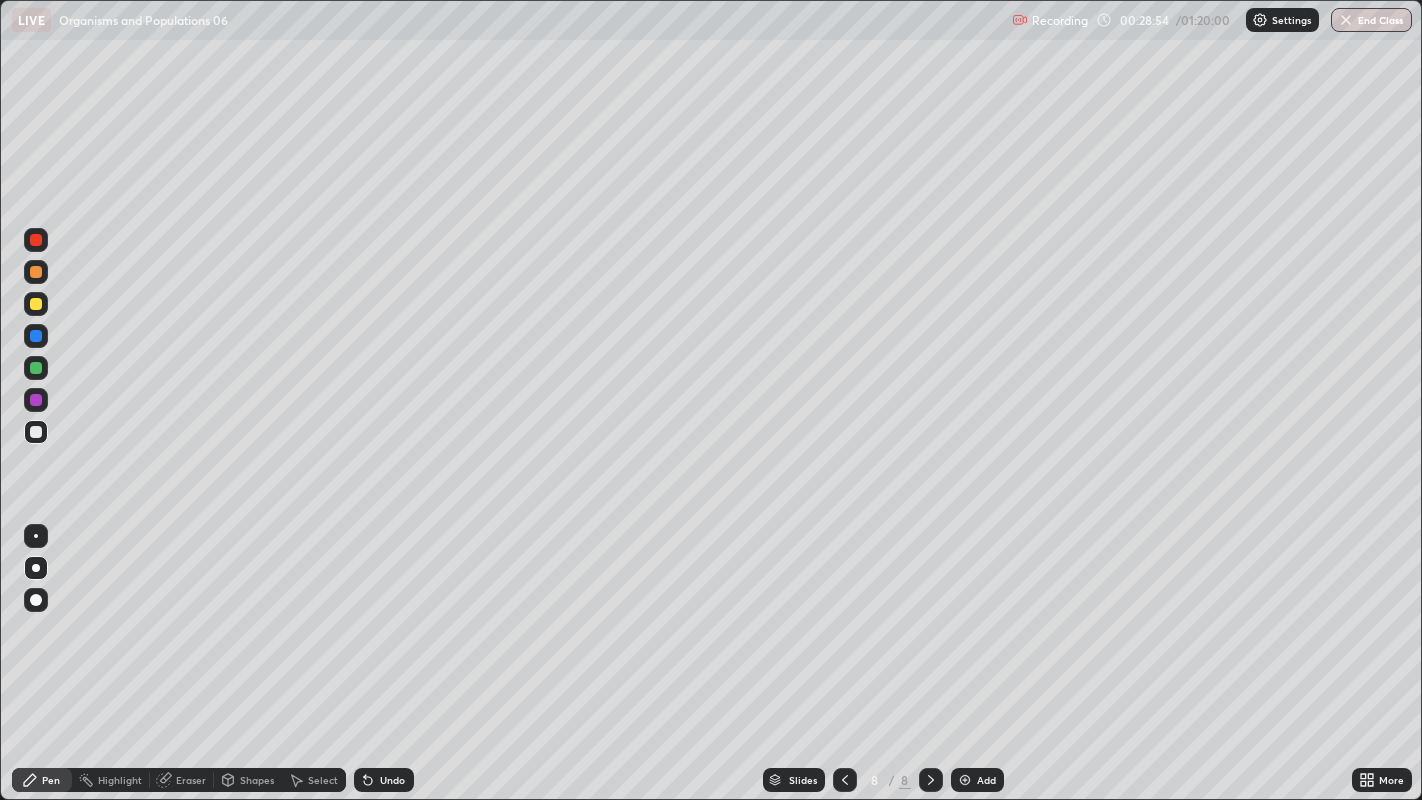 click on "Pen" at bounding box center [42, 780] 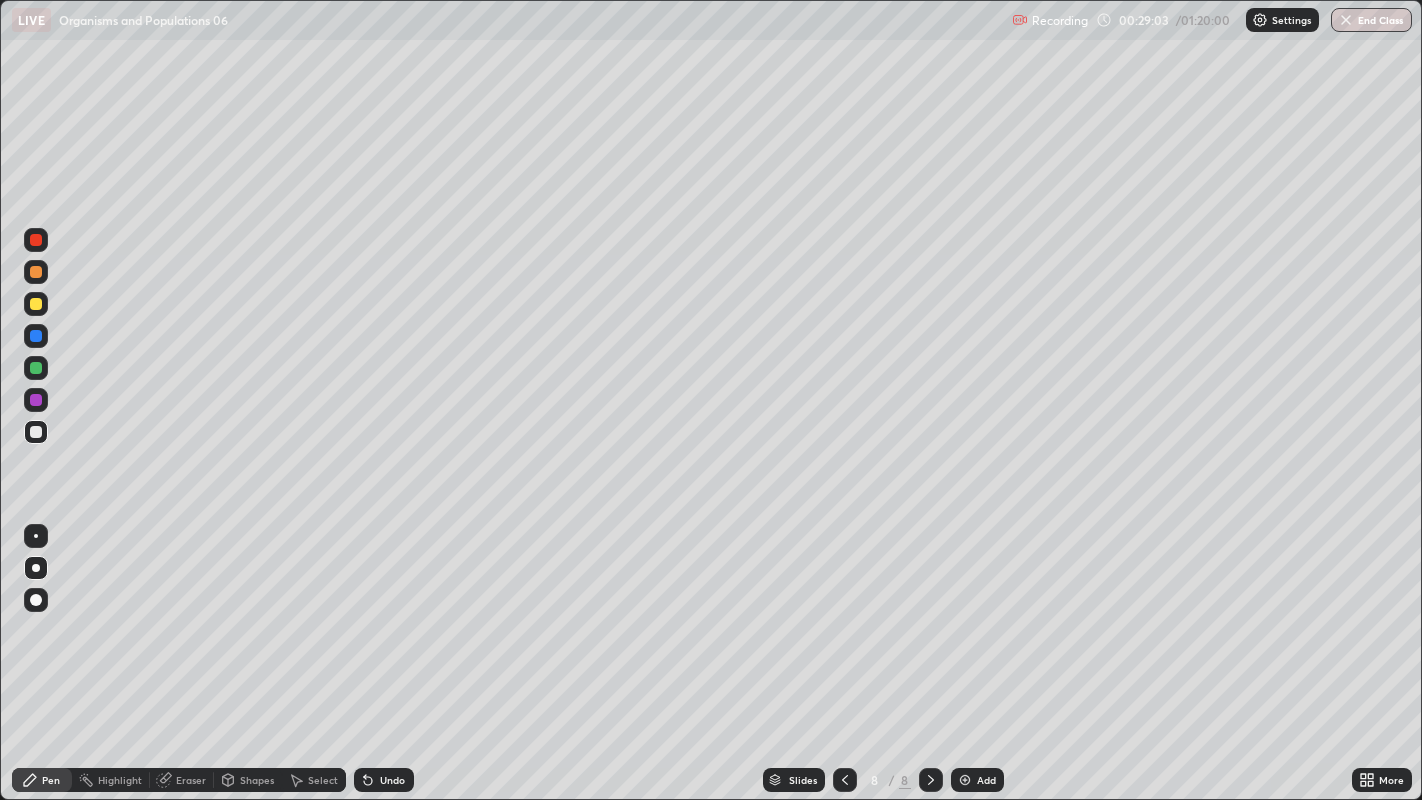 click at bounding box center (36, 304) 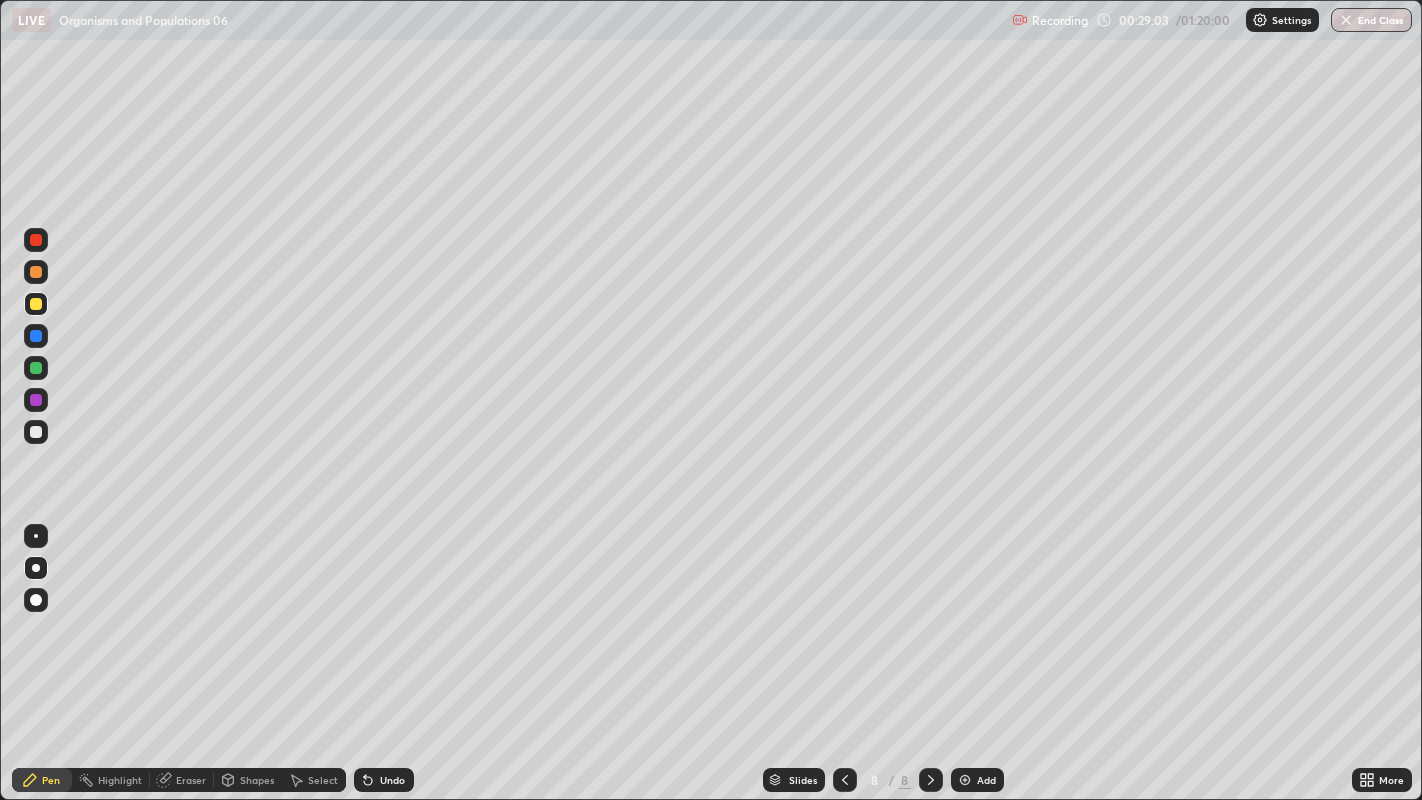 click at bounding box center [36, 304] 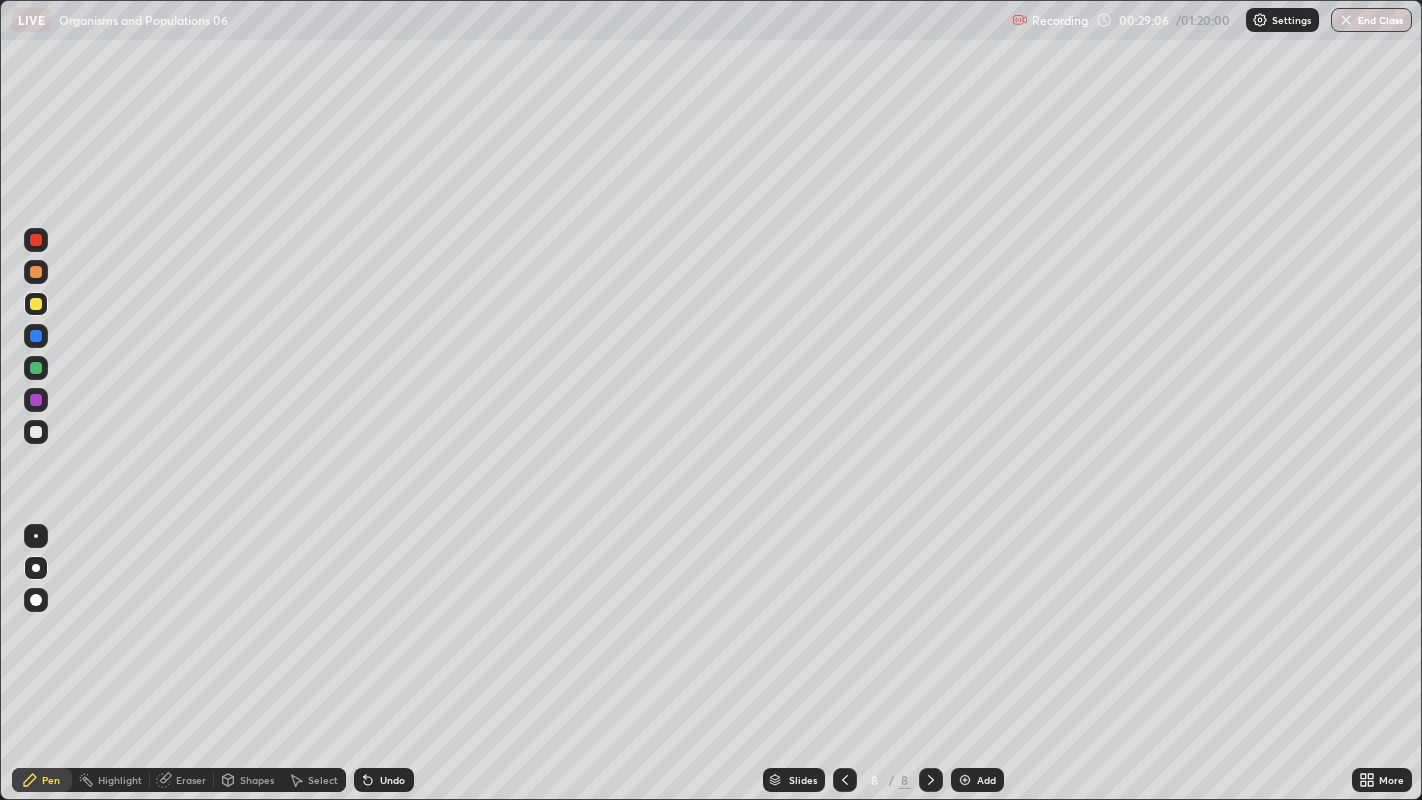 click on "Undo" at bounding box center [384, 780] 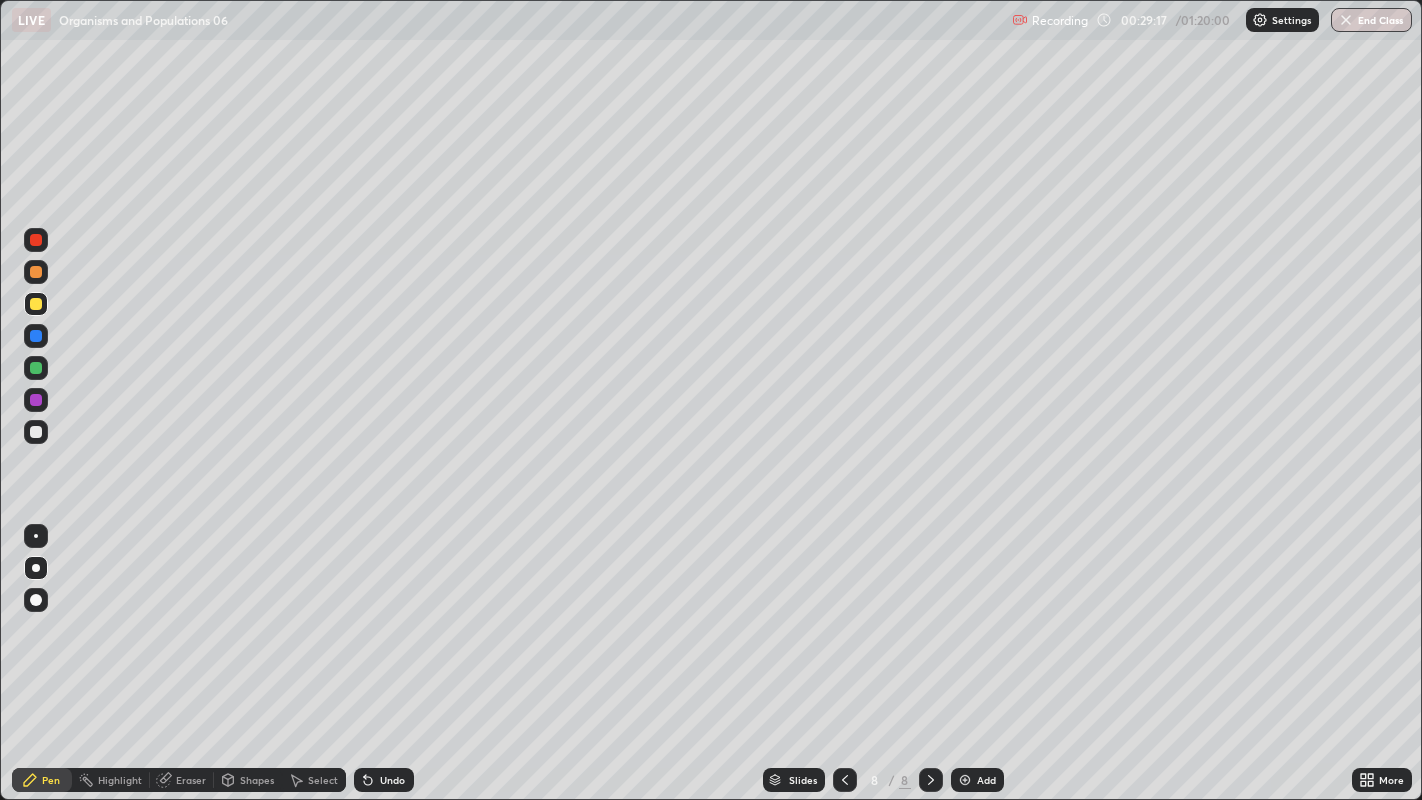 click at bounding box center [36, 368] 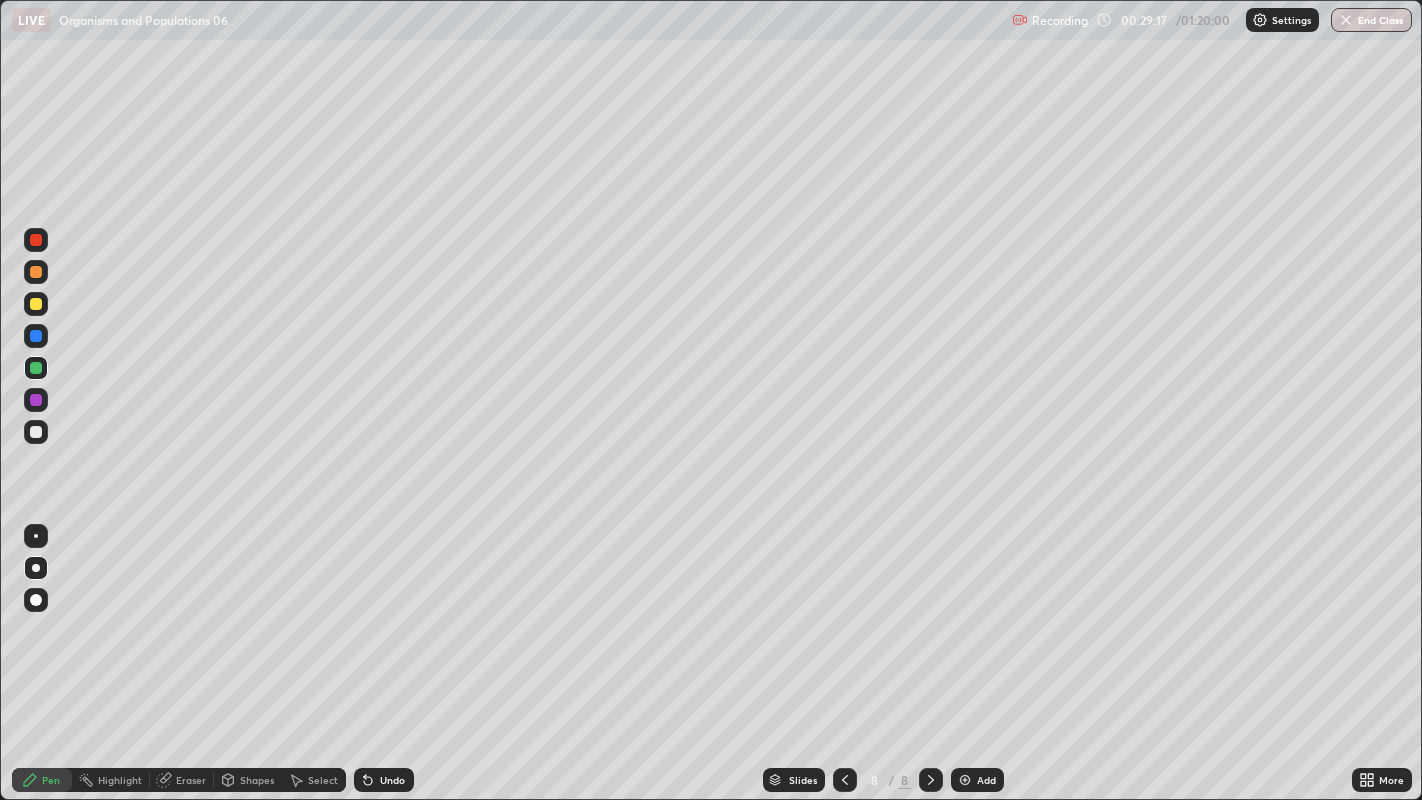 click at bounding box center (36, 368) 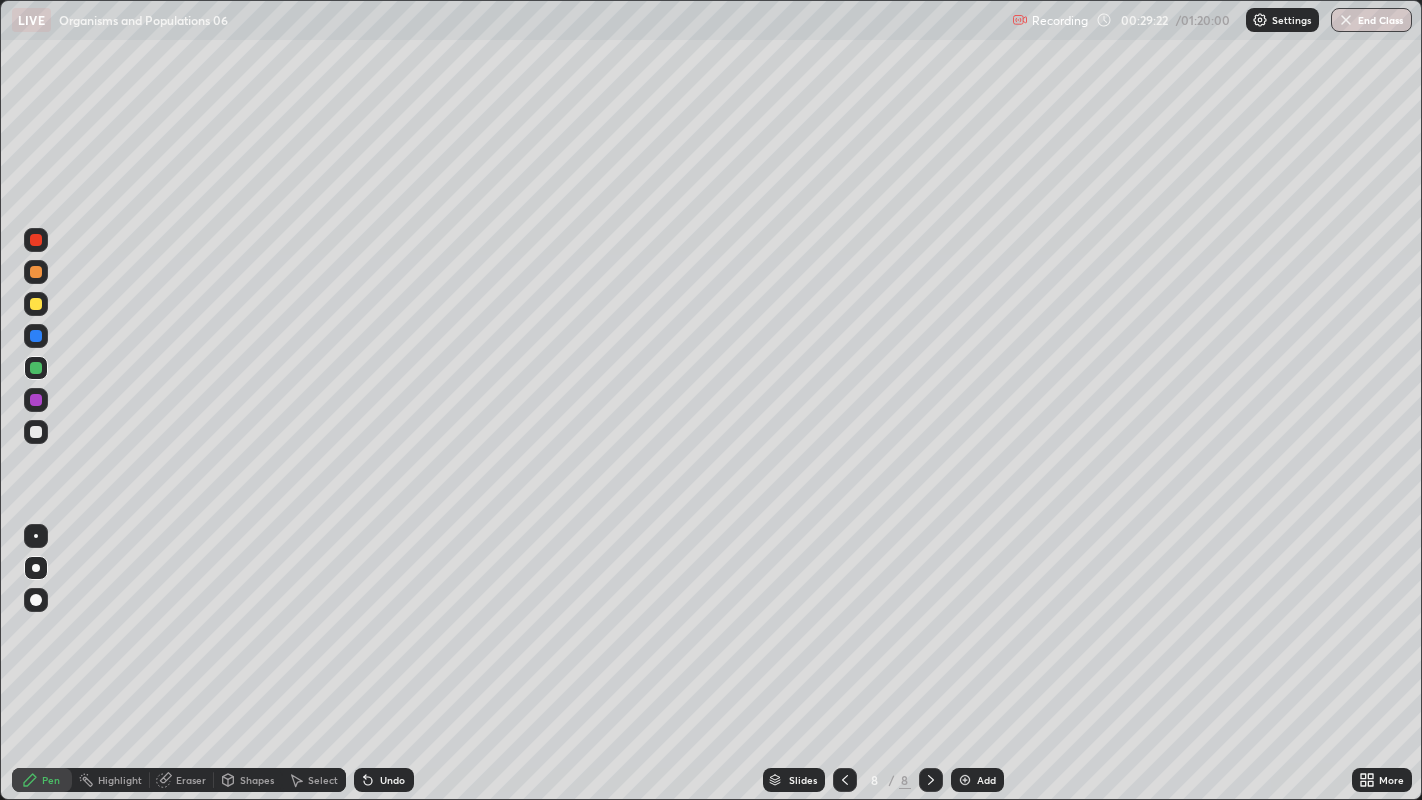 click at bounding box center (36, 400) 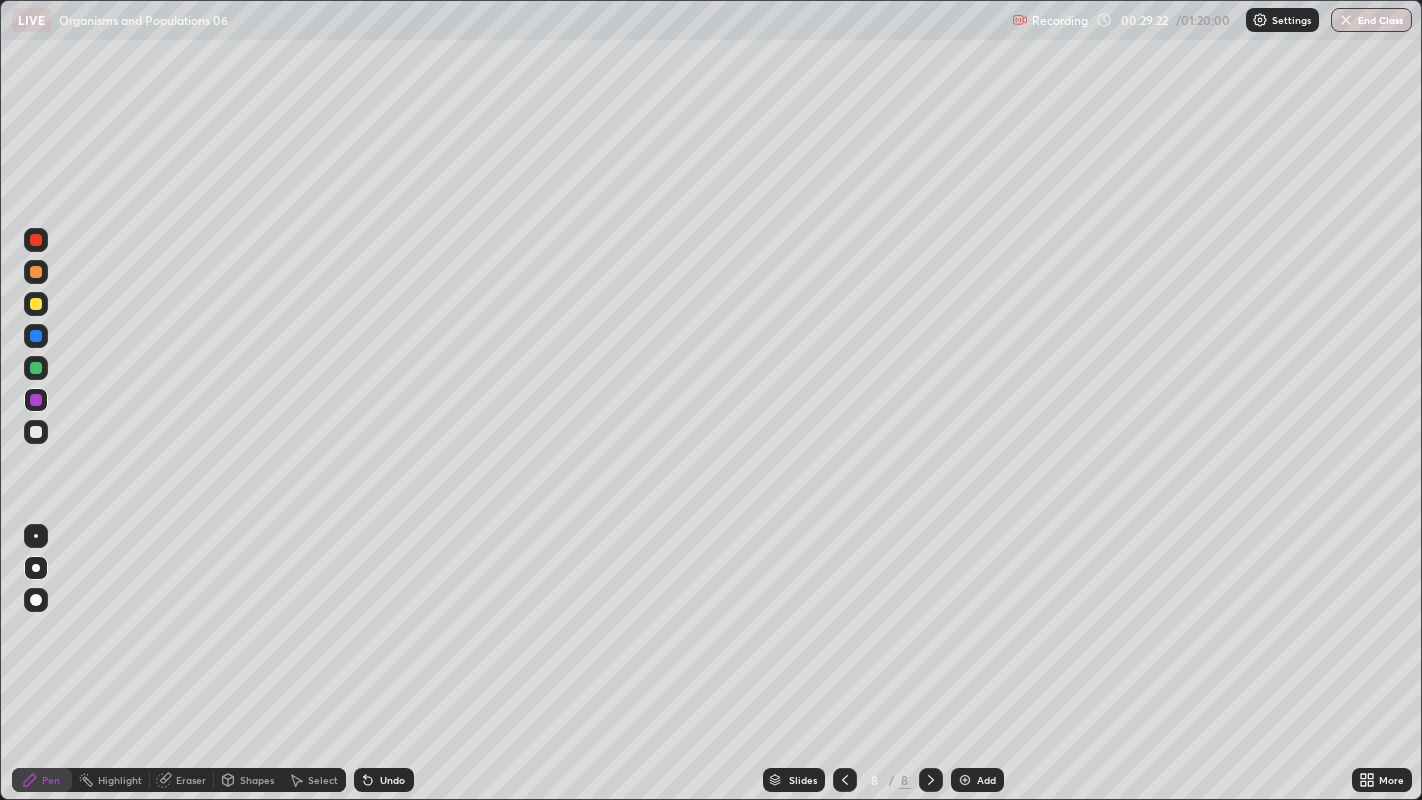 click at bounding box center [36, 400] 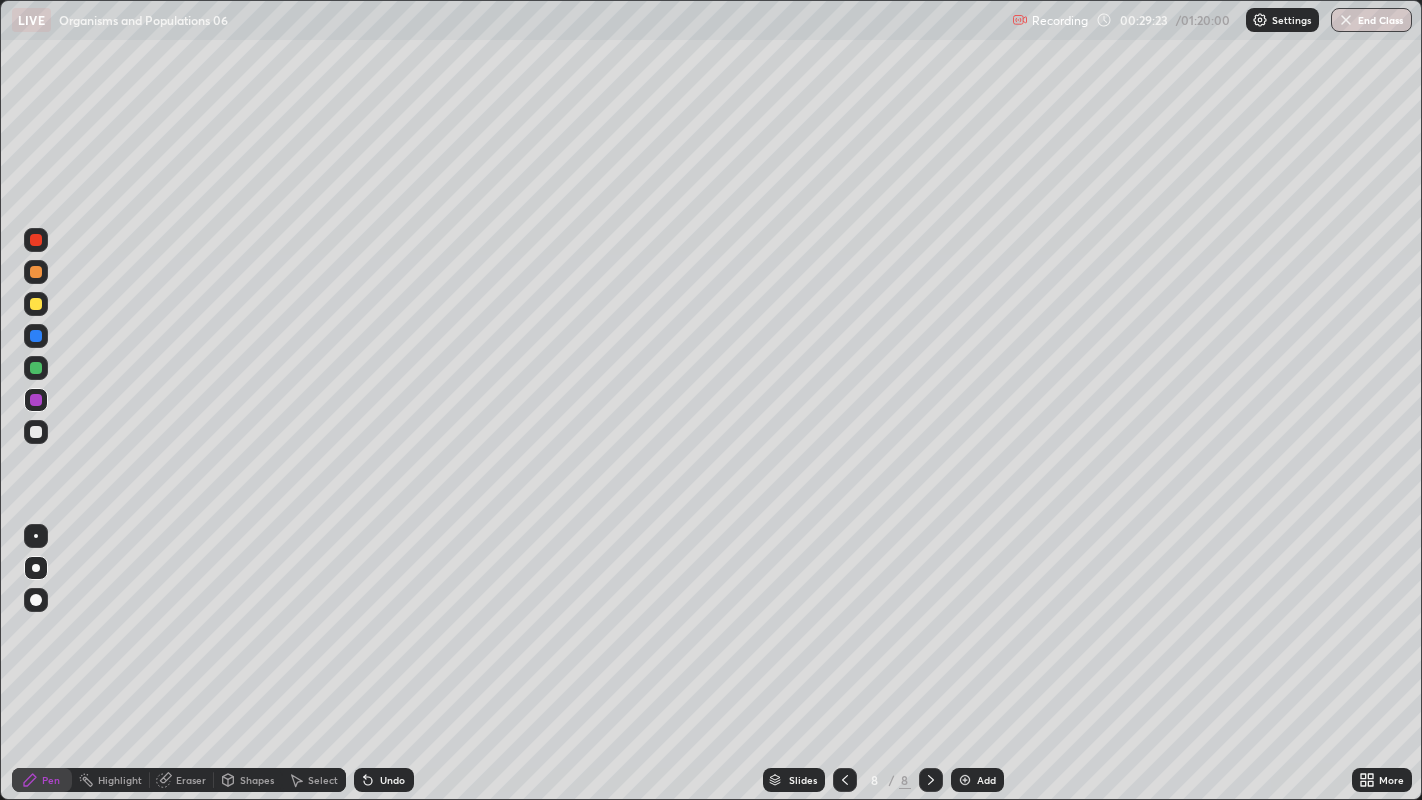 click at bounding box center [36, 400] 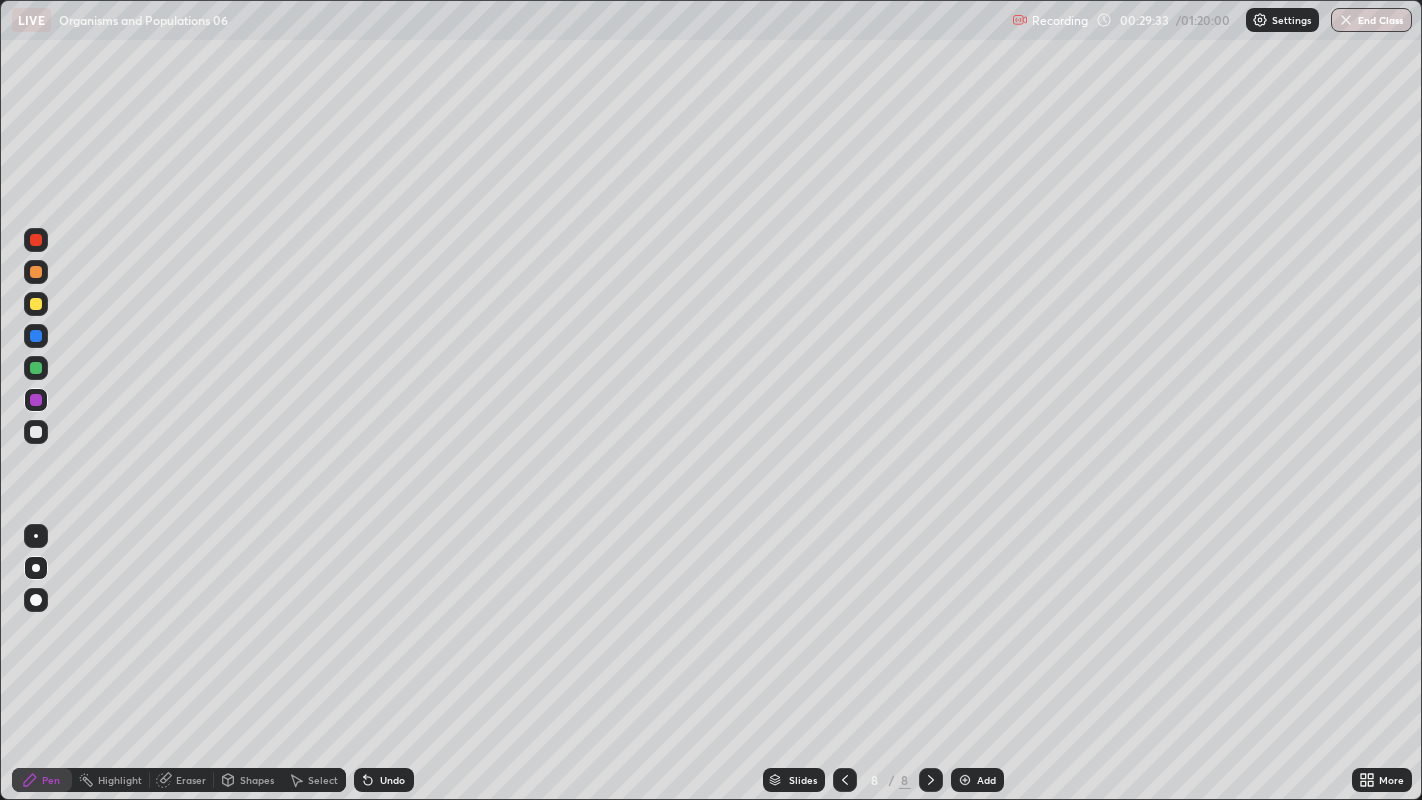 click at bounding box center [36, 432] 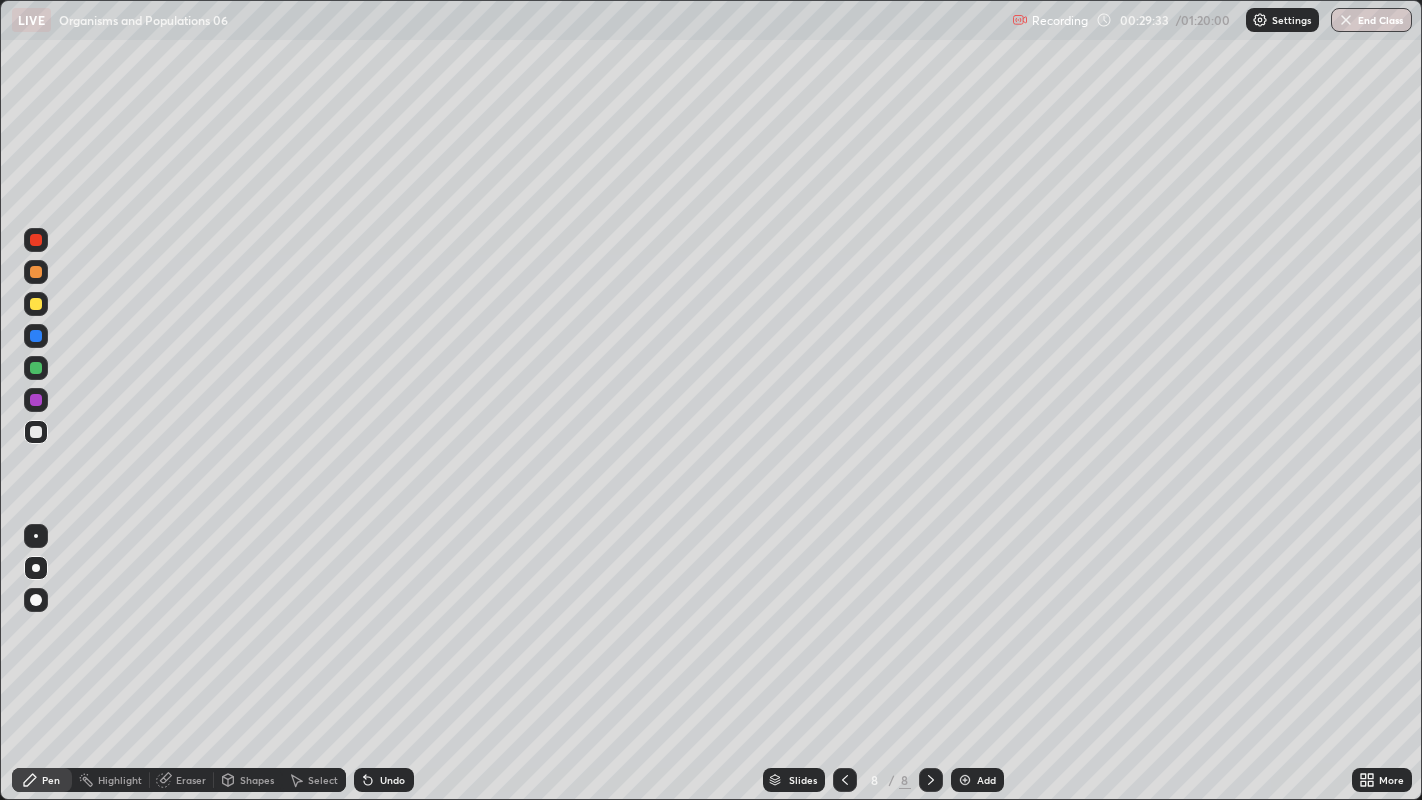 click at bounding box center [36, 432] 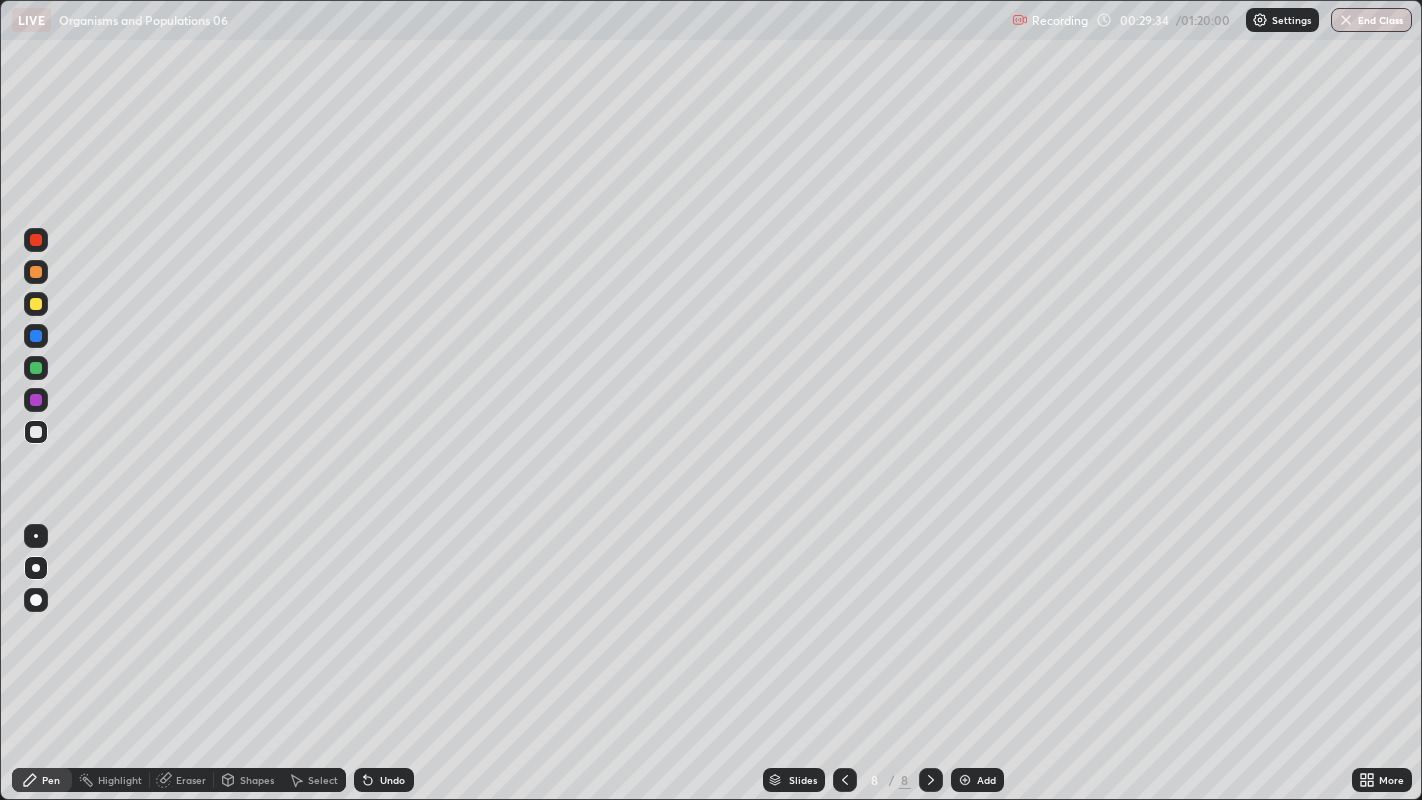 click at bounding box center (36, 432) 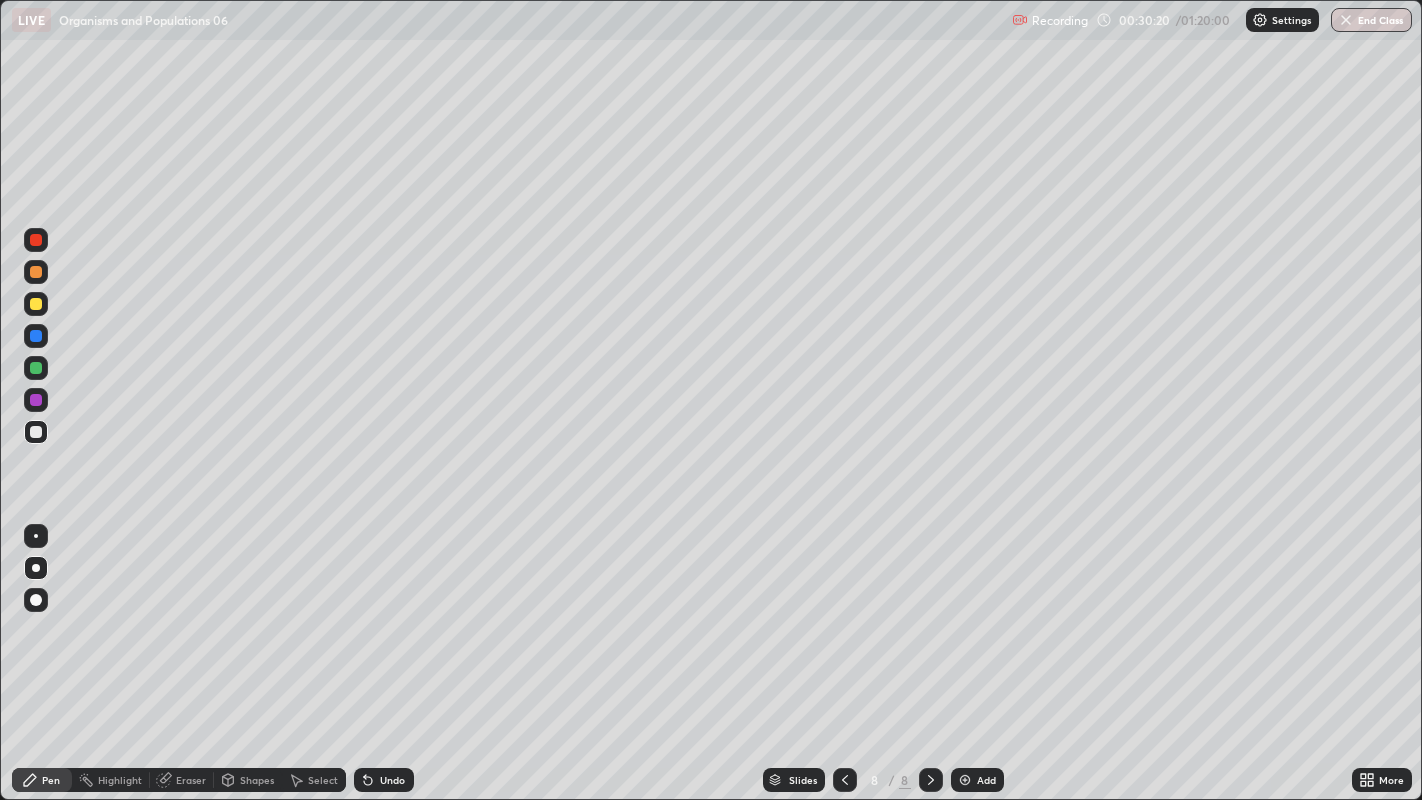 click on "Eraser" at bounding box center (191, 780) 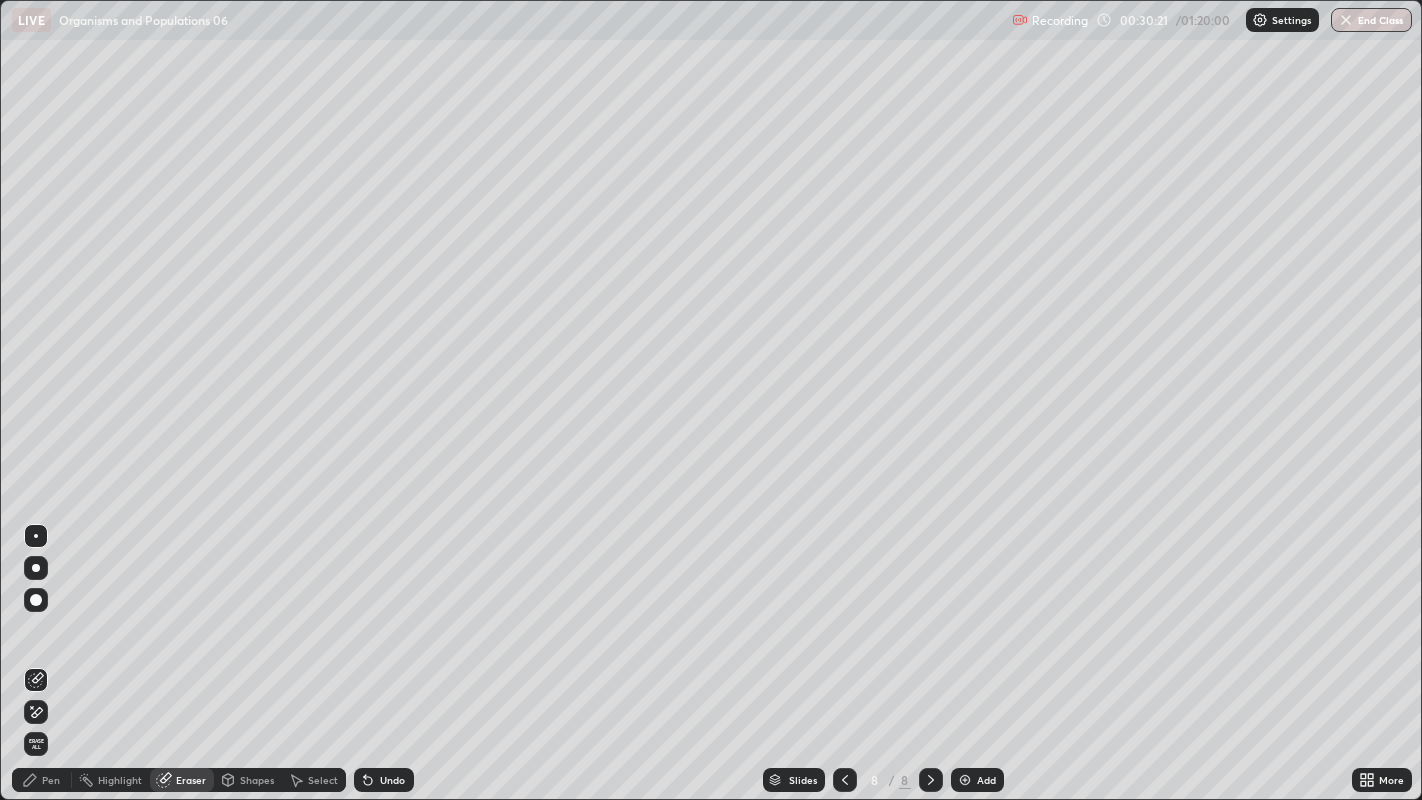 click on "Pen" at bounding box center (42, 780) 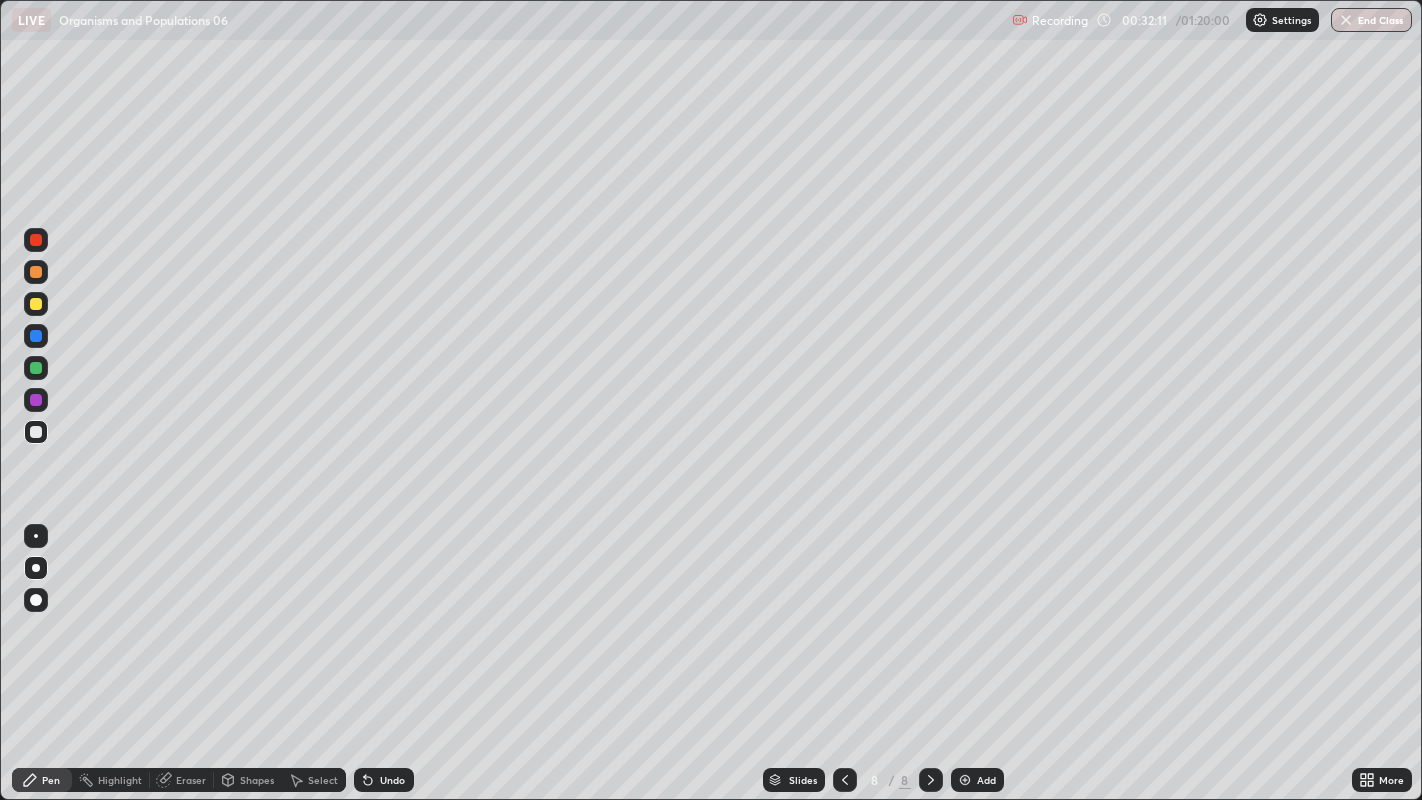click at bounding box center (965, 780) 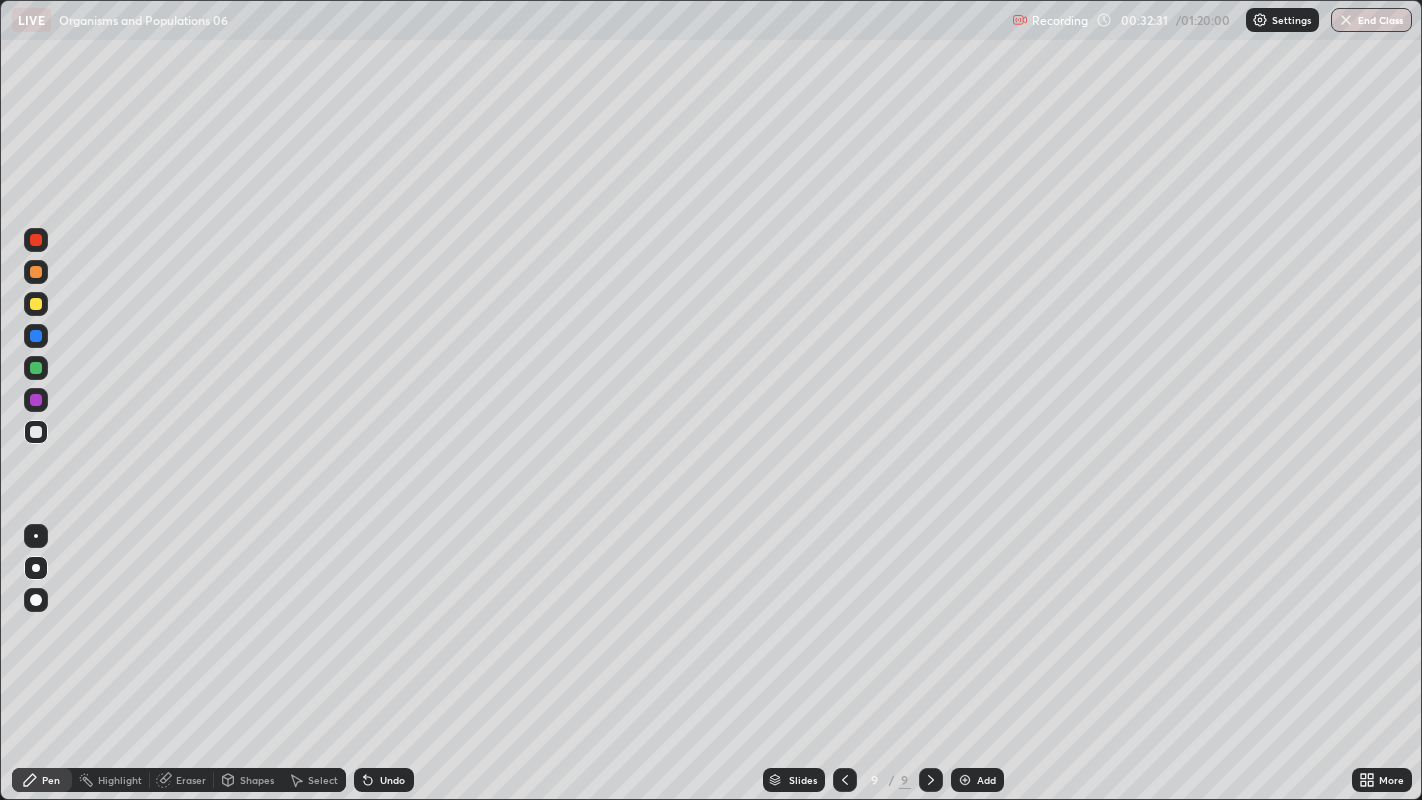 click at bounding box center [36, 336] 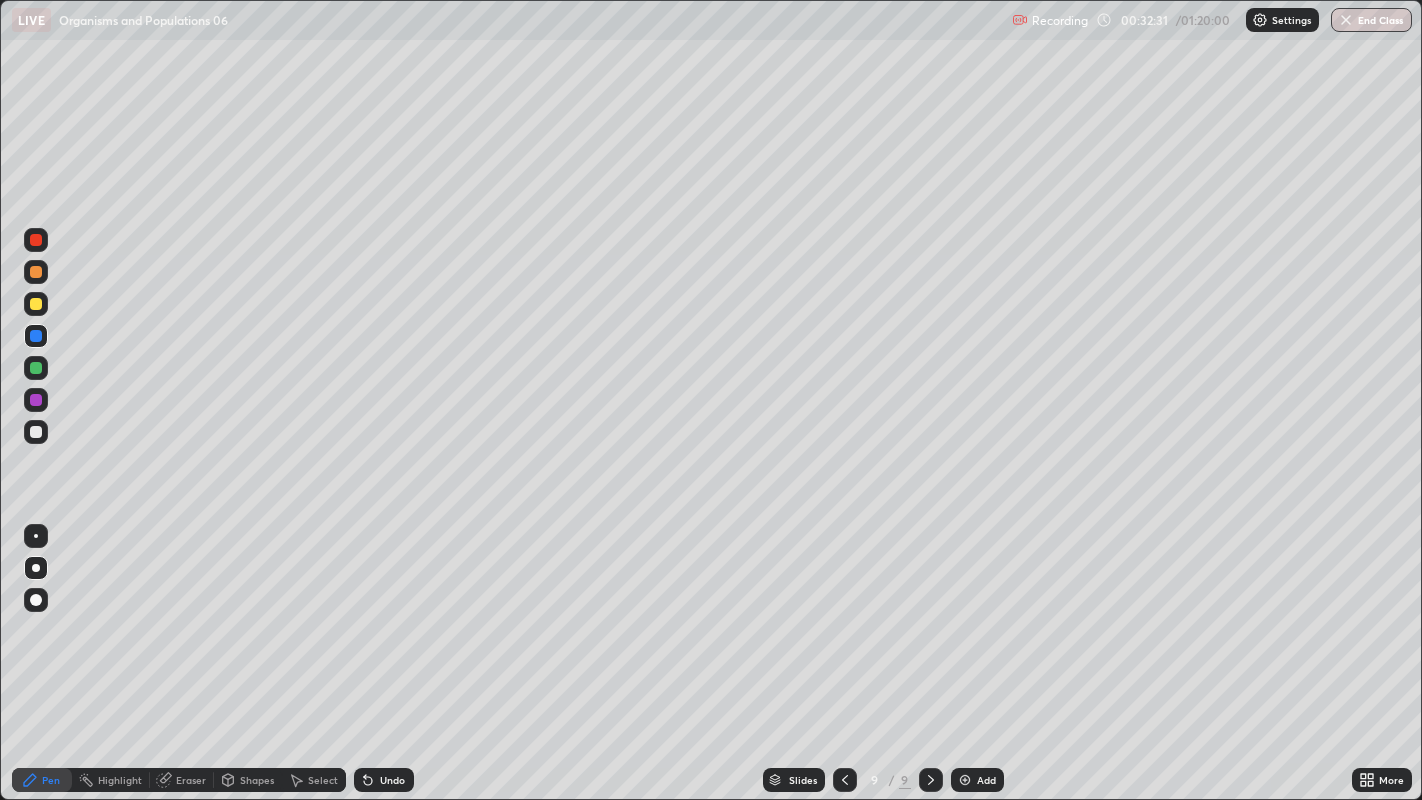 click at bounding box center [36, 336] 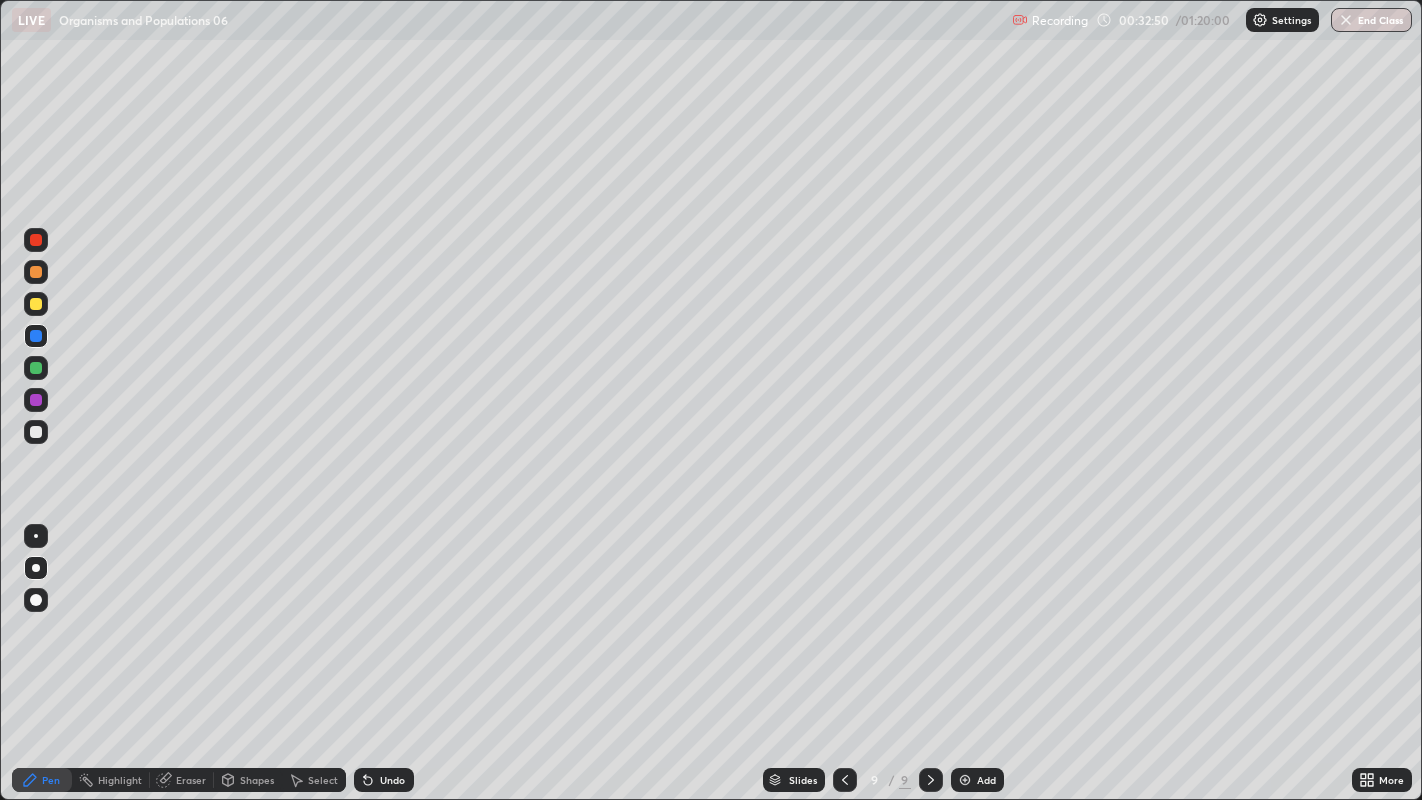click at bounding box center [36, 368] 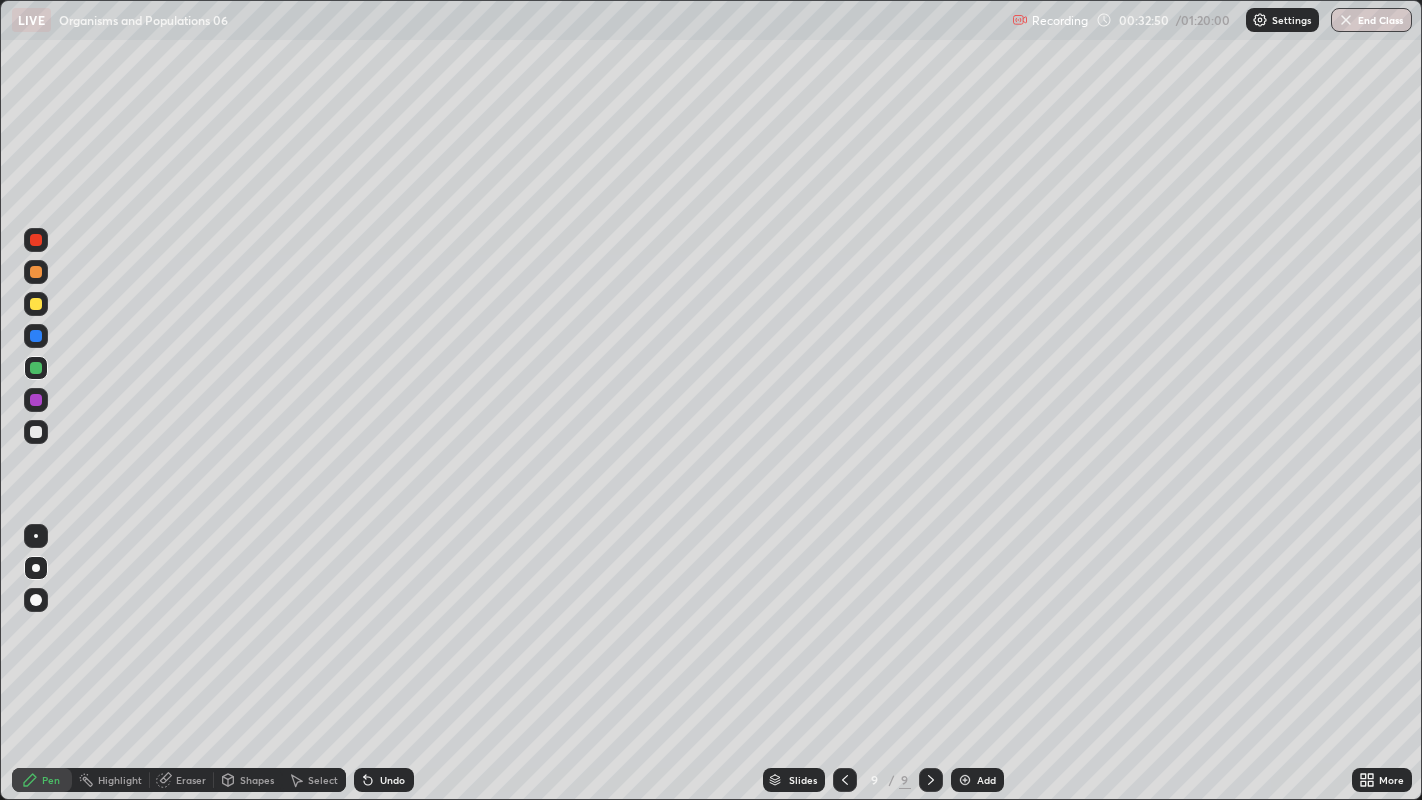 click at bounding box center [36, 368] 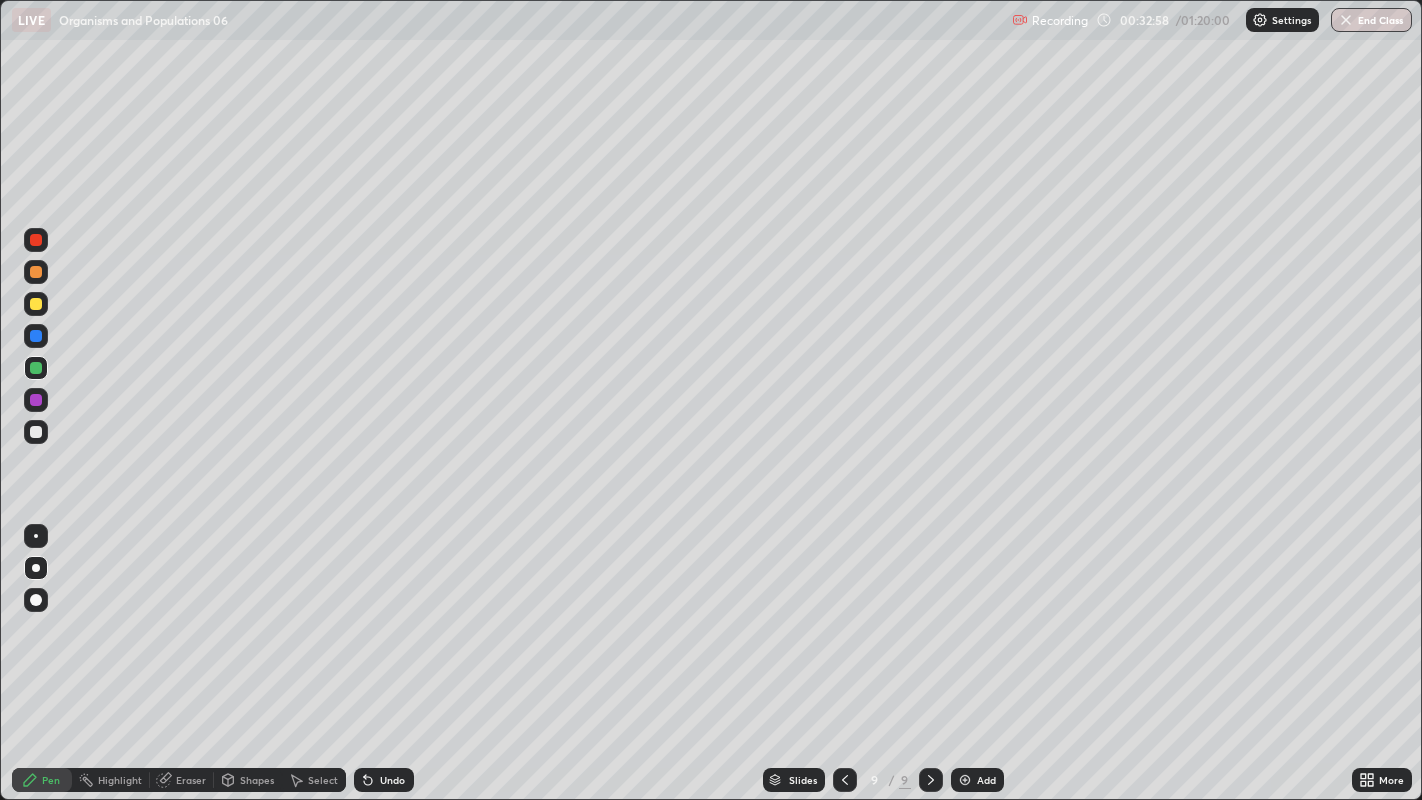 click on "Undo" at bounding box center [384, 780] 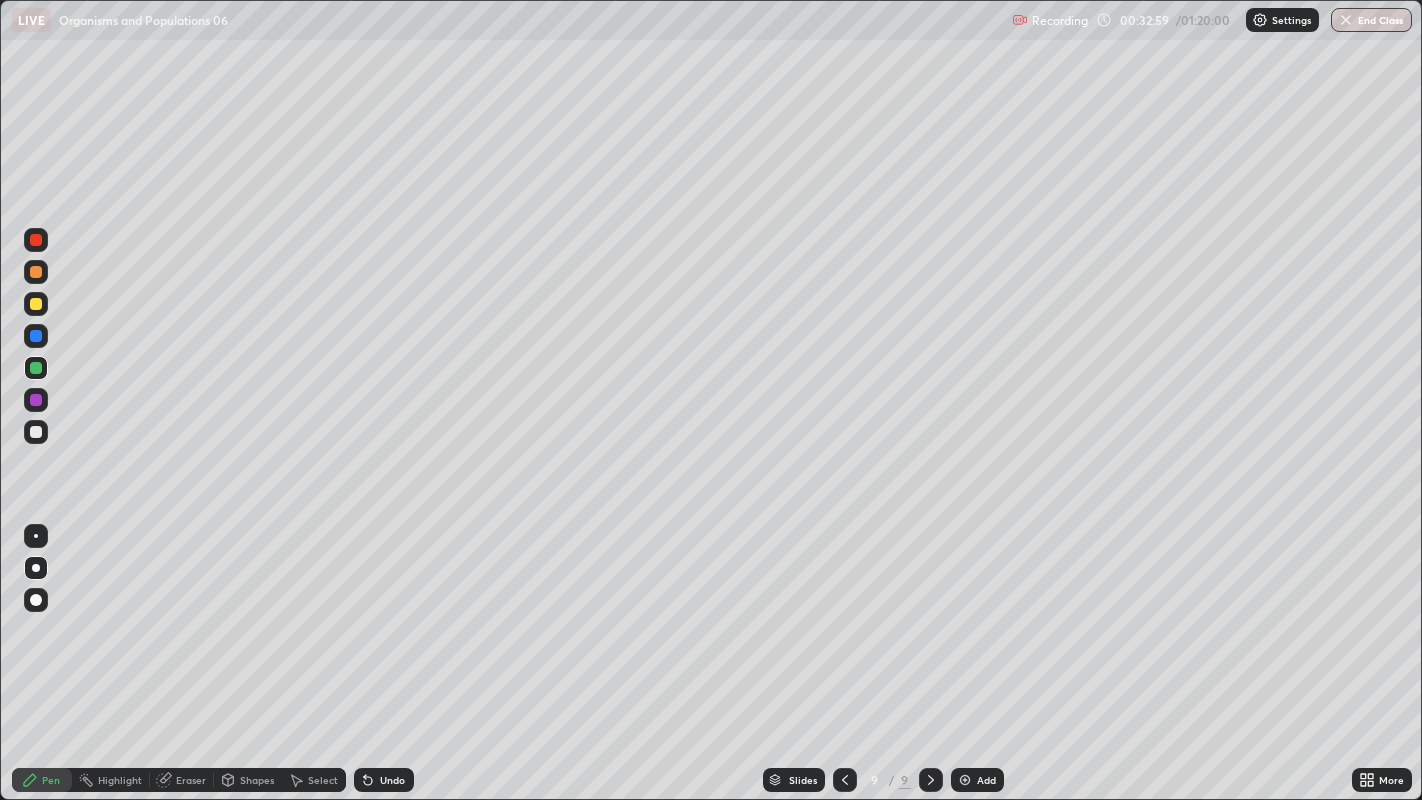 click on "Undo" at bounding box center (392, 780) 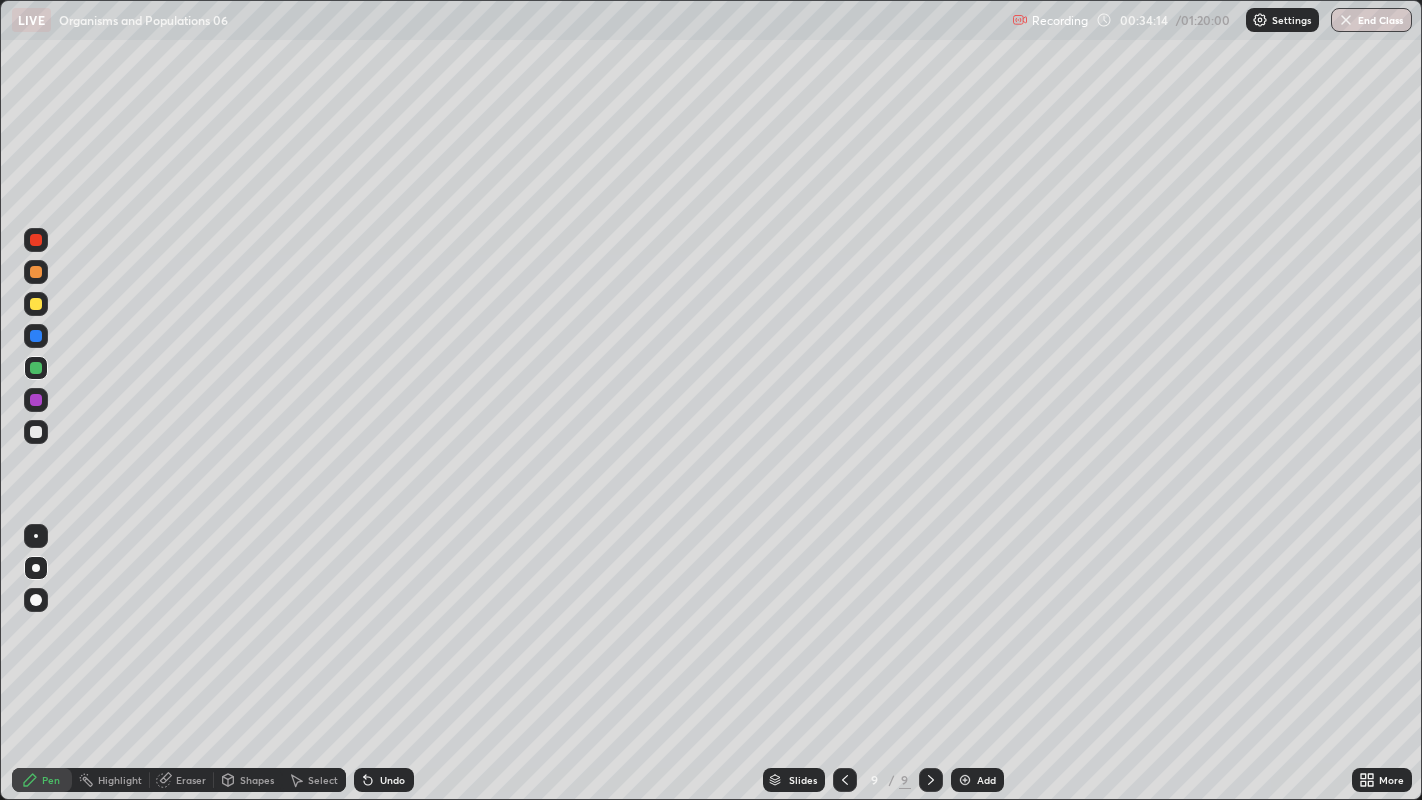 click at bounding box center (36, 432) 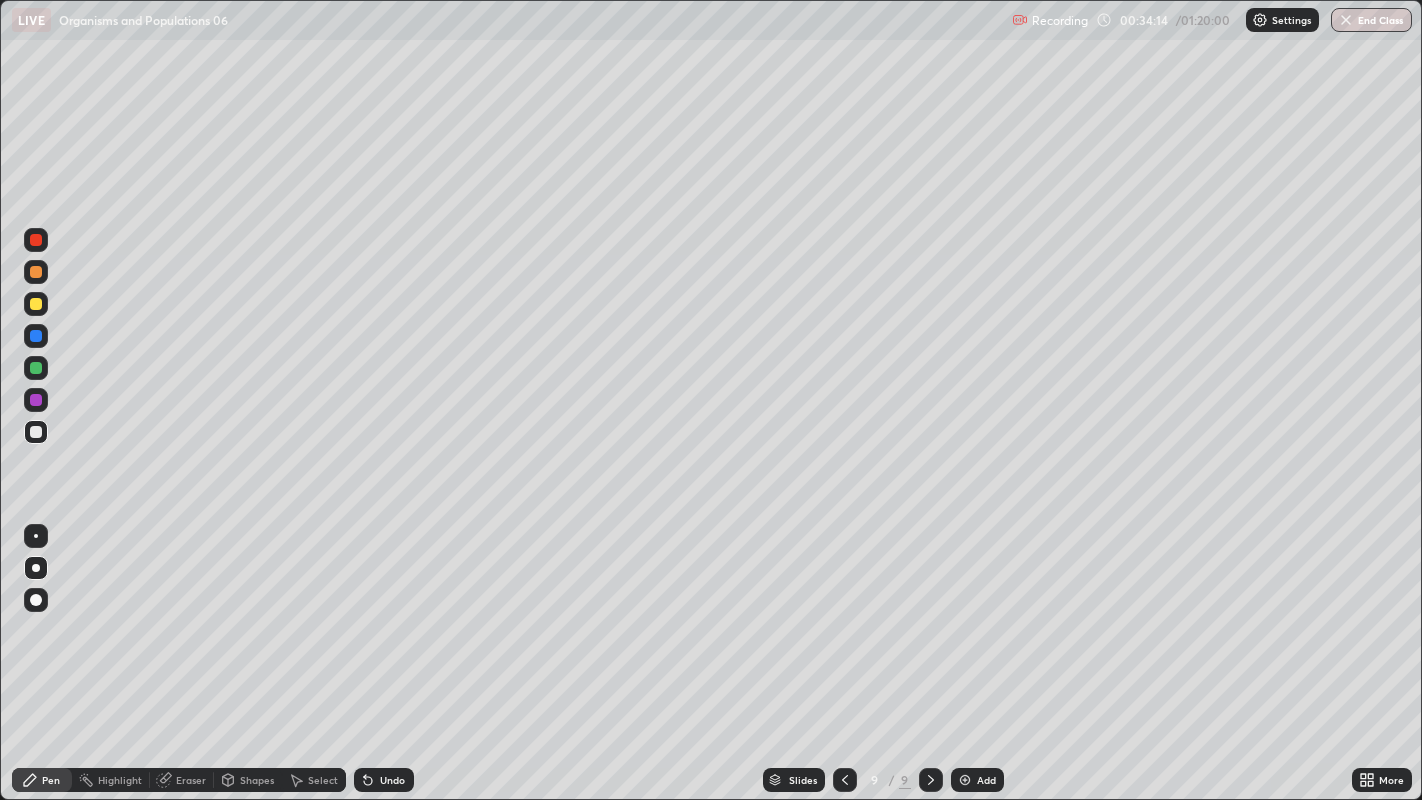 click at bounding box center [36, 432] 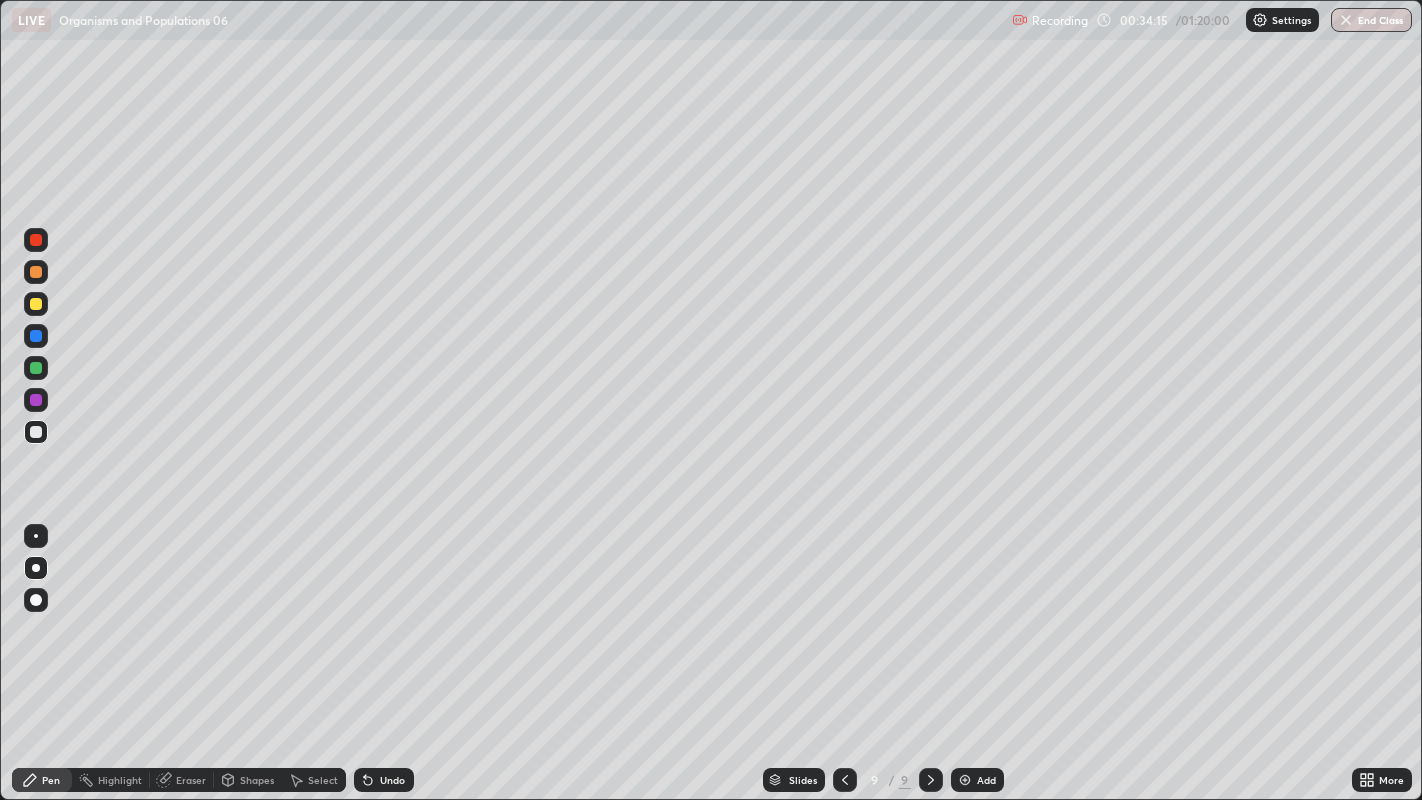 click at bounding box center (36, 432) 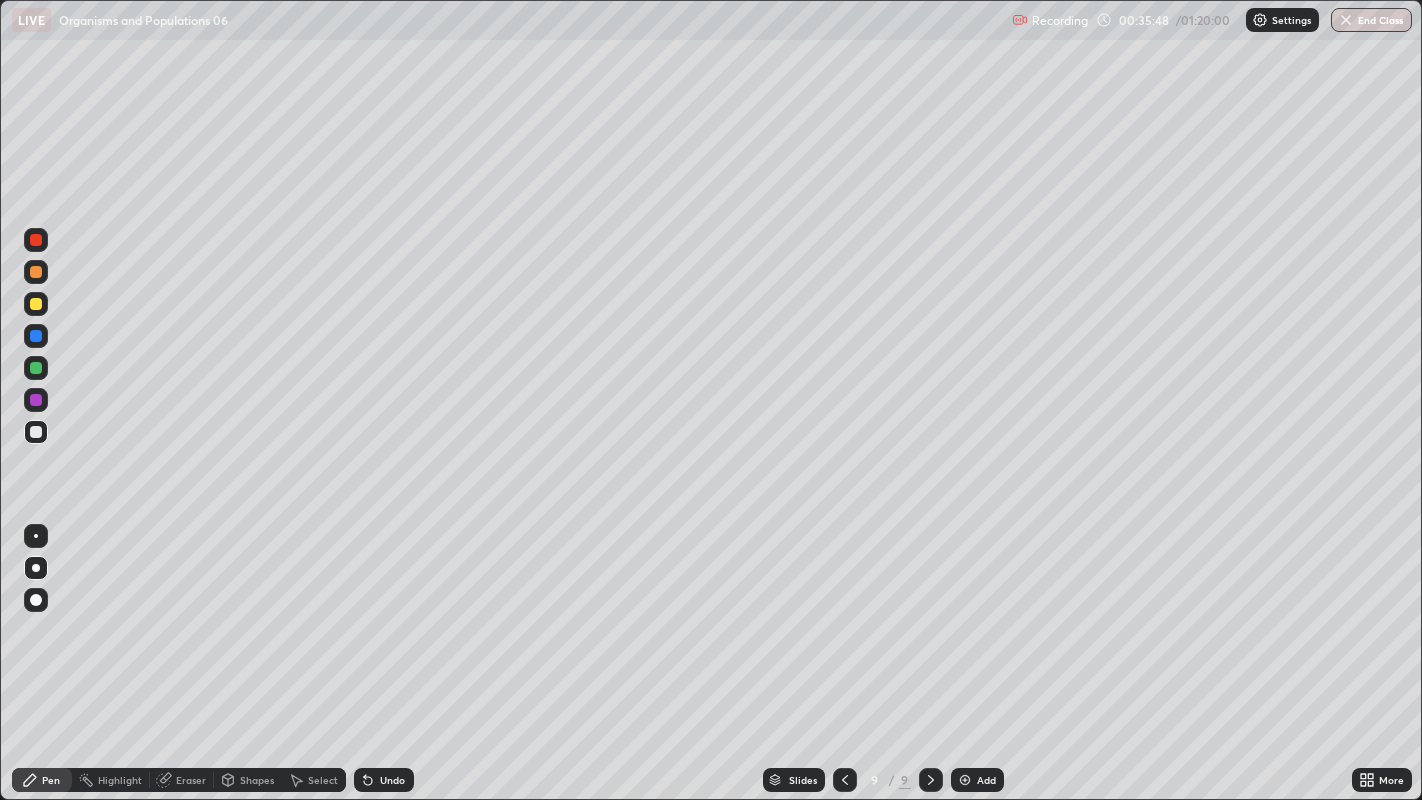 click on "Add" at bounding box center [977, 780] 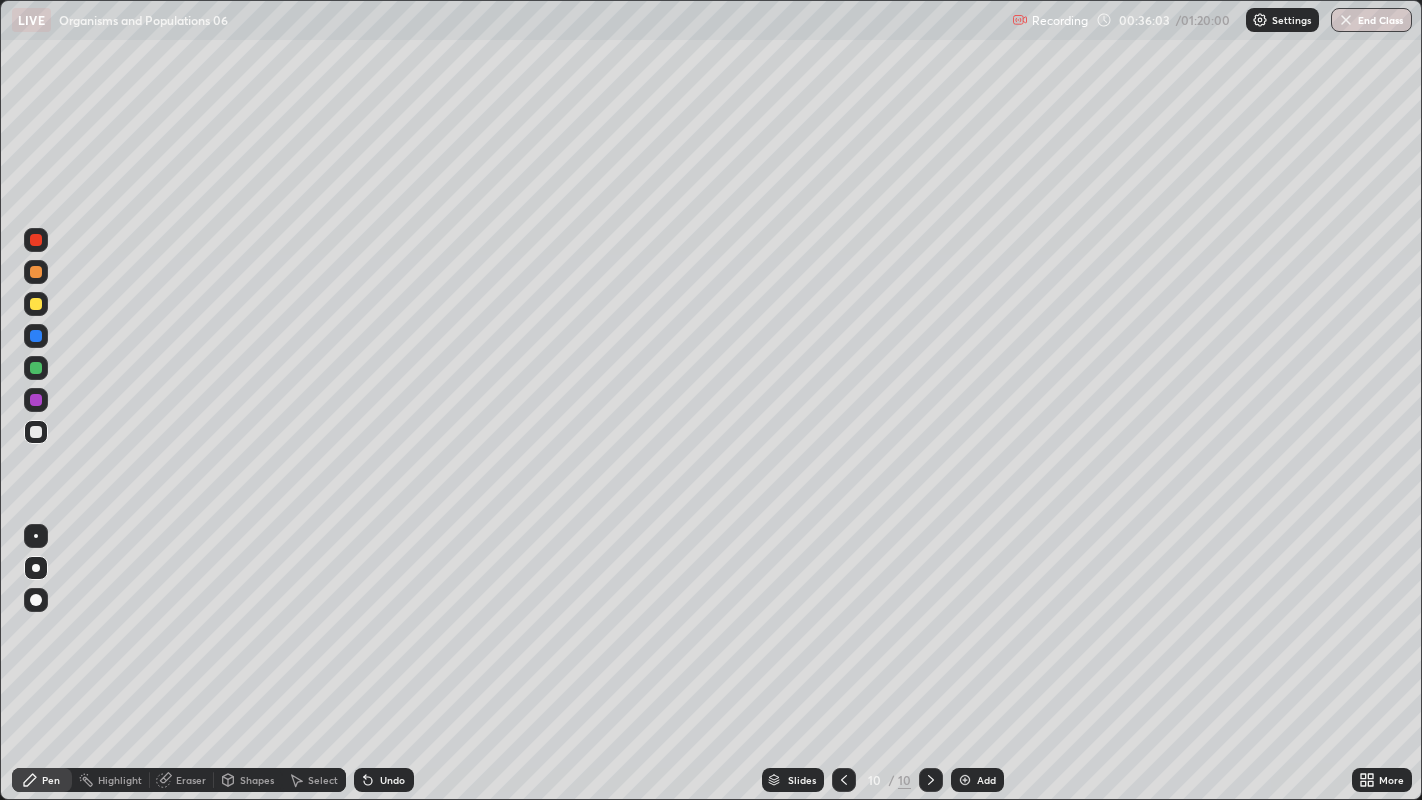 click at bounding box center (36, 336) 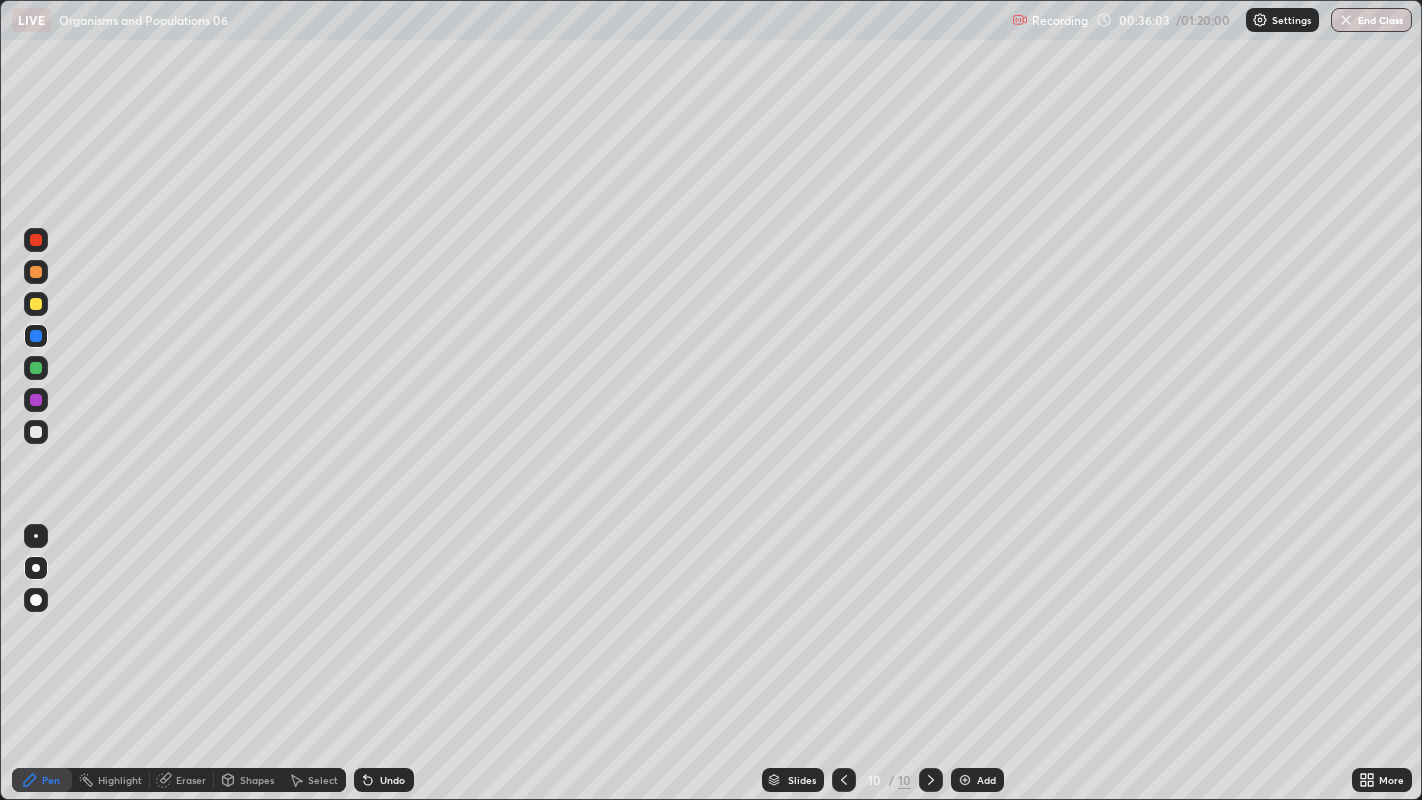 click at bounding box center [36, 336] 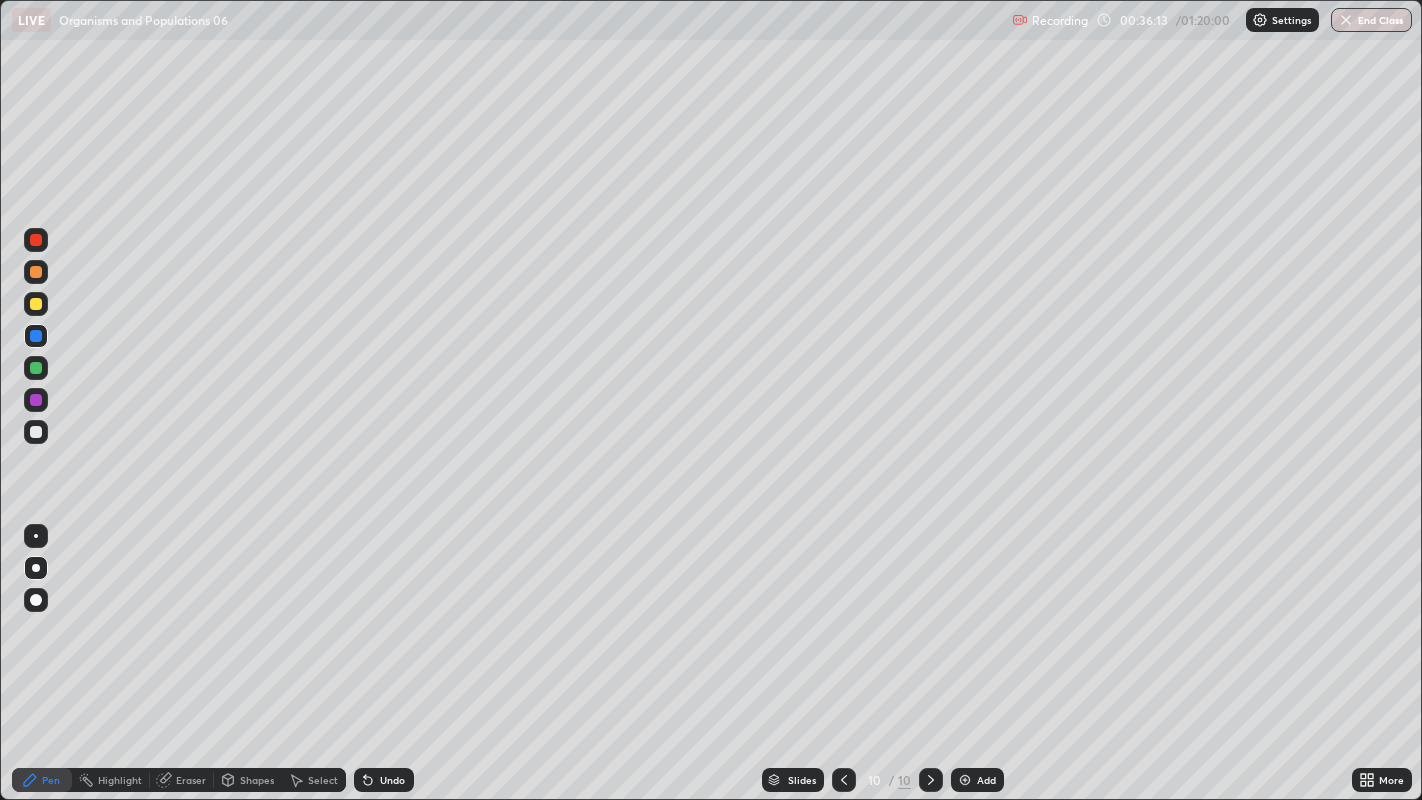 click at bounding box center (36, 368) 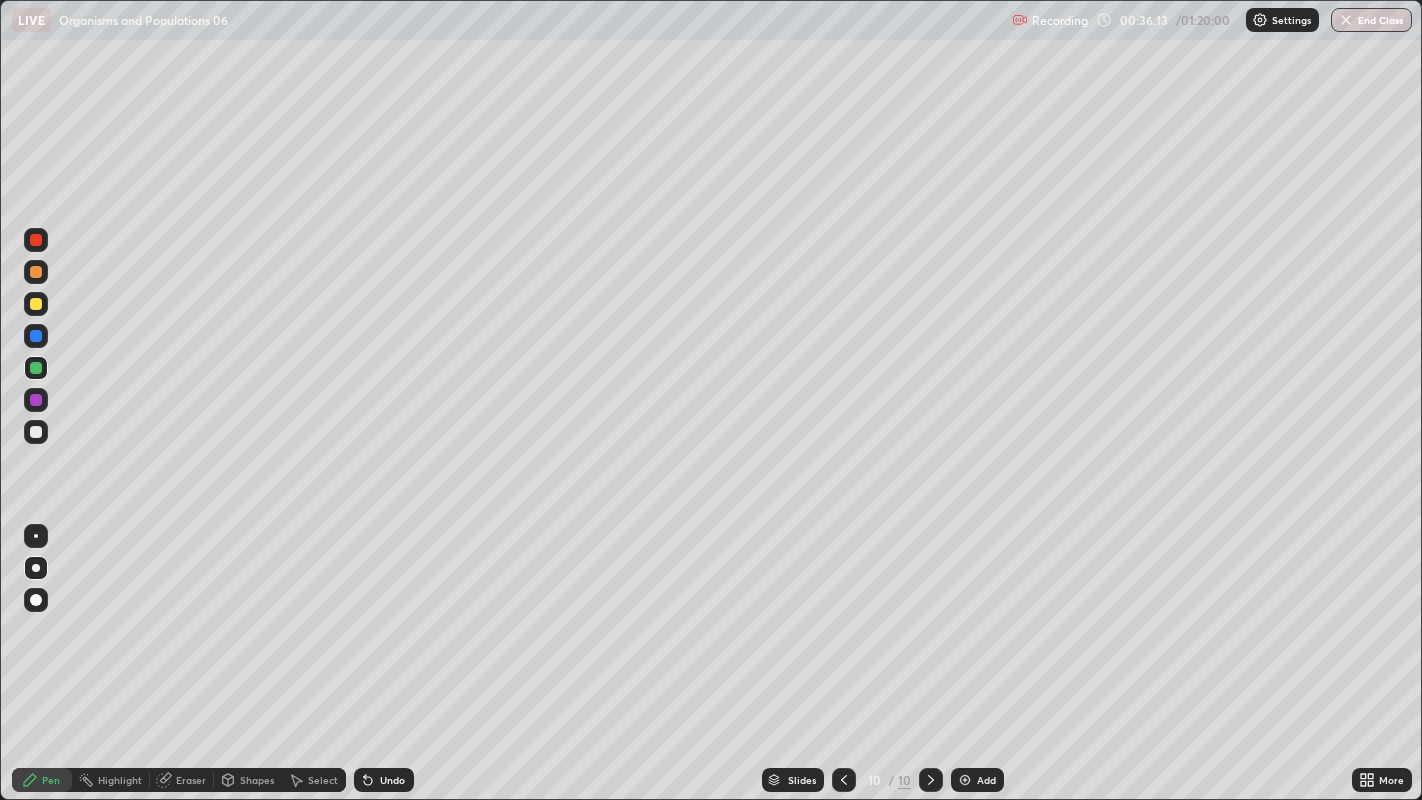click at bounding box center (36, 368) 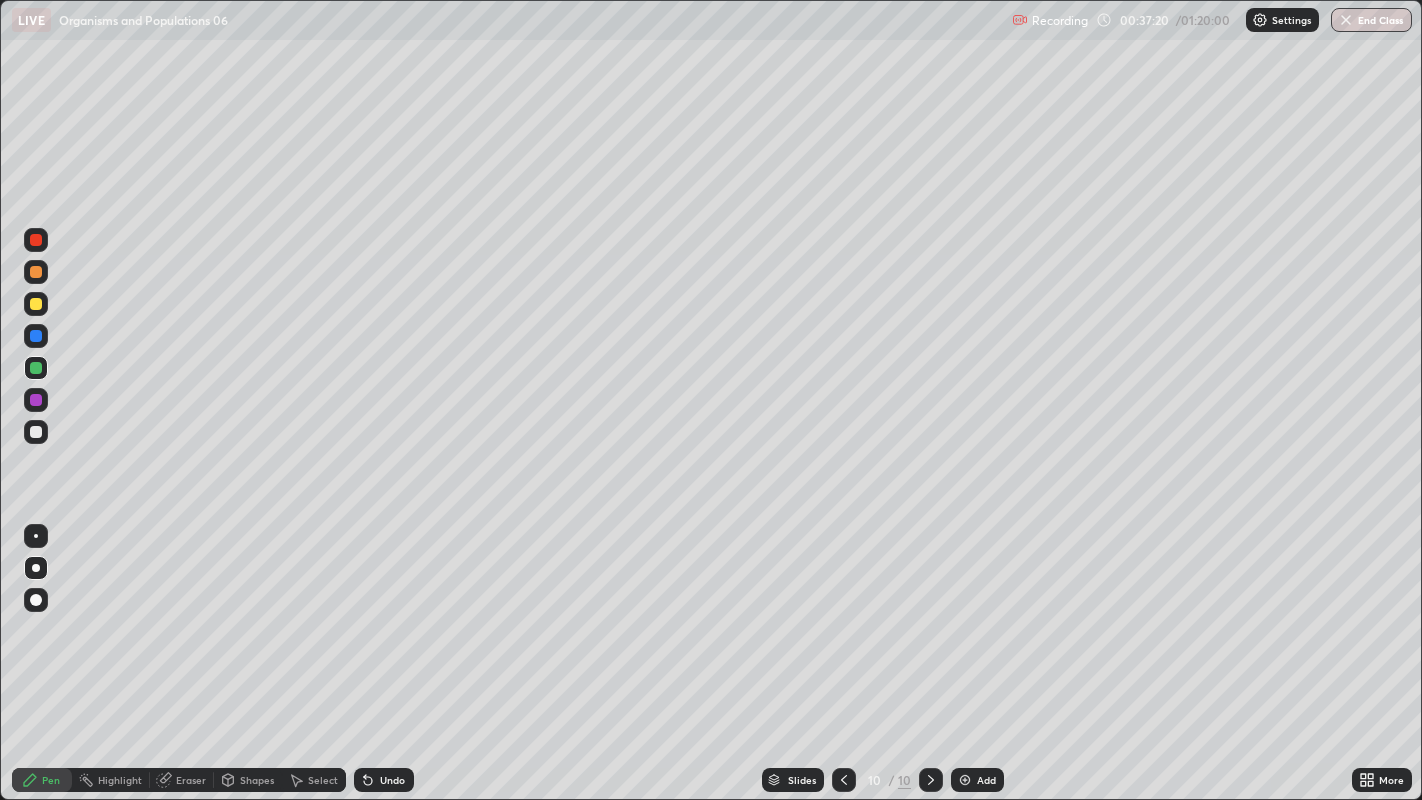 click at bounding box center [36, 432] 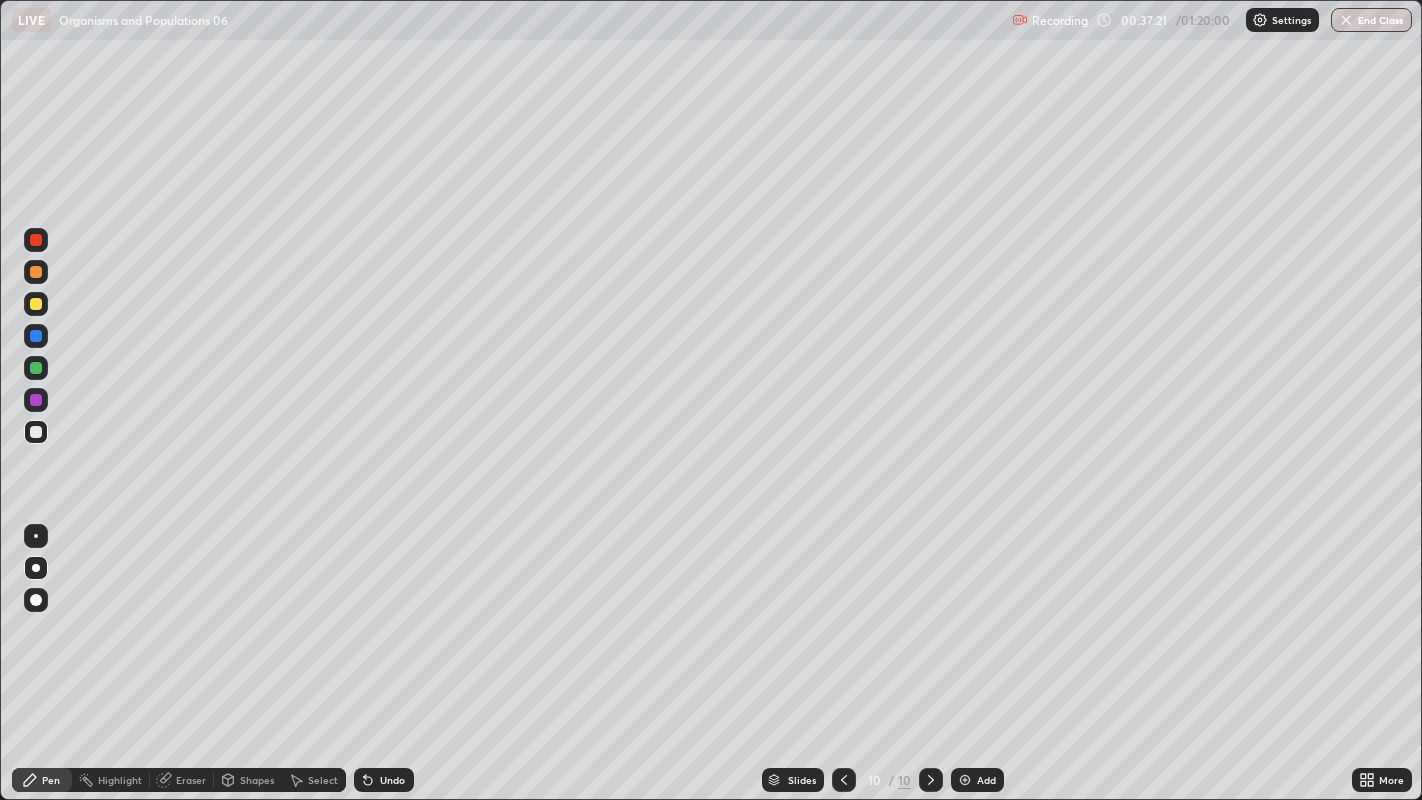 click at bounding box center [36, 432] 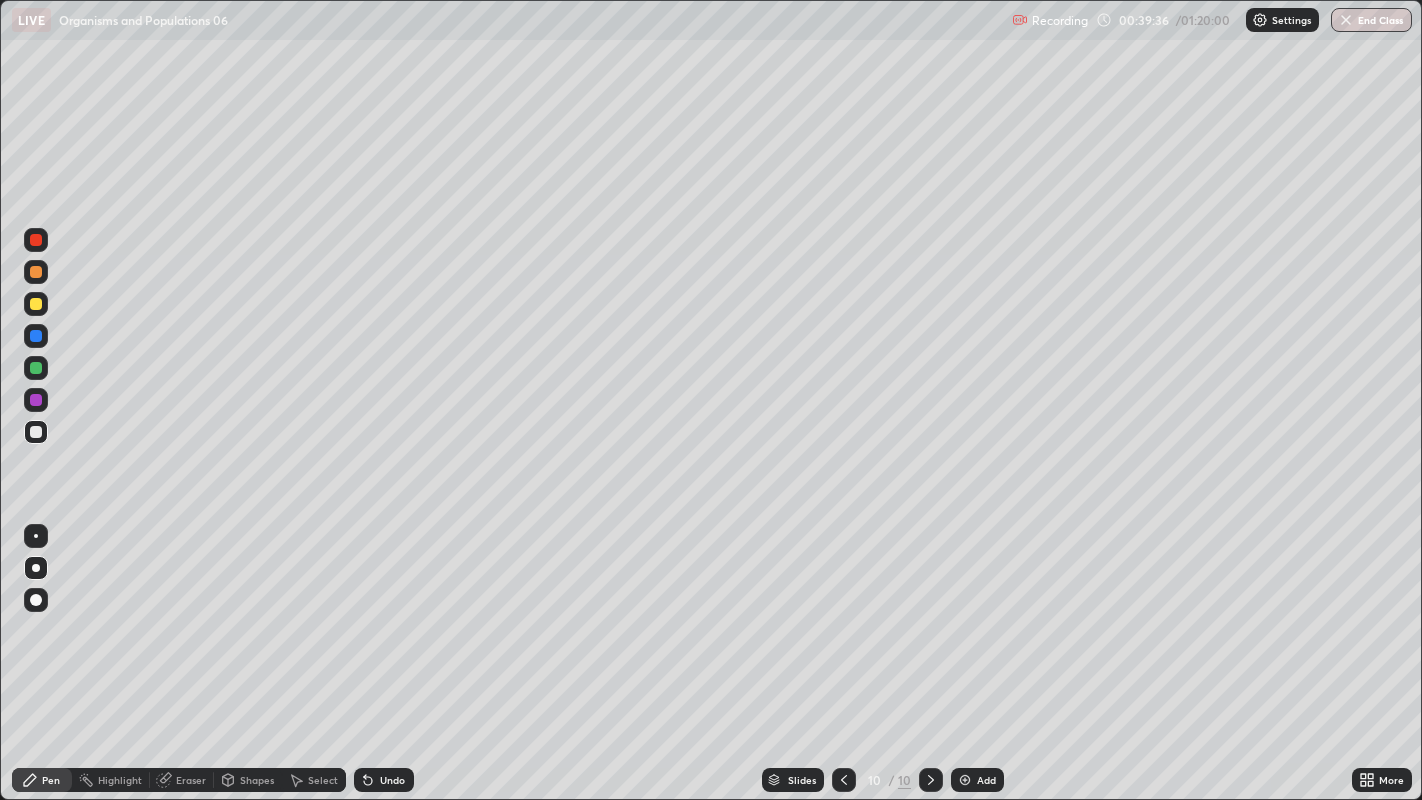 click at bounding box center [965, 780] 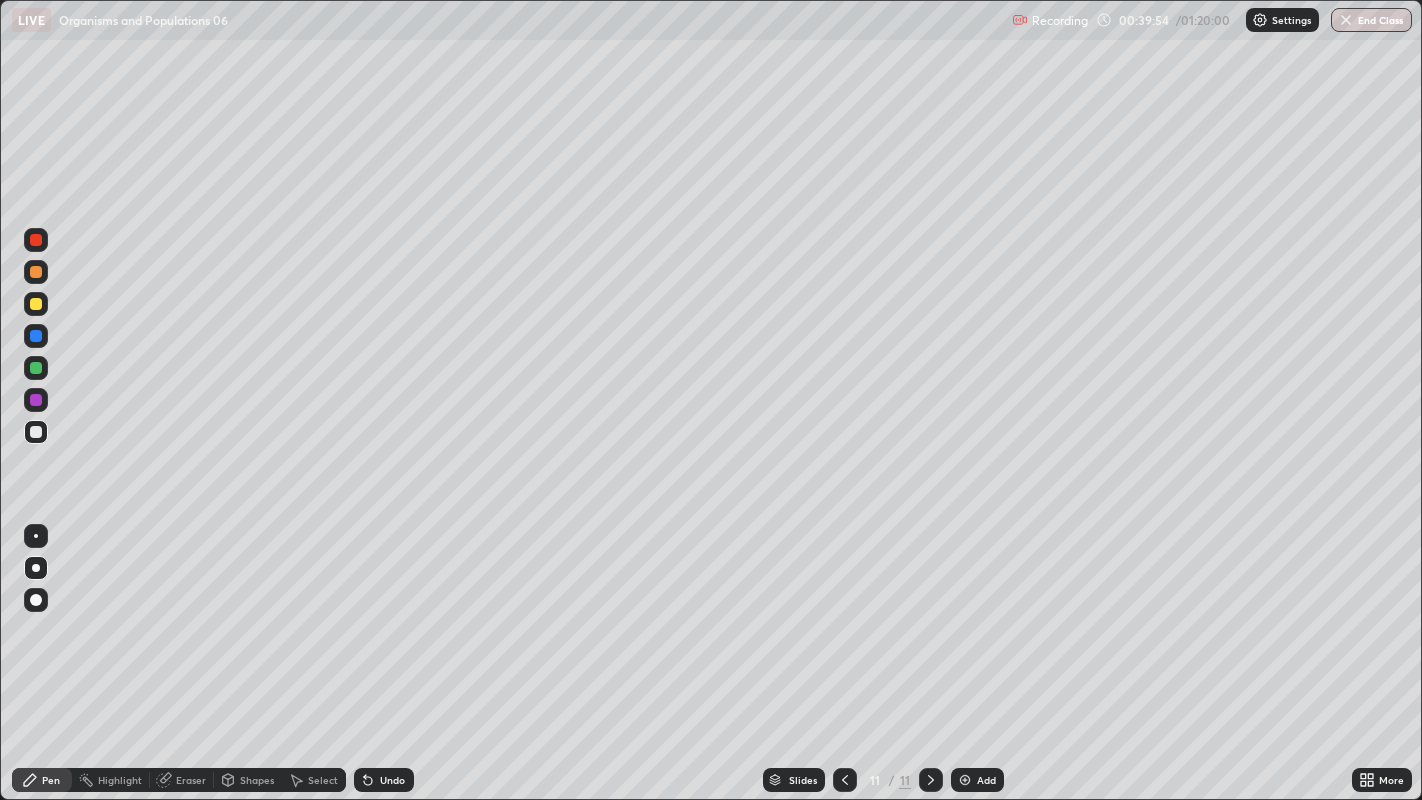 click at bounding box center [36, 432] 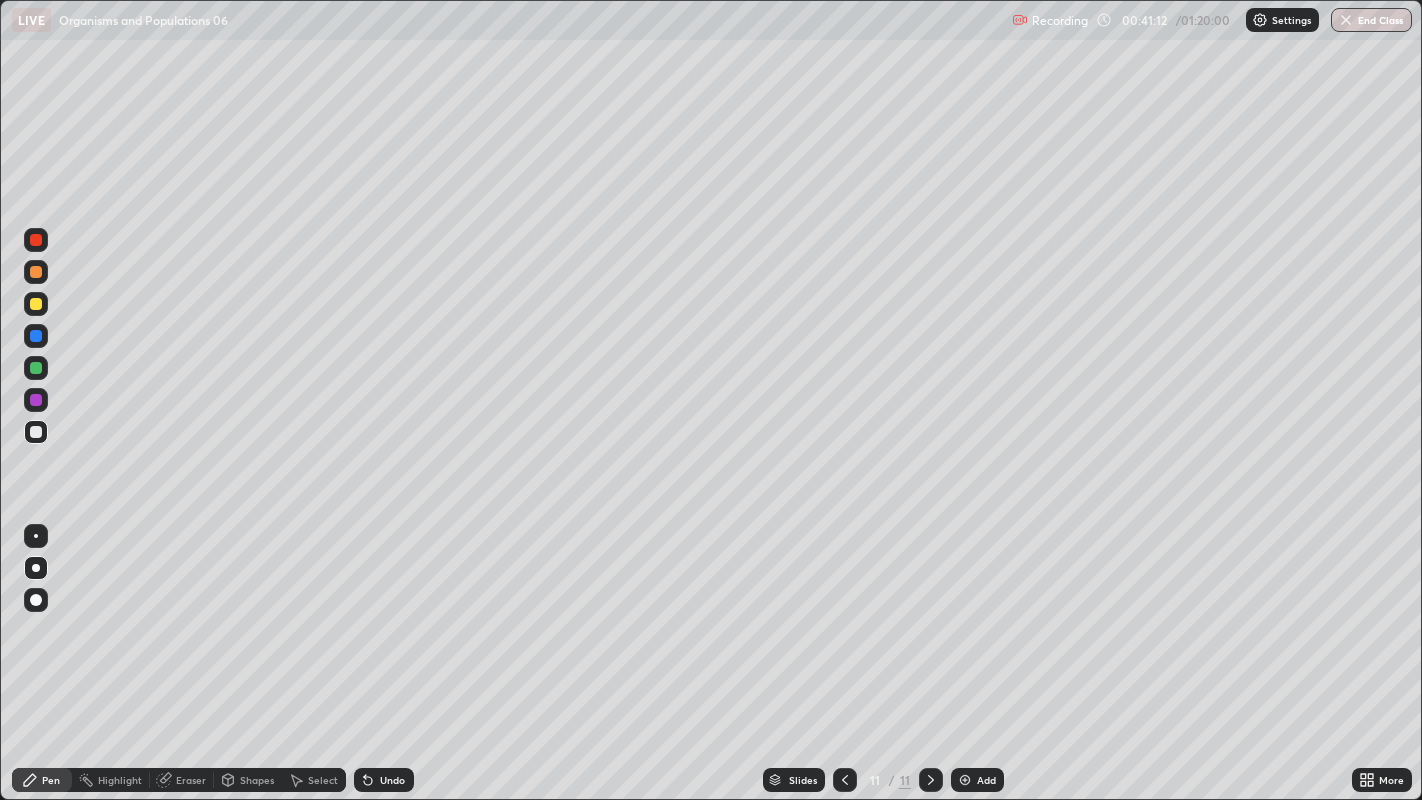 click at bounding box center (36, 368) 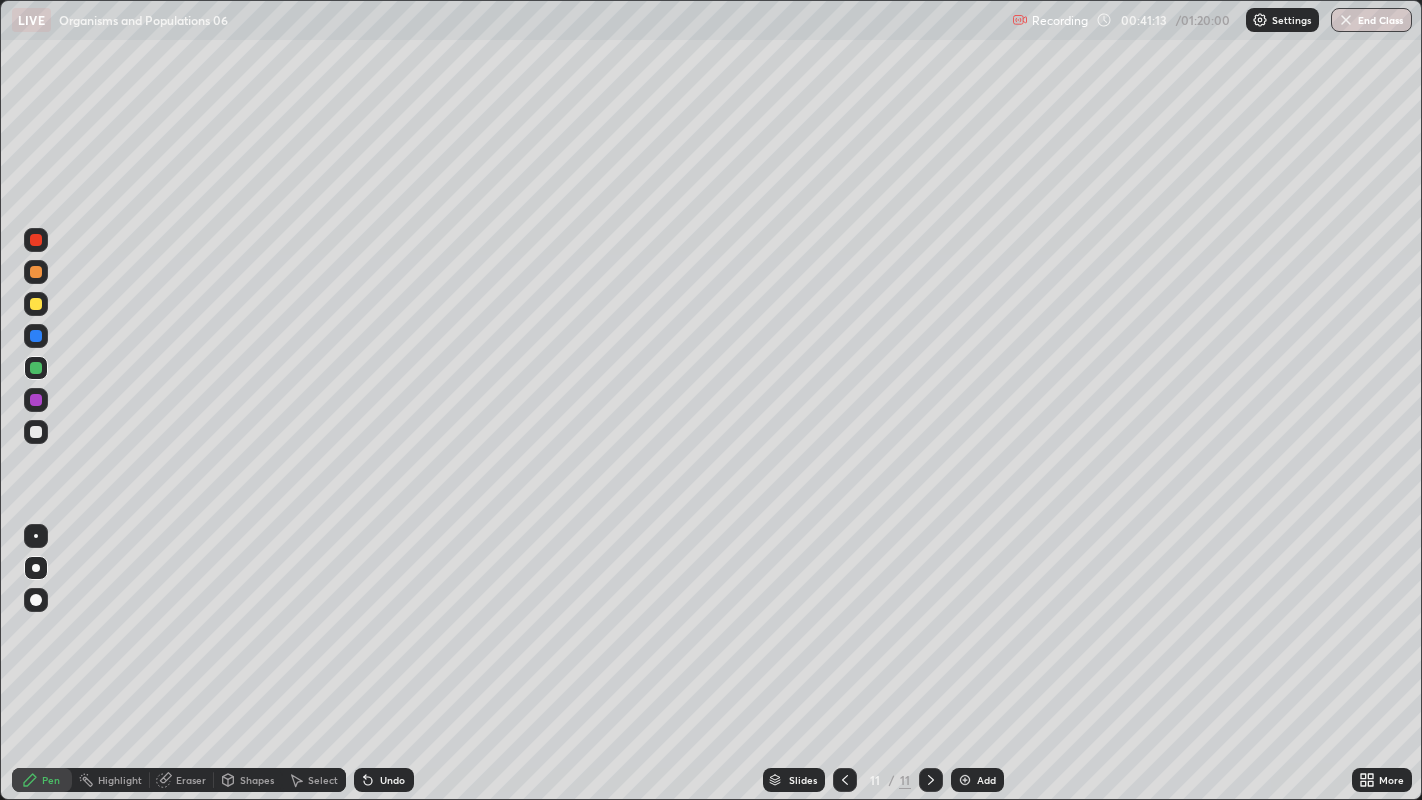 click at bounding box center (36, 368) 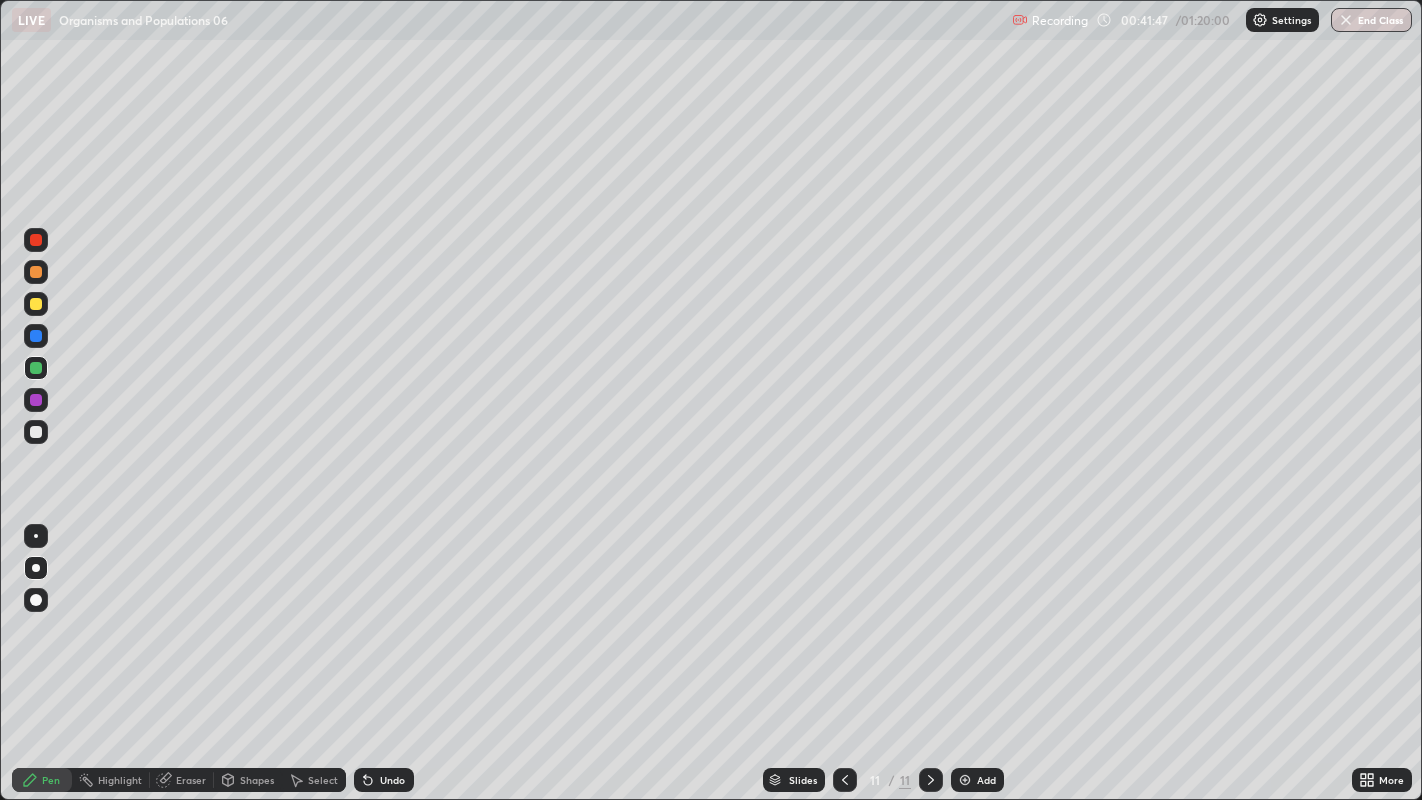 click at bounding box center (36, 400) 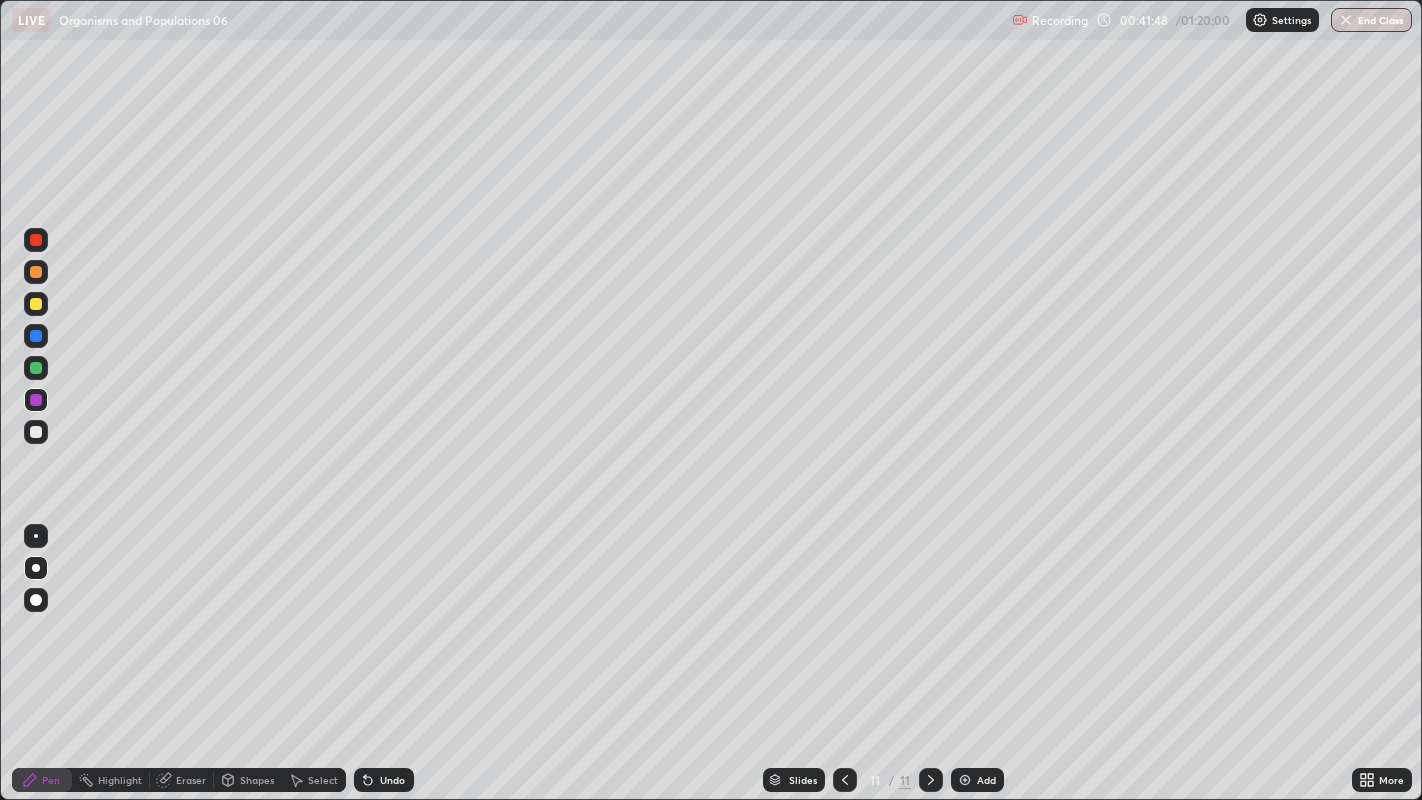 click at bounding box center (36, 400) 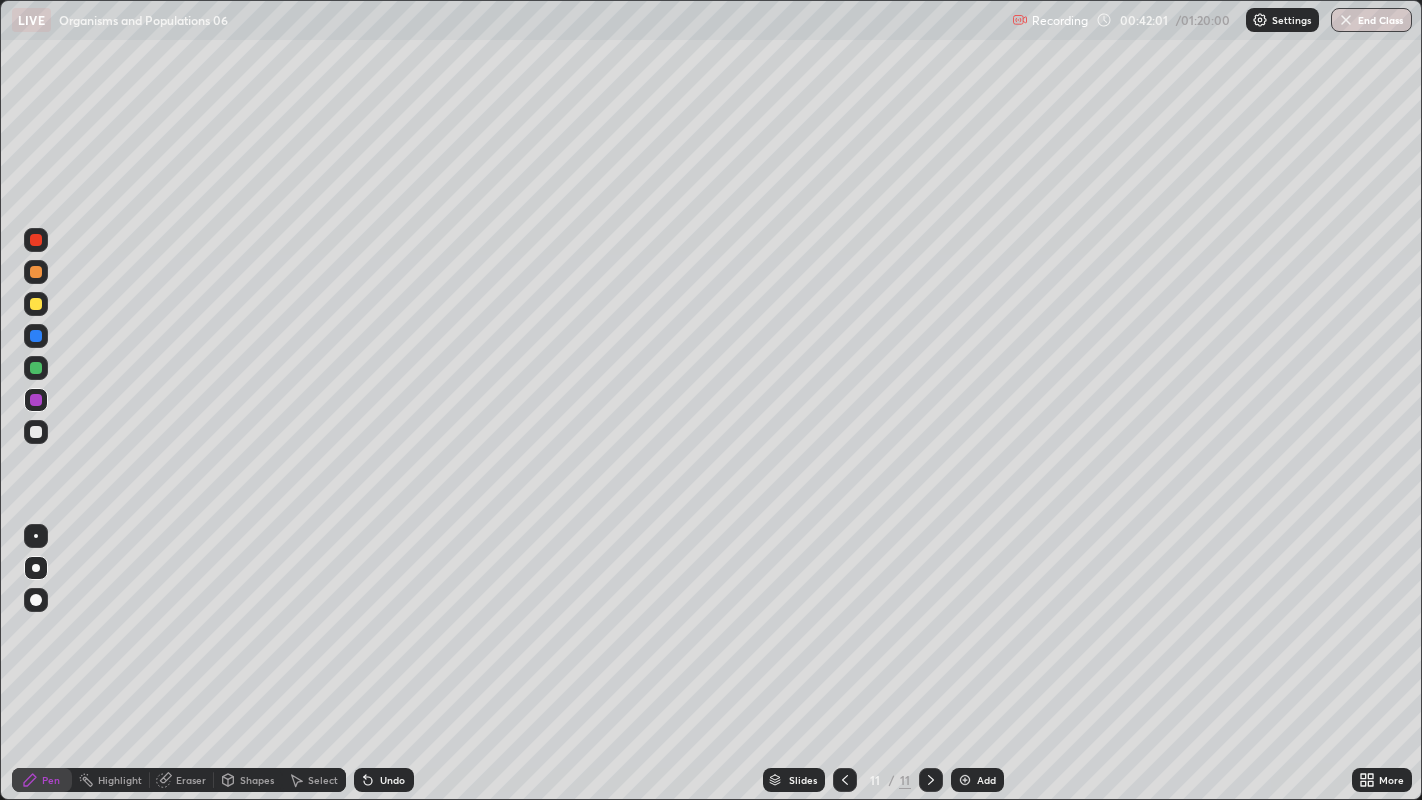 click at bounding box center [36, 432] 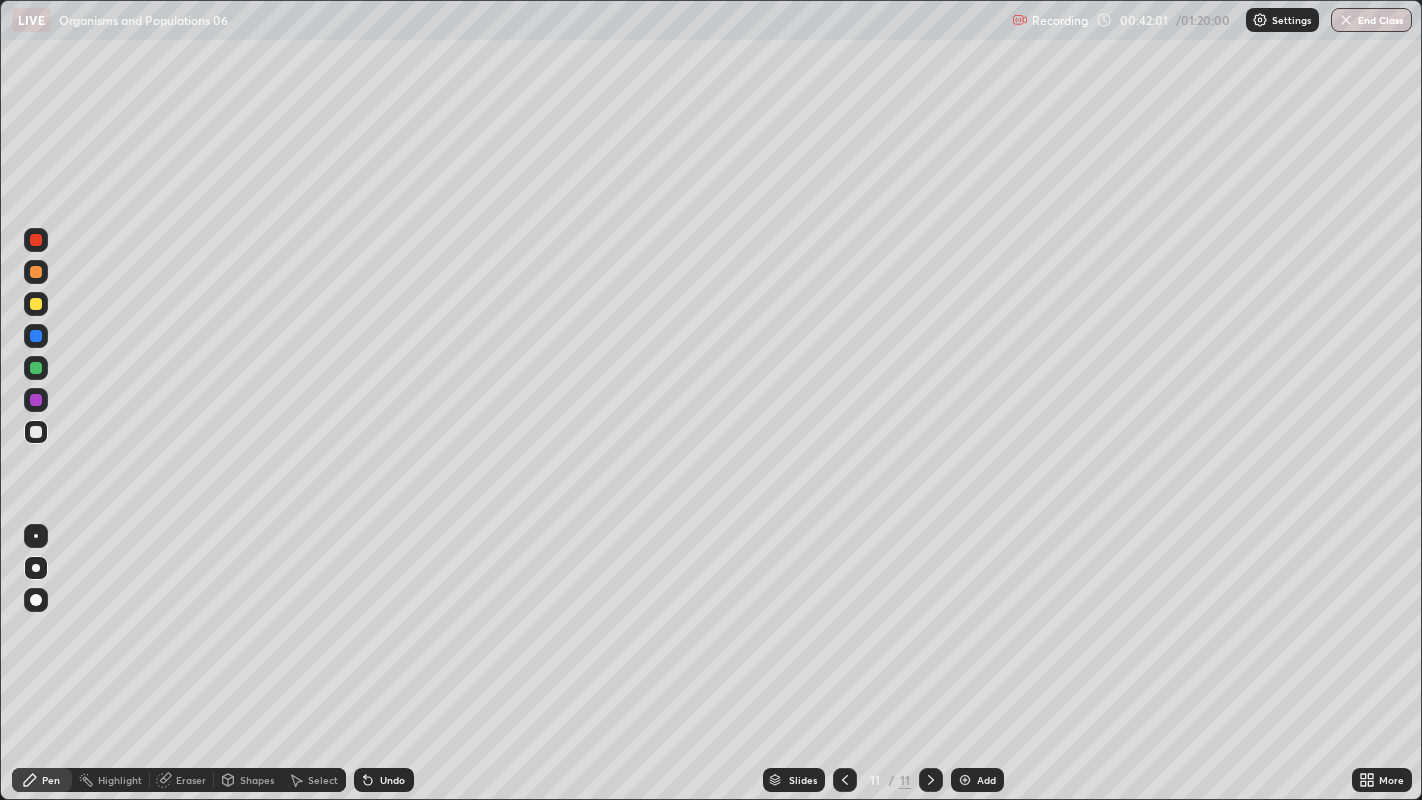 click at bounding box center (36, 432) 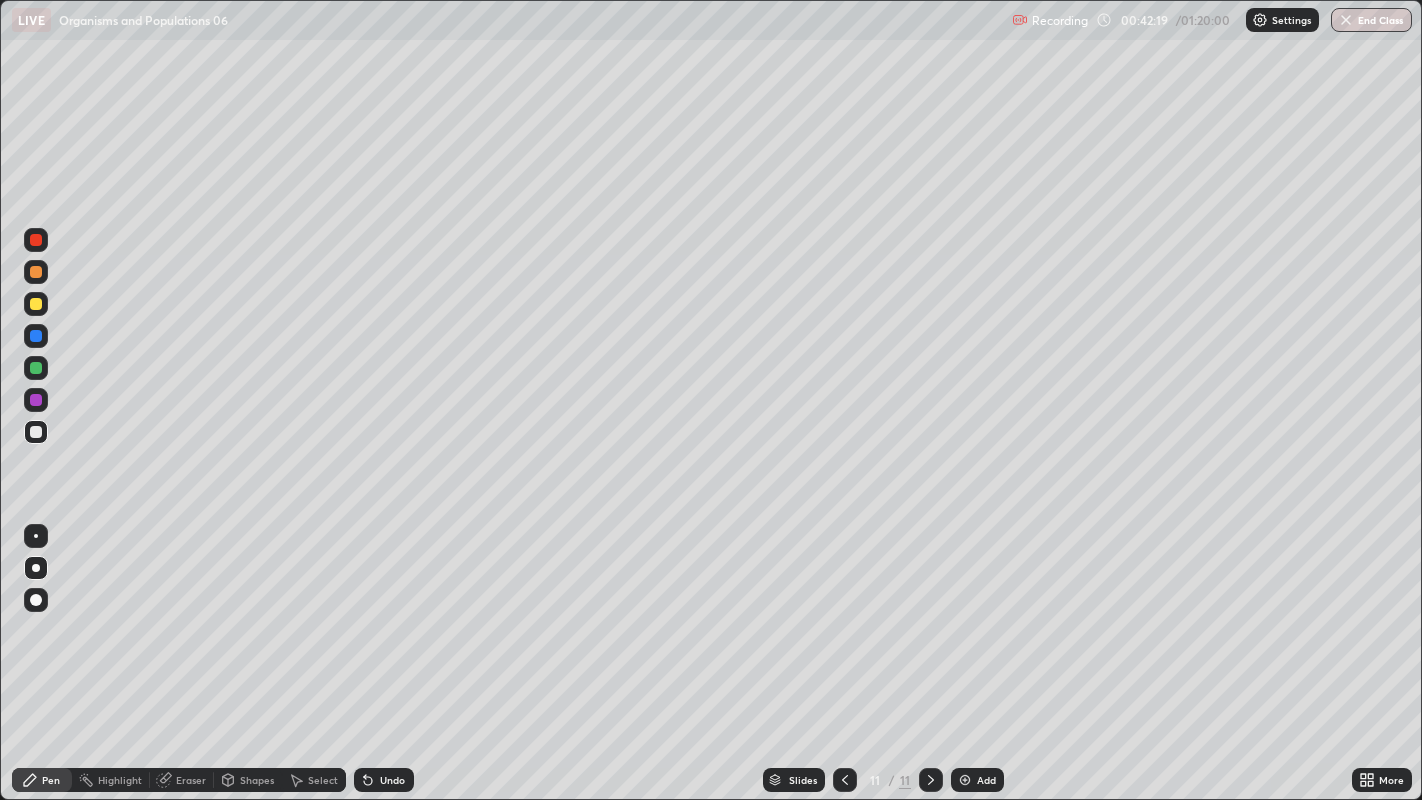 click at bounding box center [36, 432] 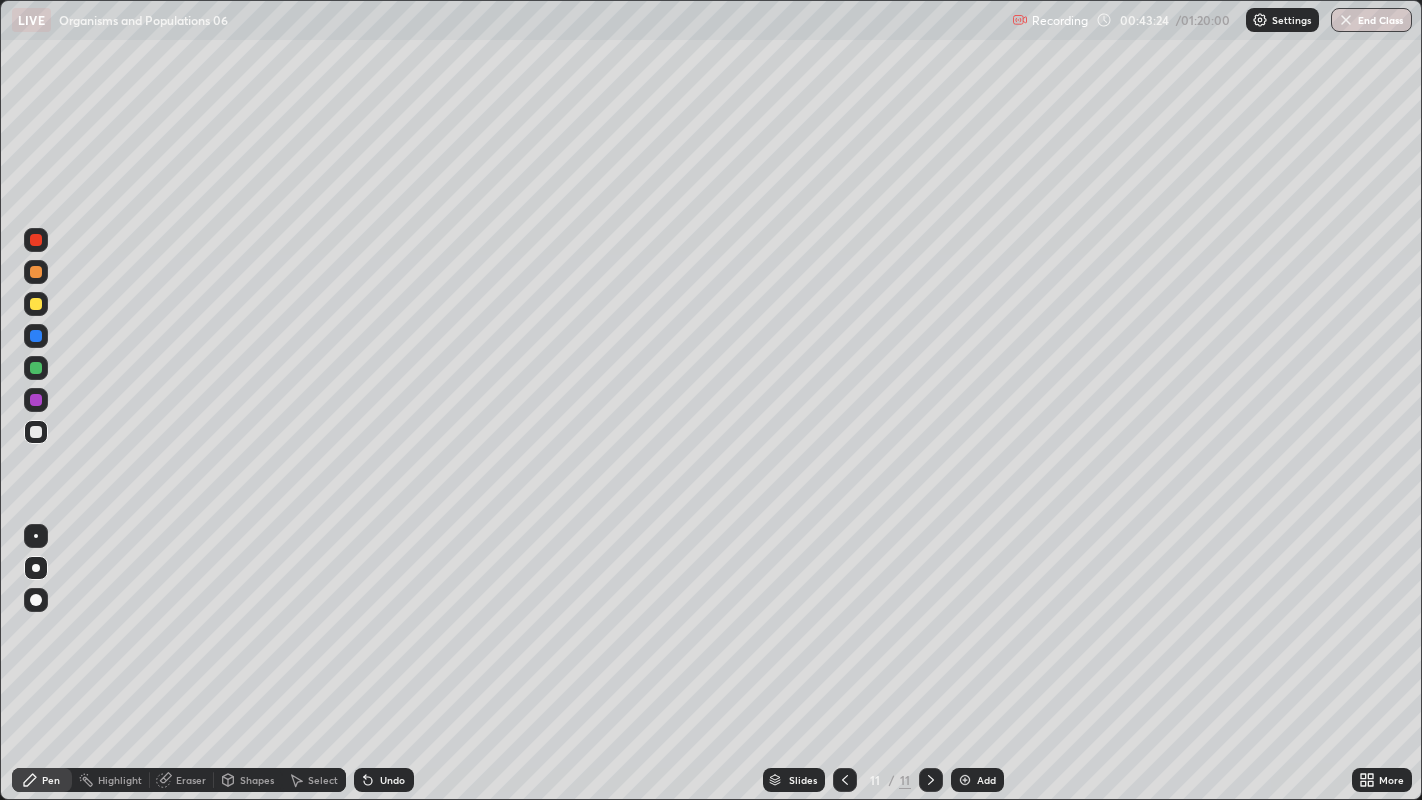 click on "Add" at bounding box center [977, 780] 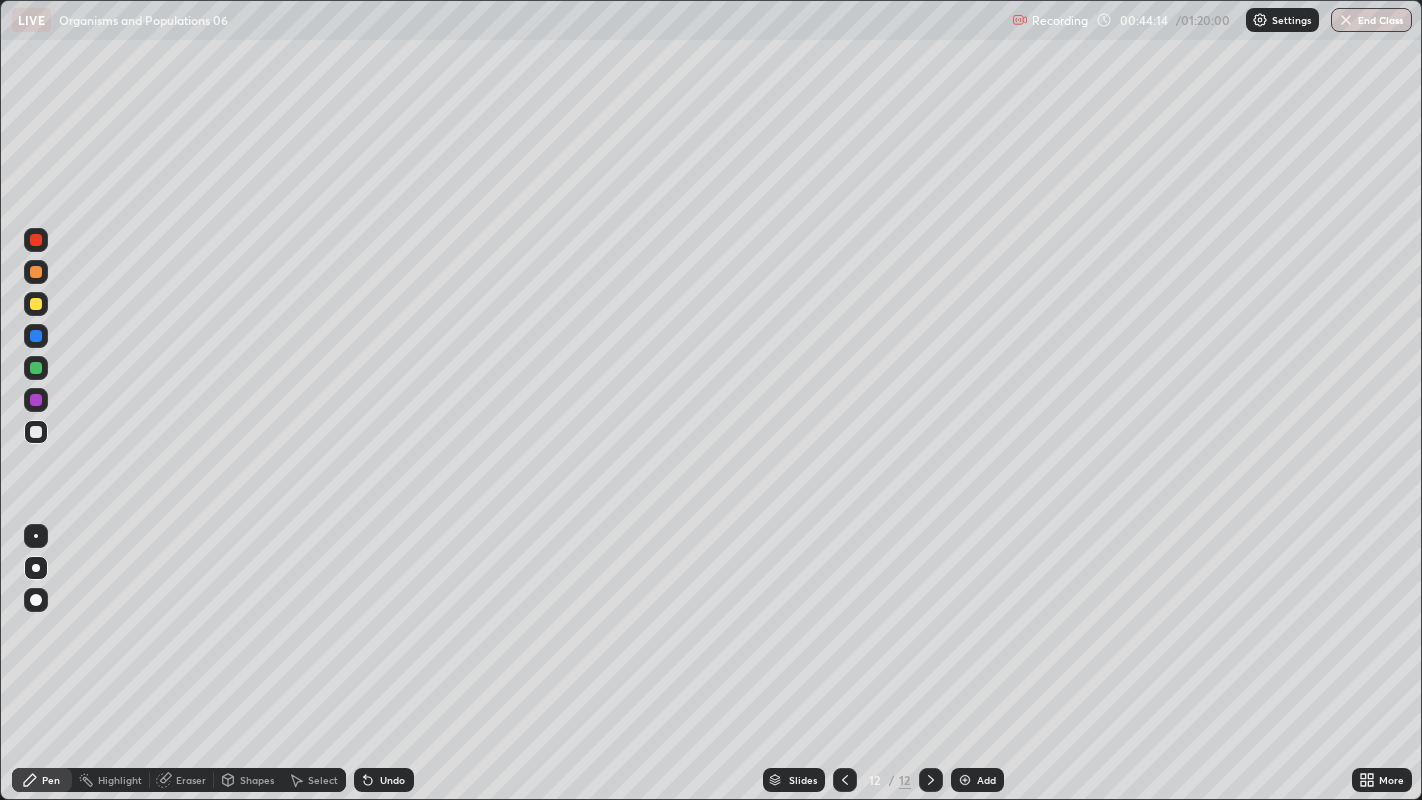 click at bounding box center (36, 432) 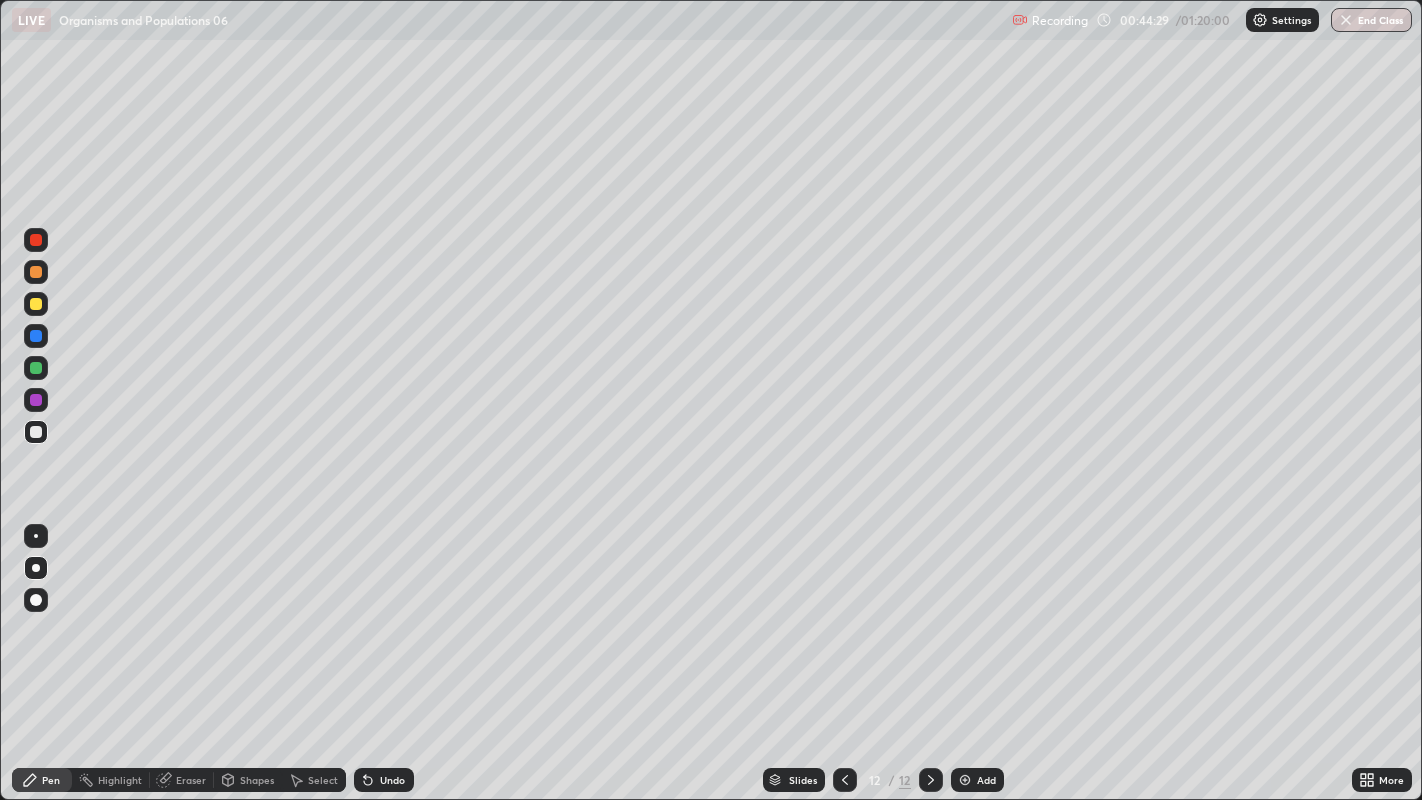 click at bounding box center (36, 336) 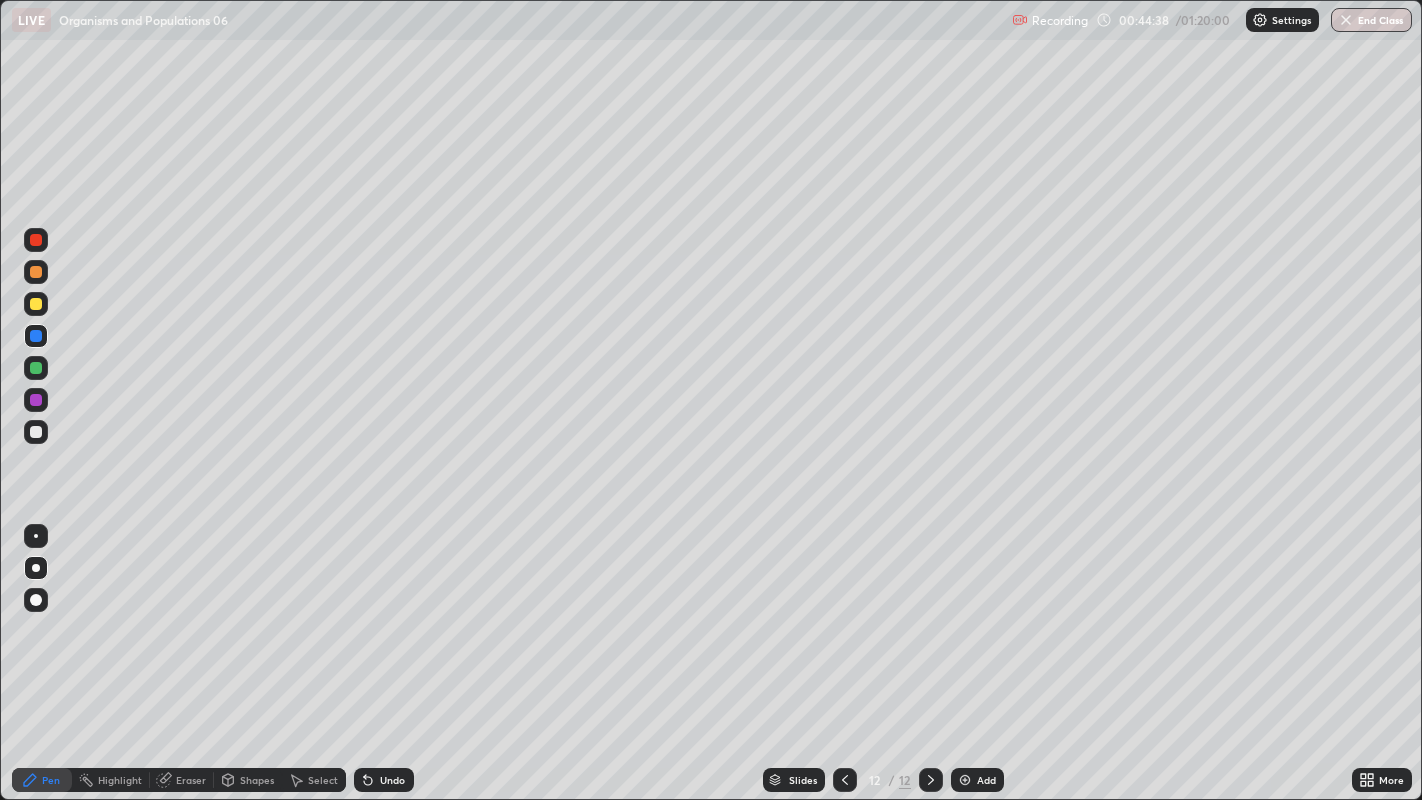 click on "Eraser" at bounding box center (191, 780) 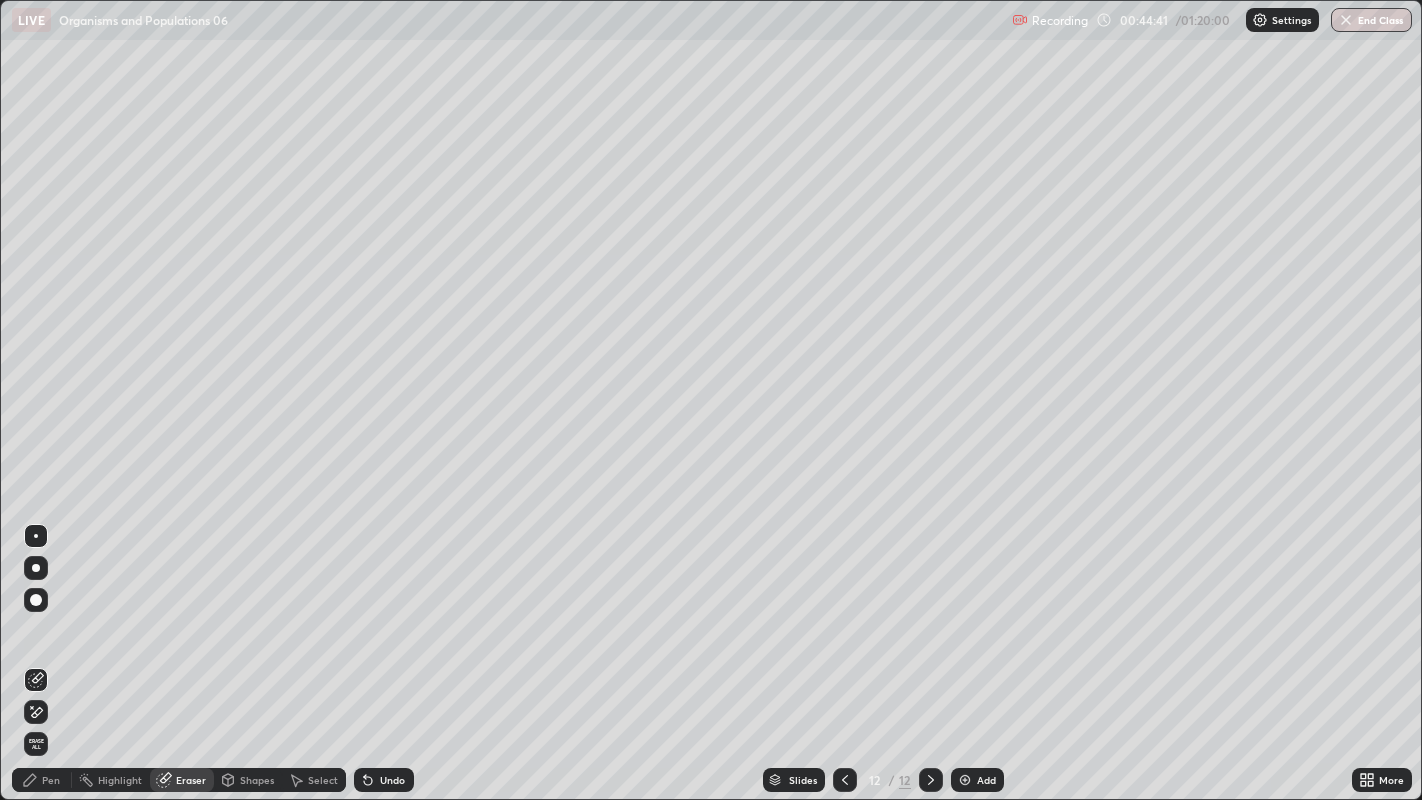 click on "Pen" at bounding box center [42, 780] 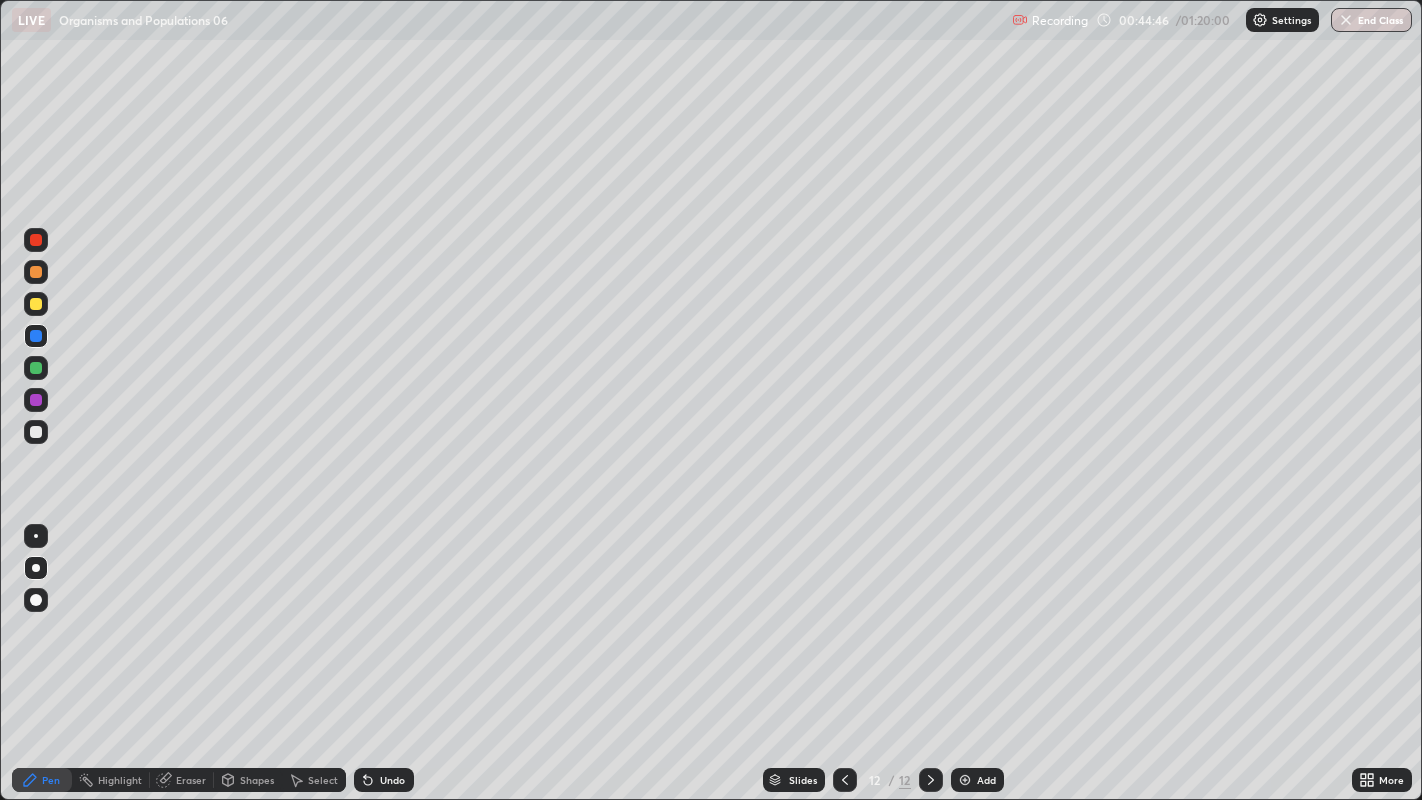 click at bounding box center (36, 304) 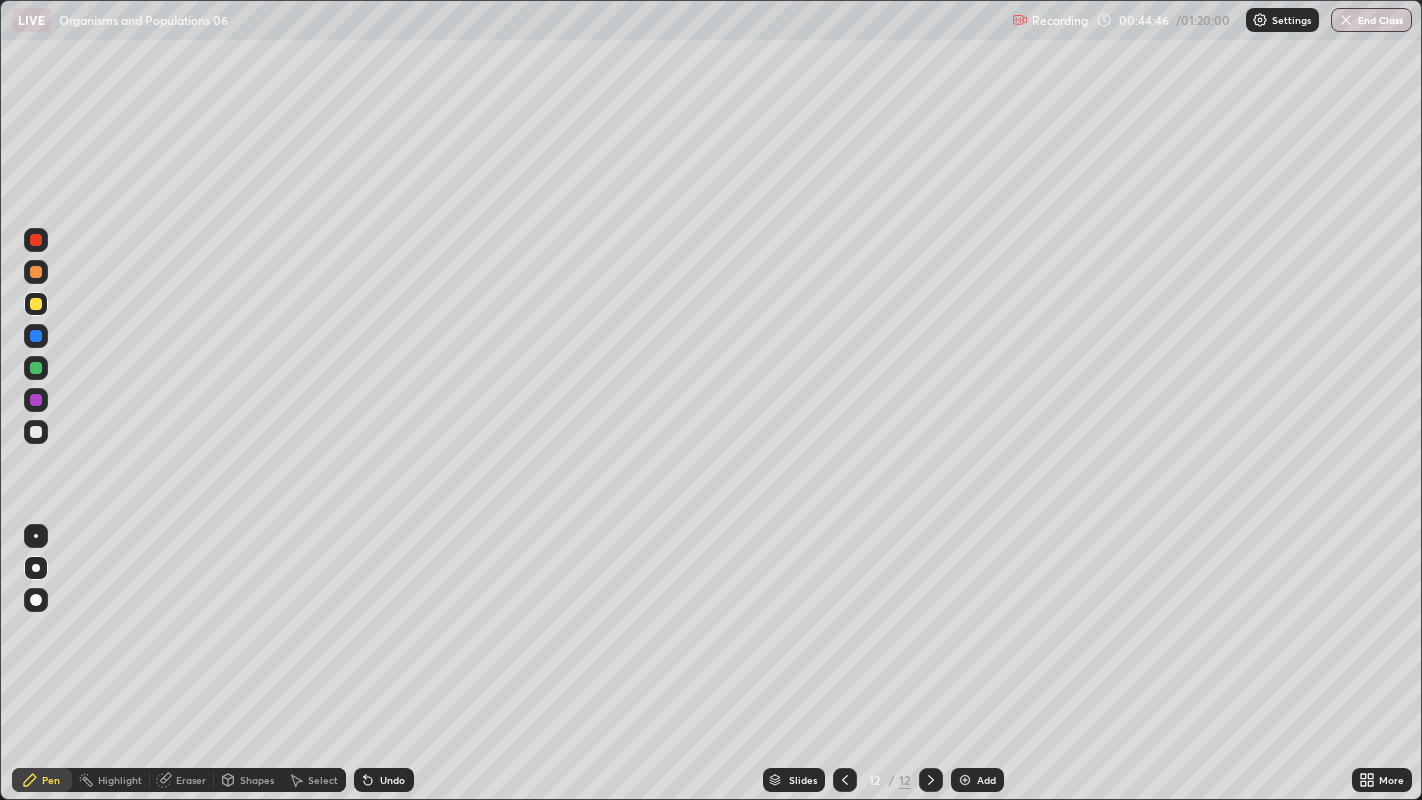 click at bounding box center [36, 304] 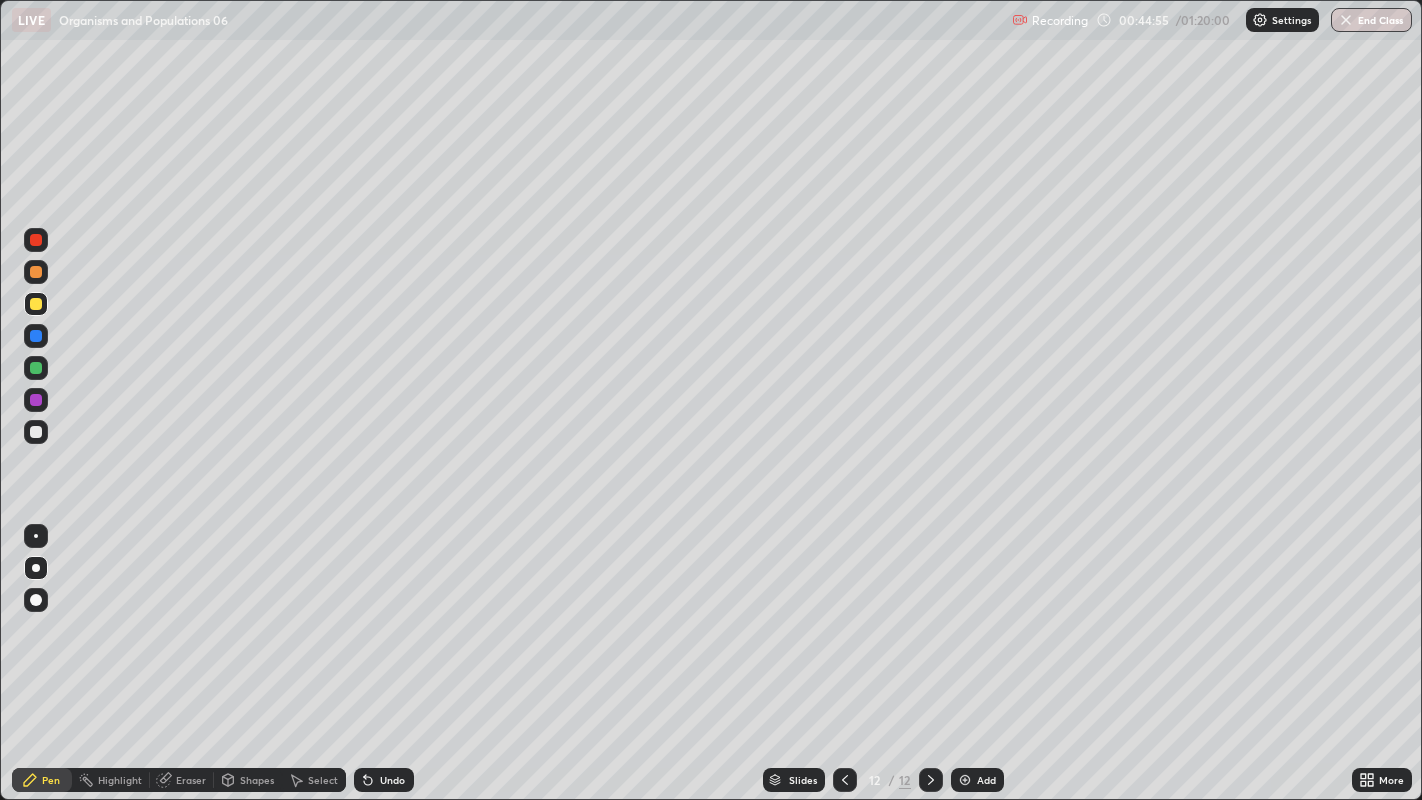 click at bounding box center (36, 432) 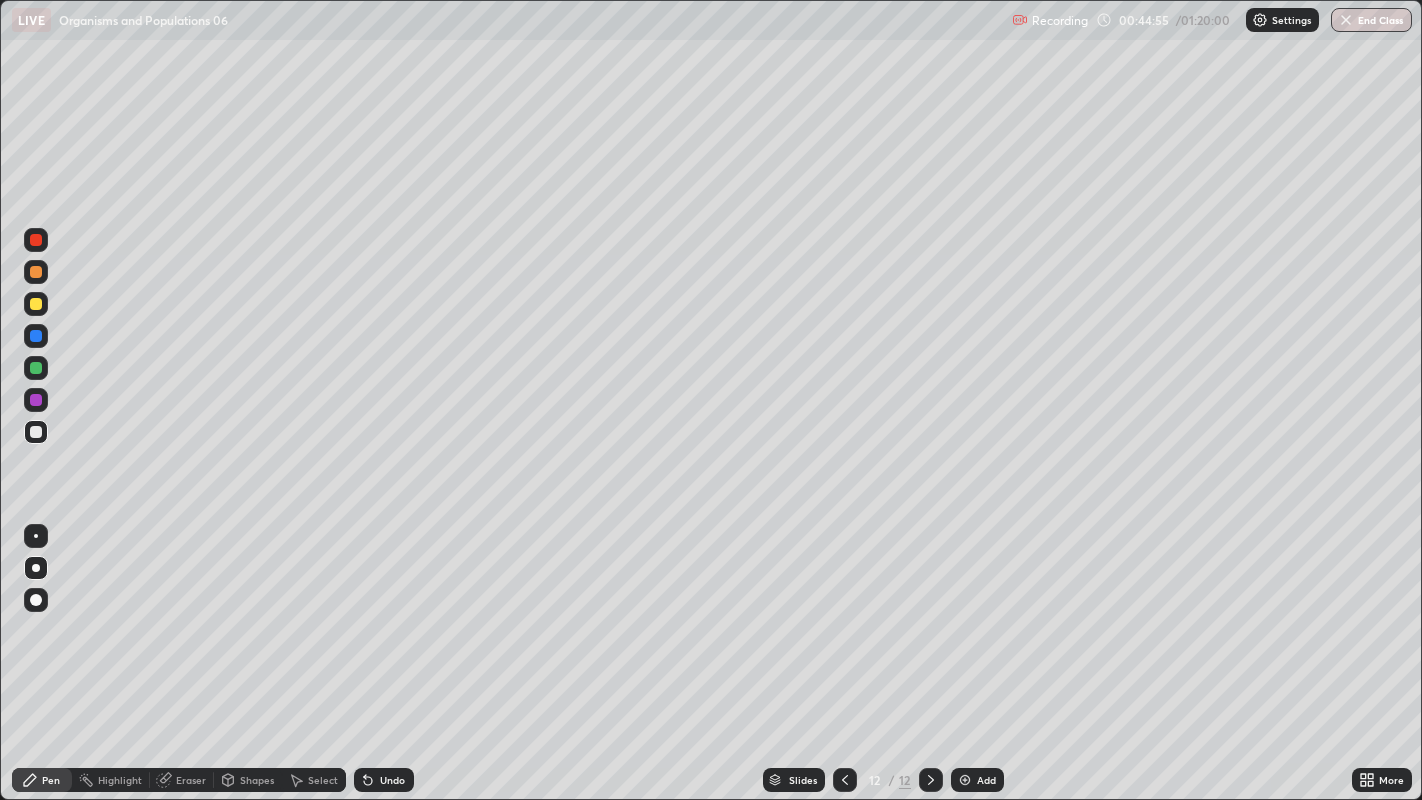 click at bounding box center [36, 432] 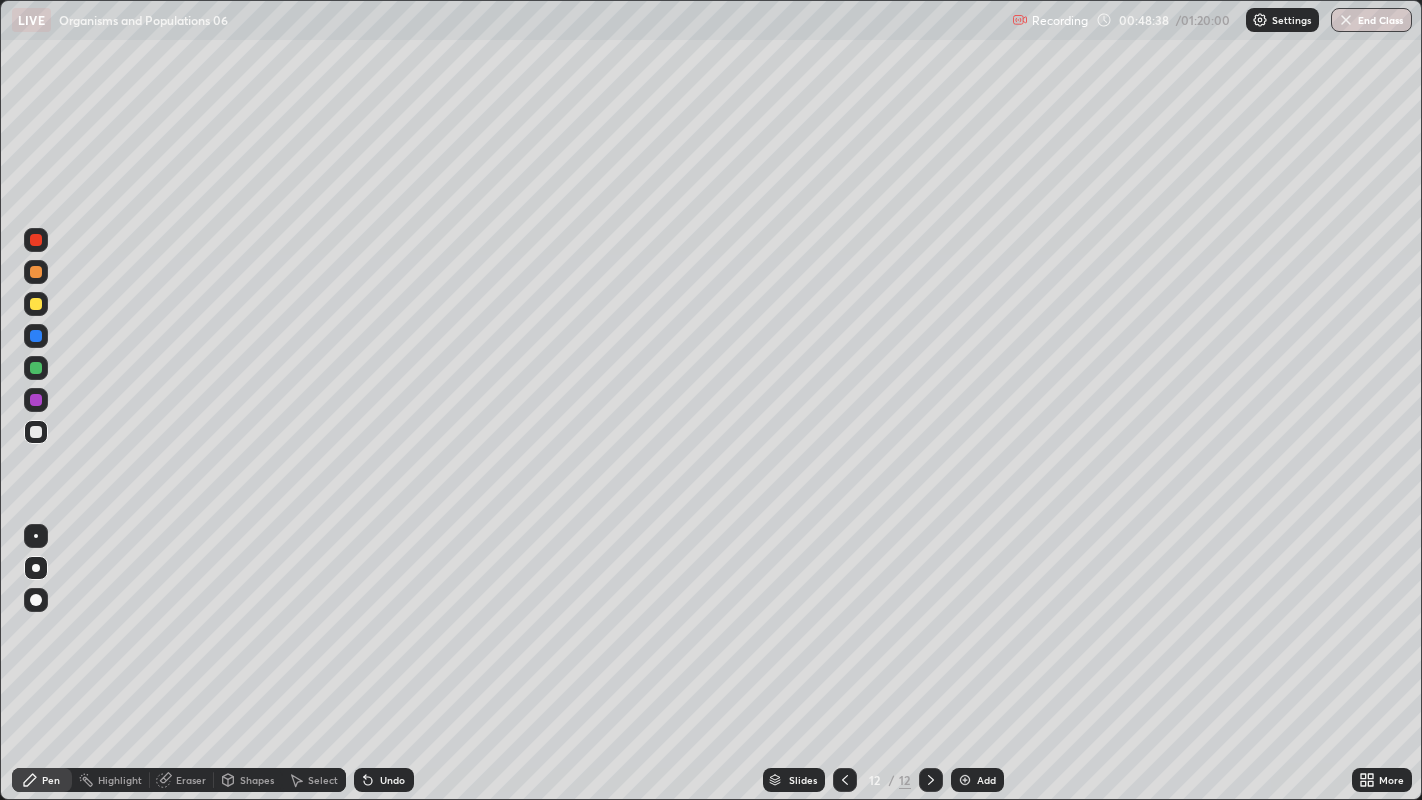 click at bounding box center [965, 780] 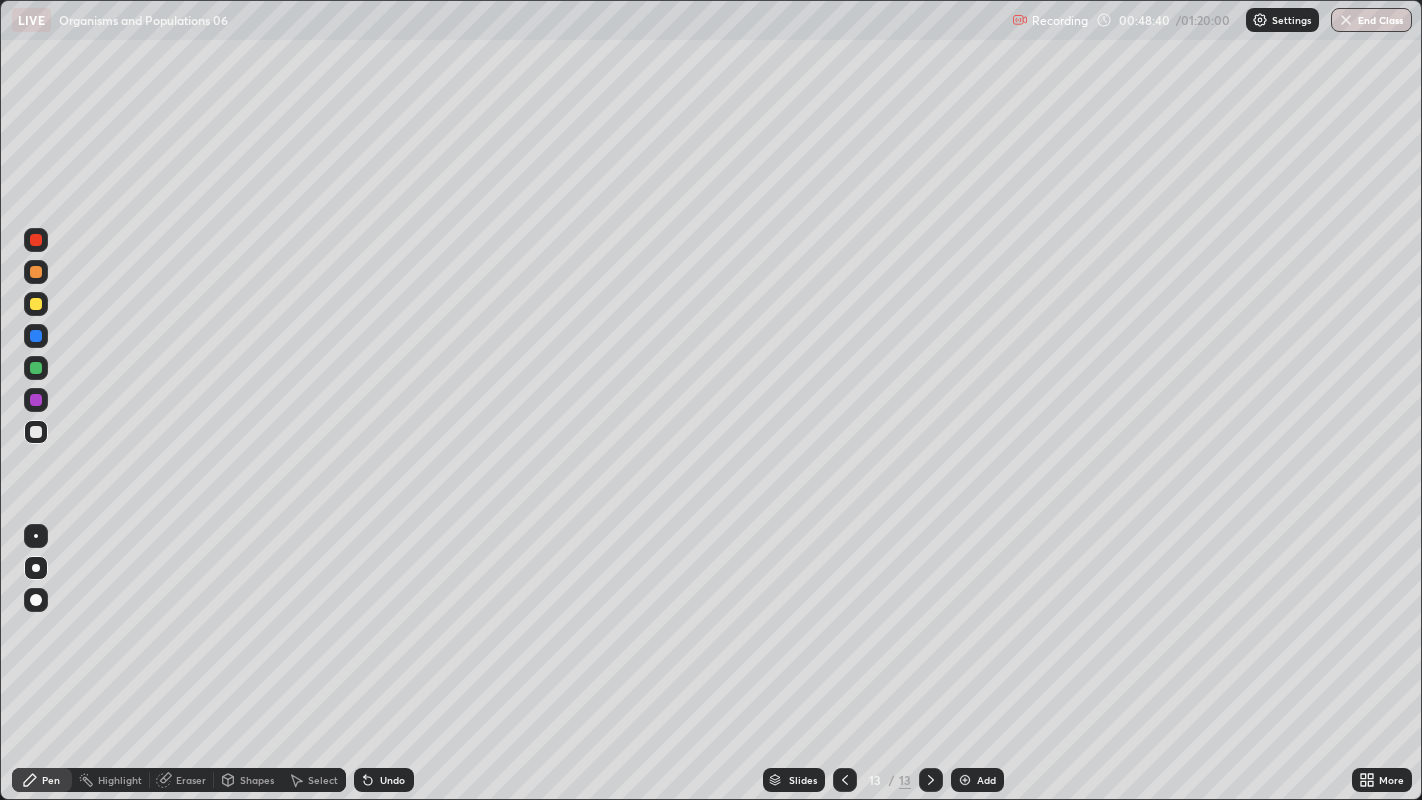 click on "Pen" at bounding box center [42, 780] 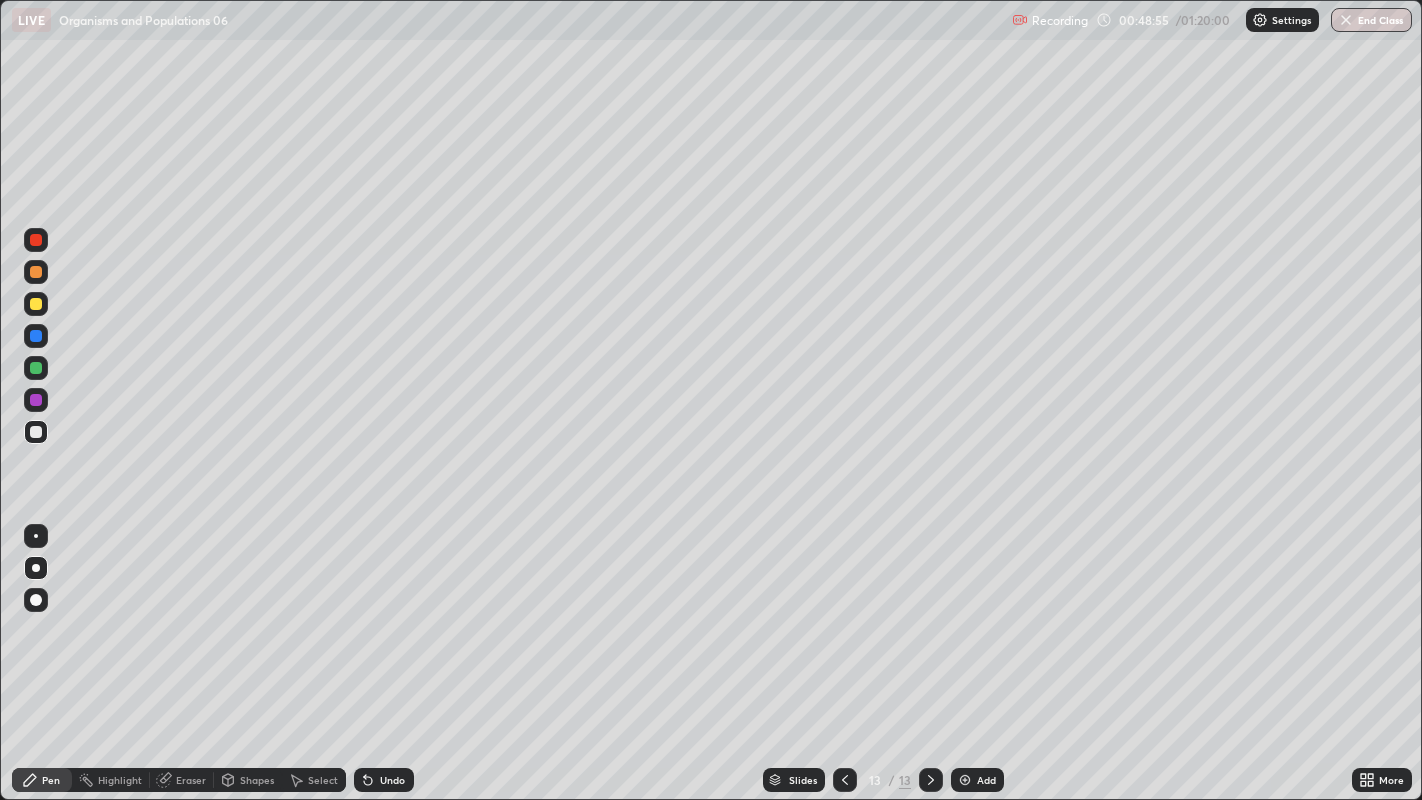 click at bounding box center [36, 336] 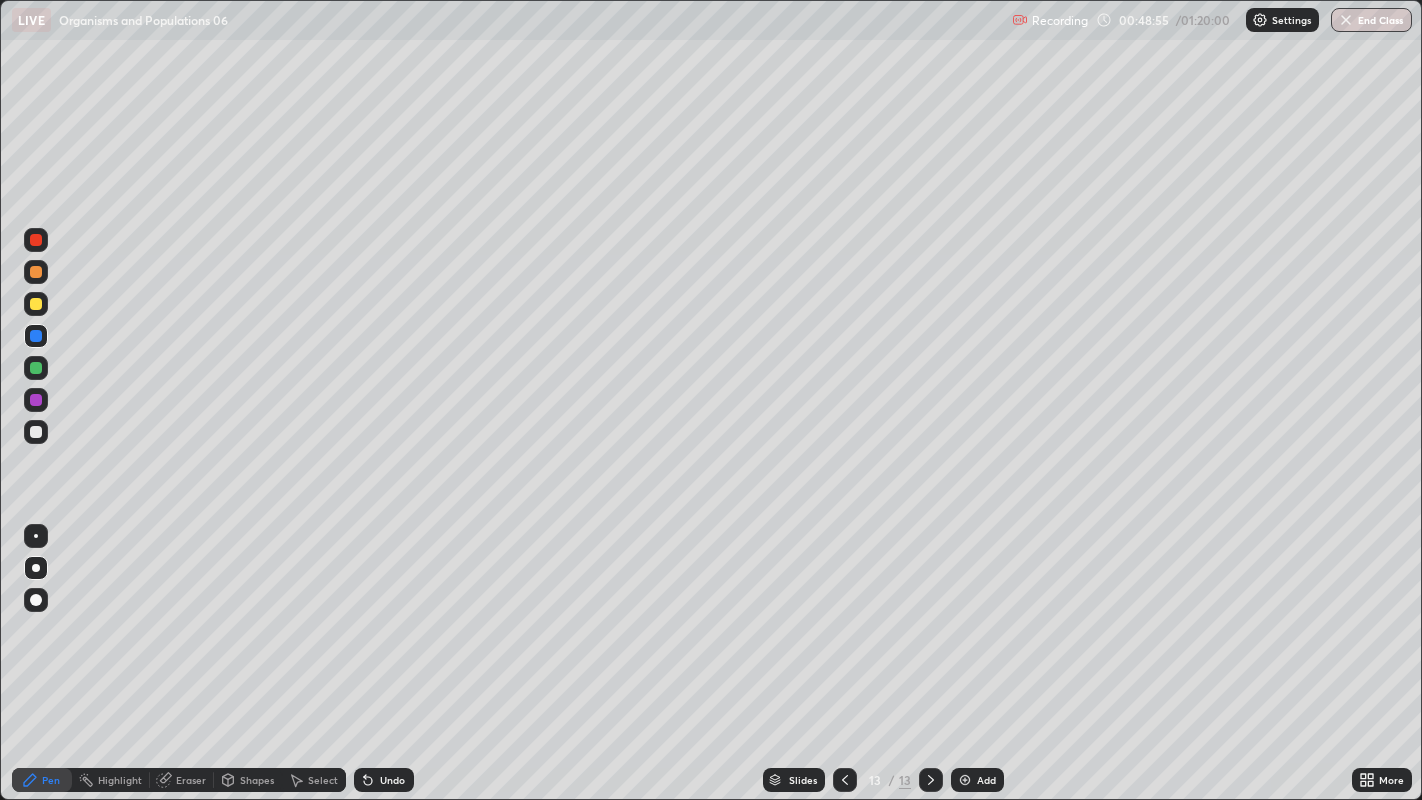 click at bounding box center [36, 336] 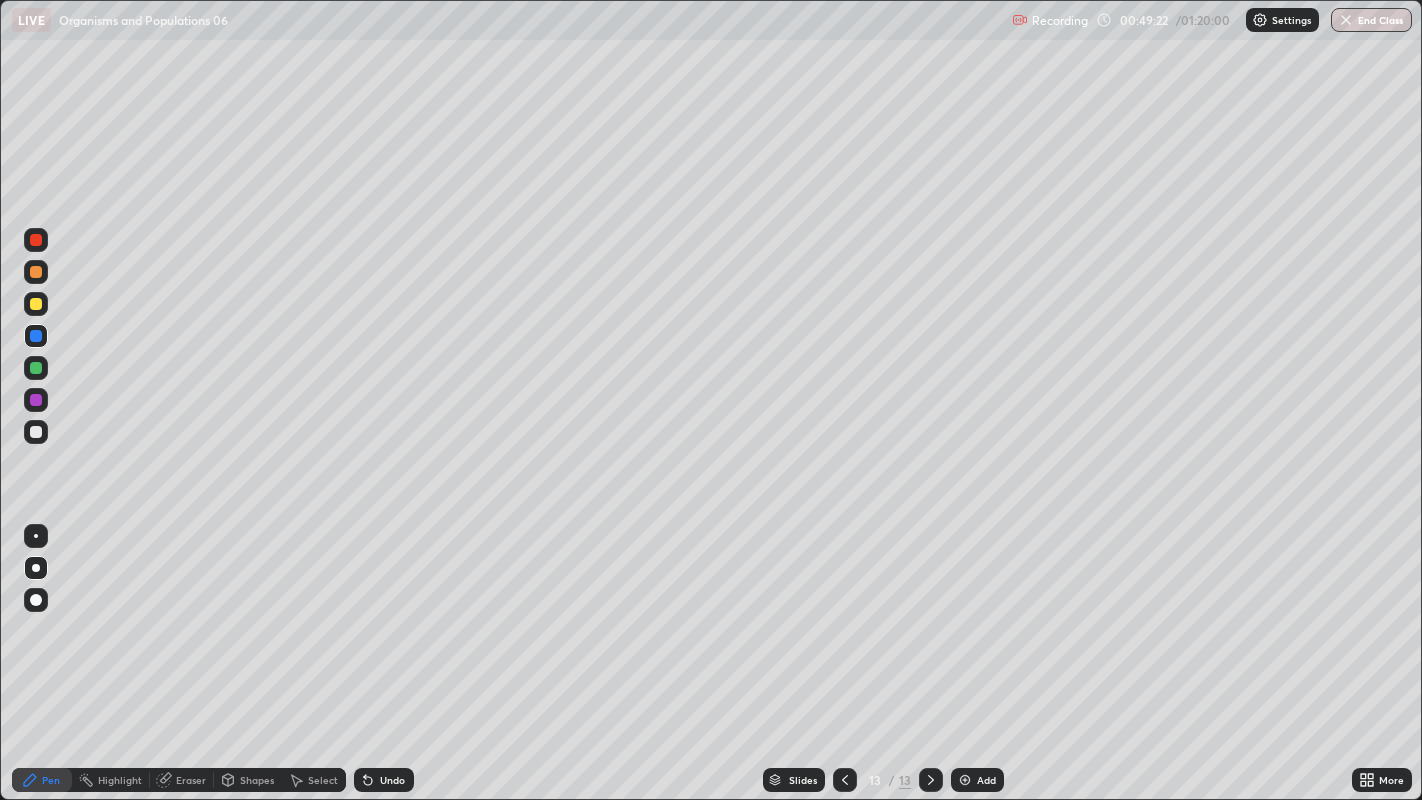 click at bounding box center (36, 432) 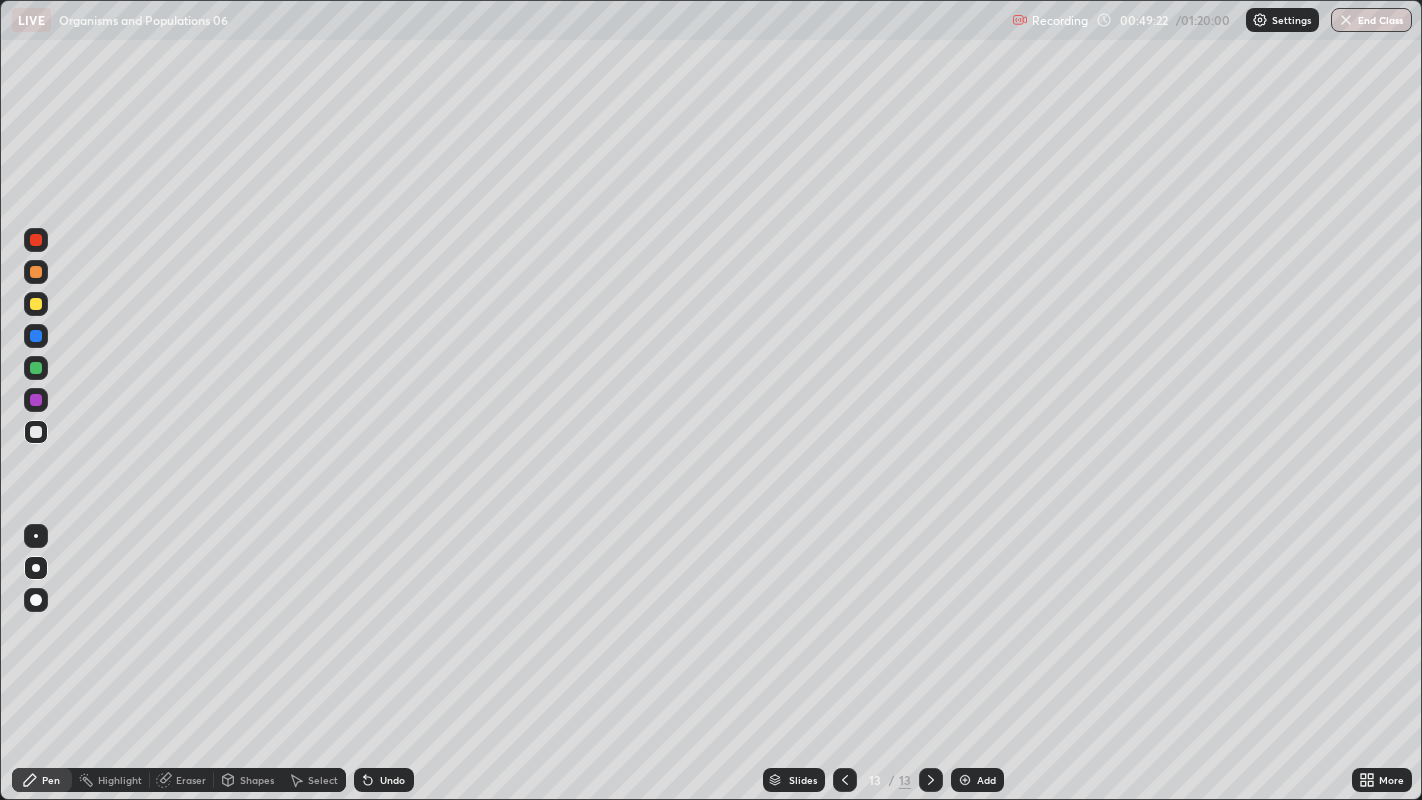 click at bounding box center [36, 432] 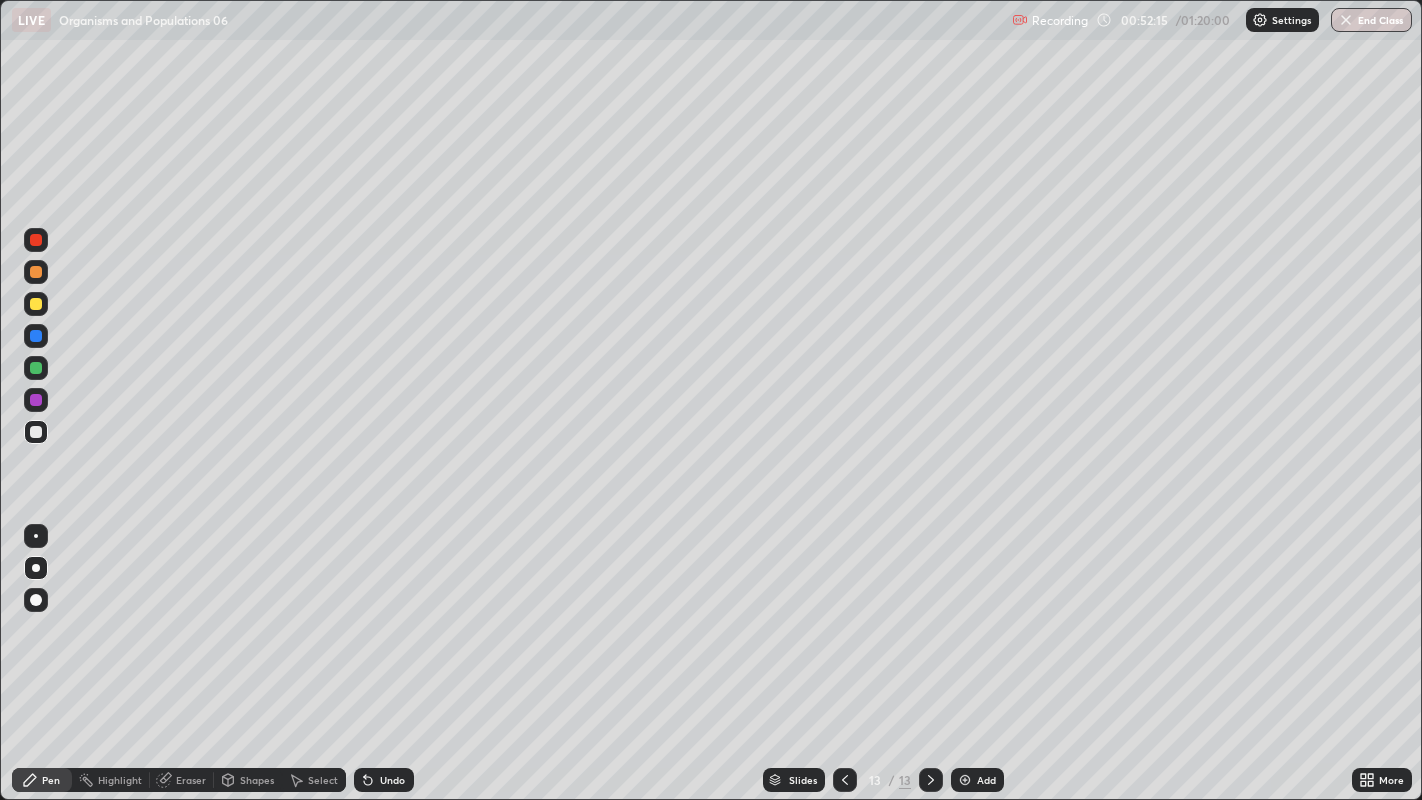 click at bounding box center [965, 780] 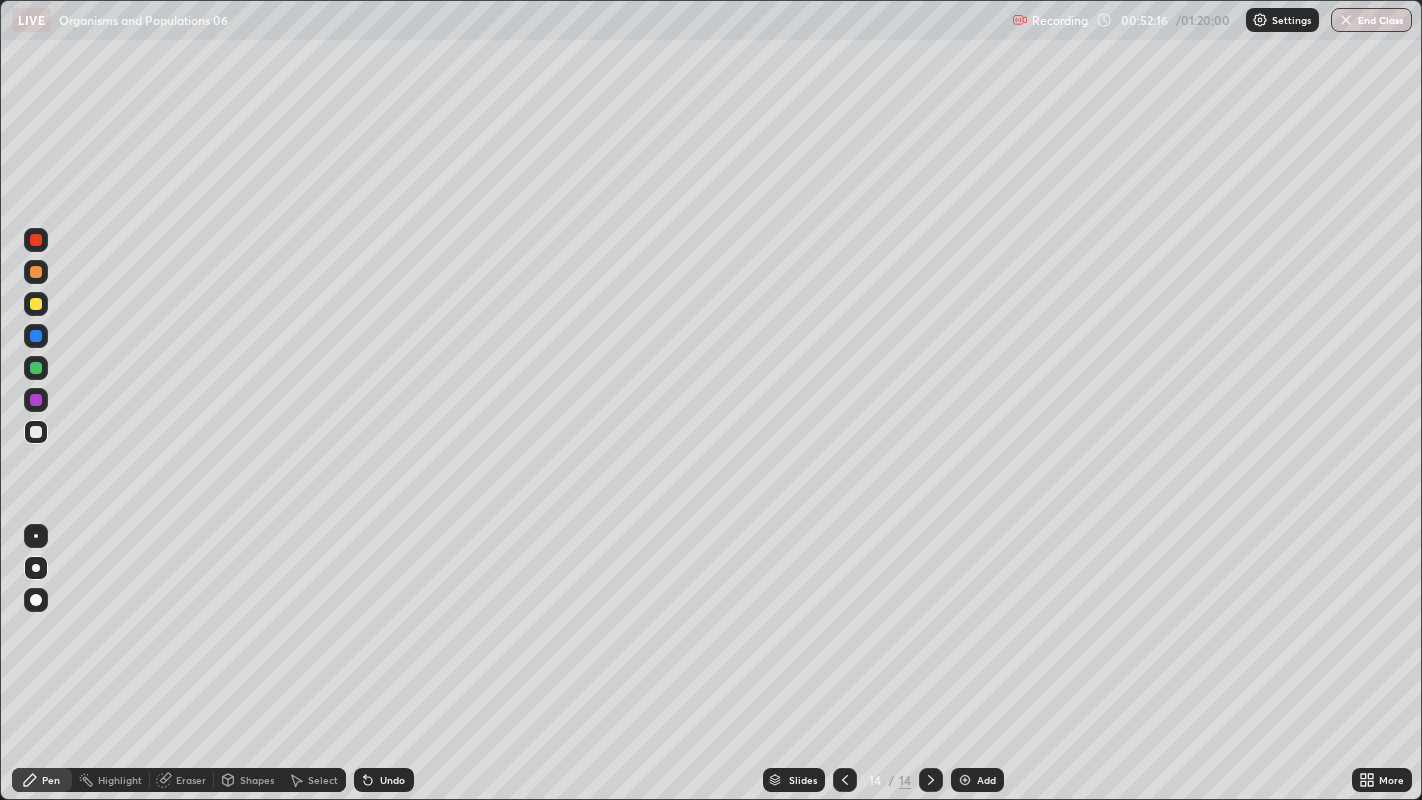 click at bounding box center (36, 368) 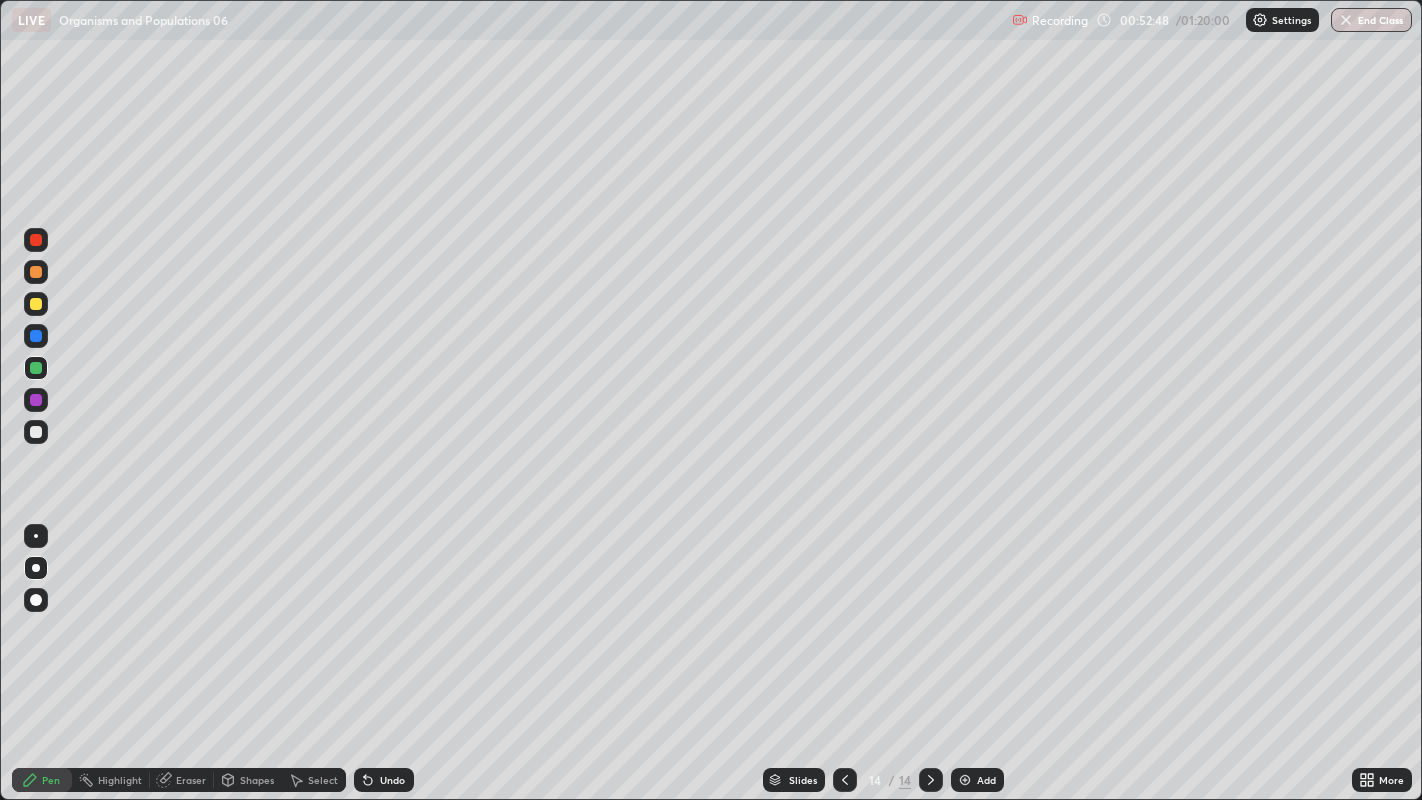 click at bounding box center (36, 432) 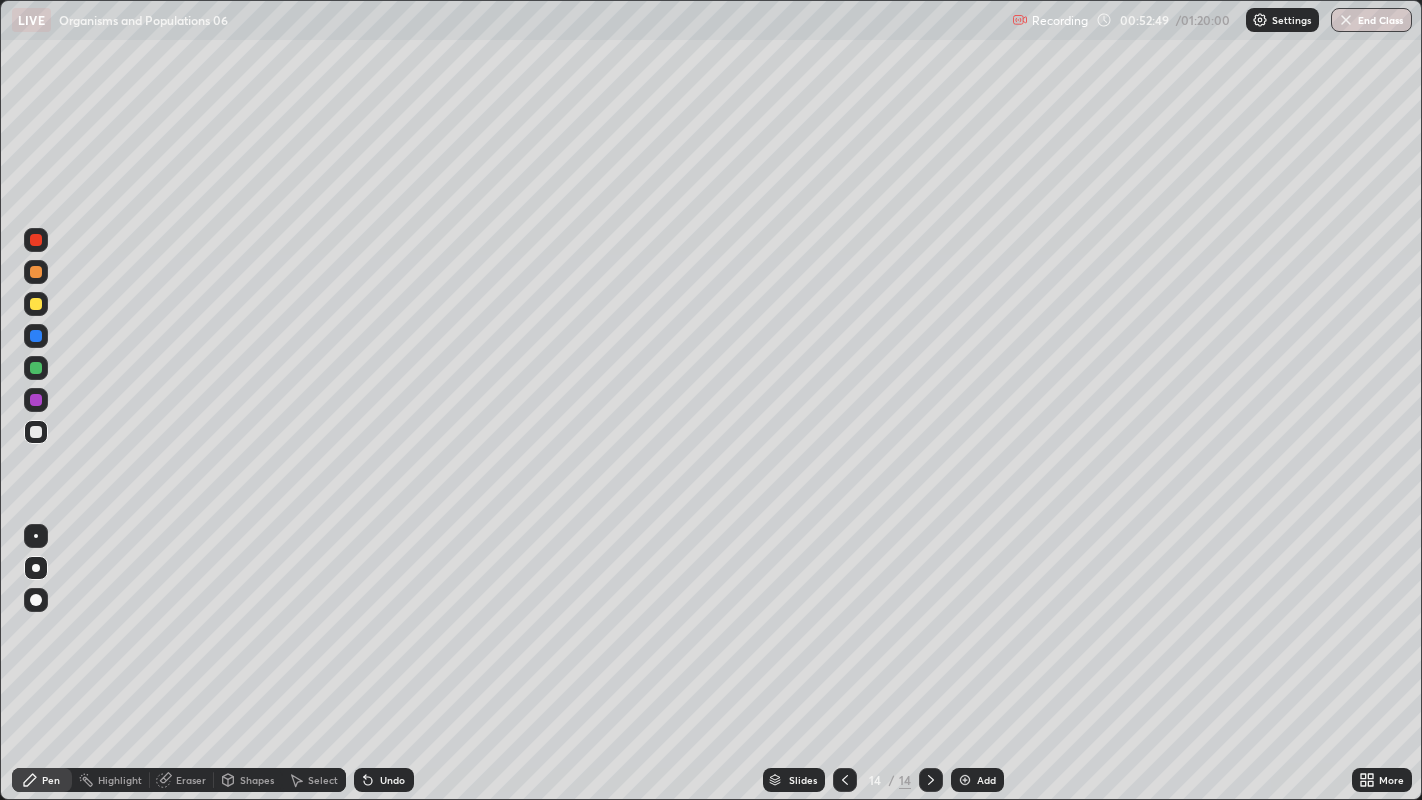 click at bounding box center (36, 432) 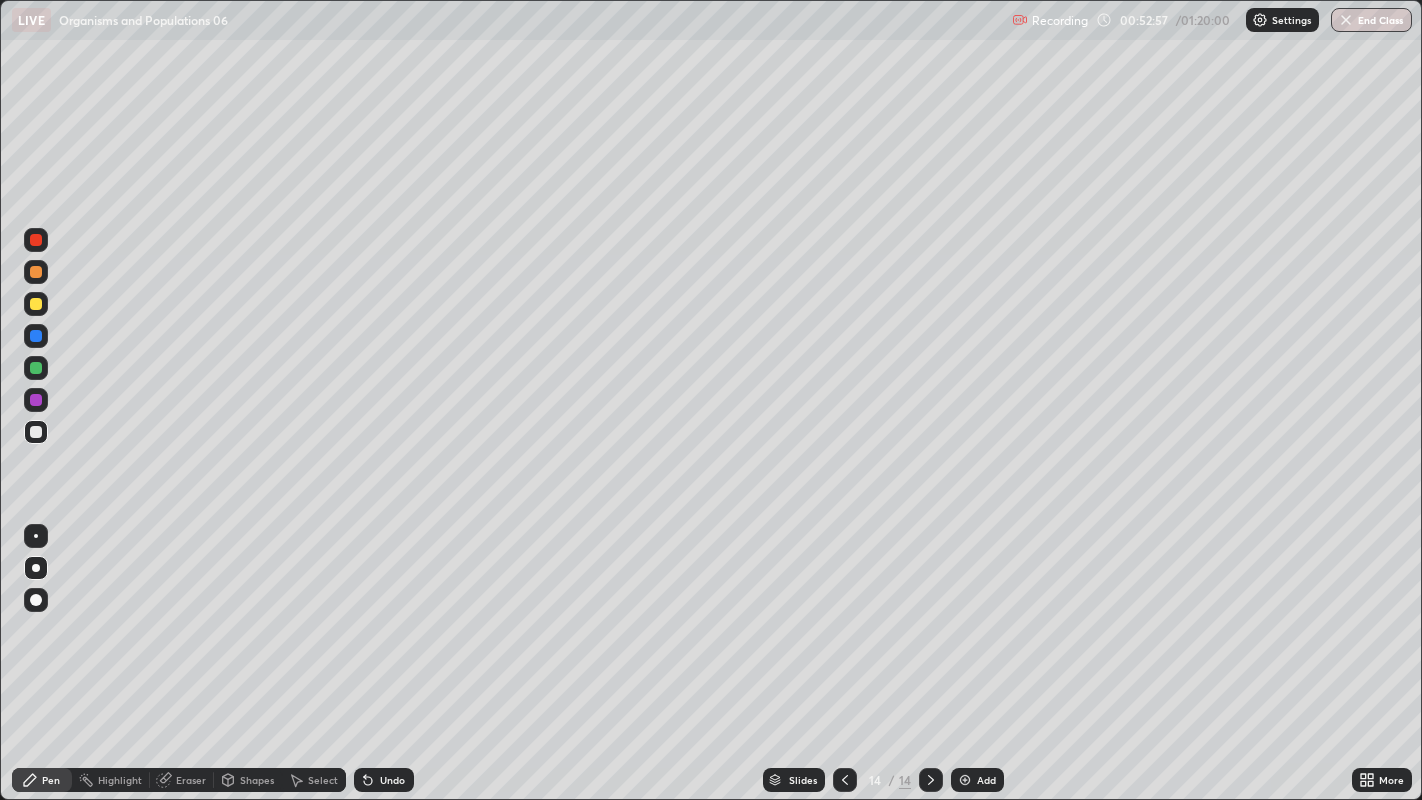 click 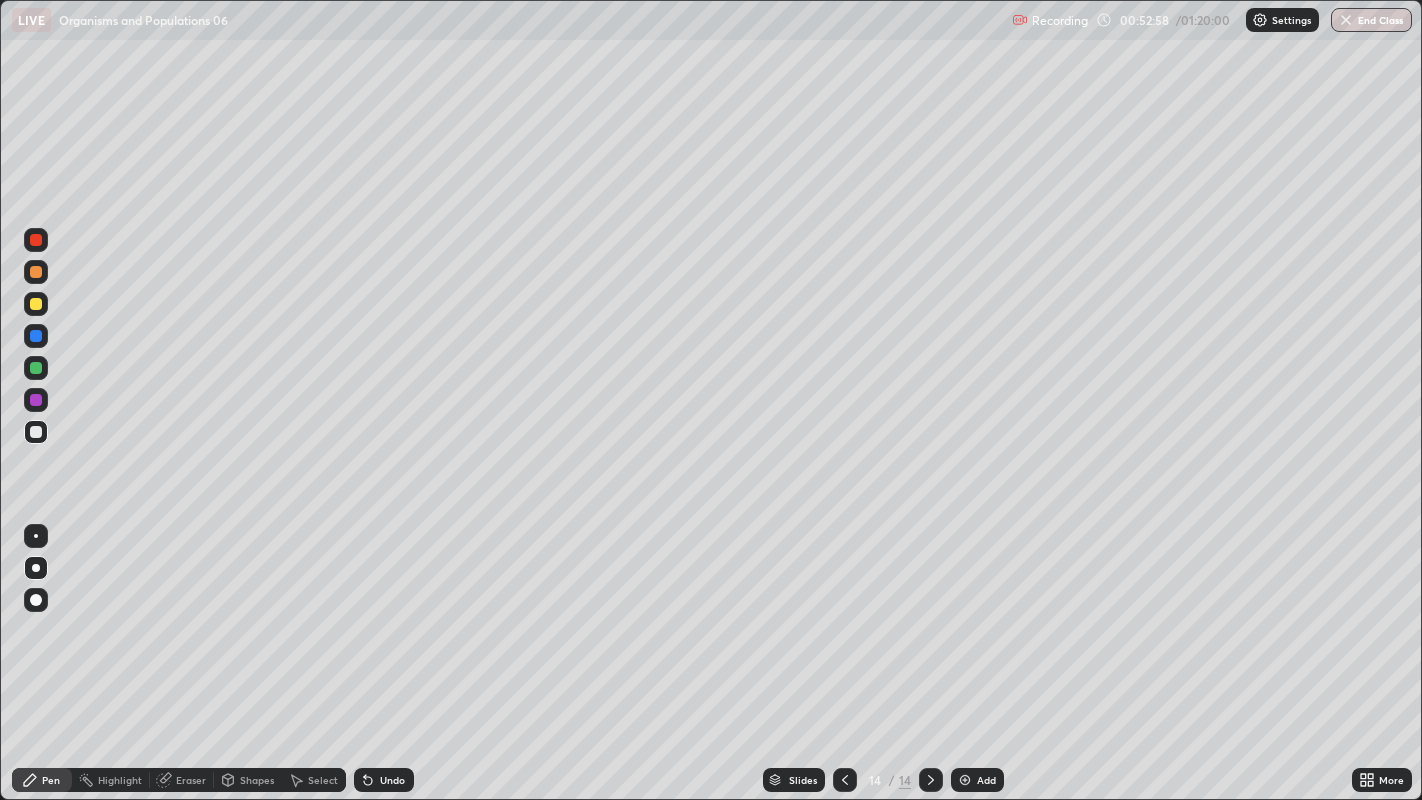 click 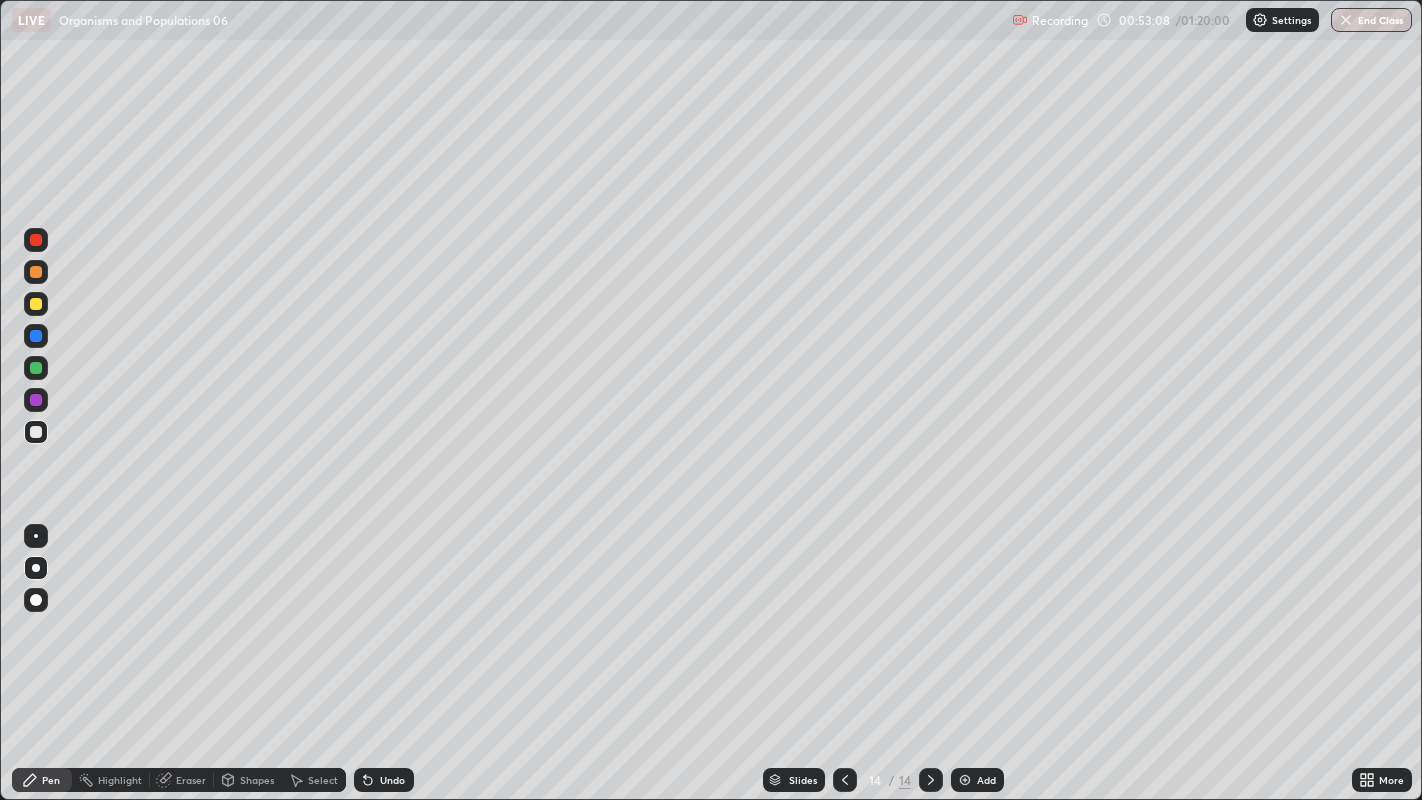 click at bounding box center [36, 400] 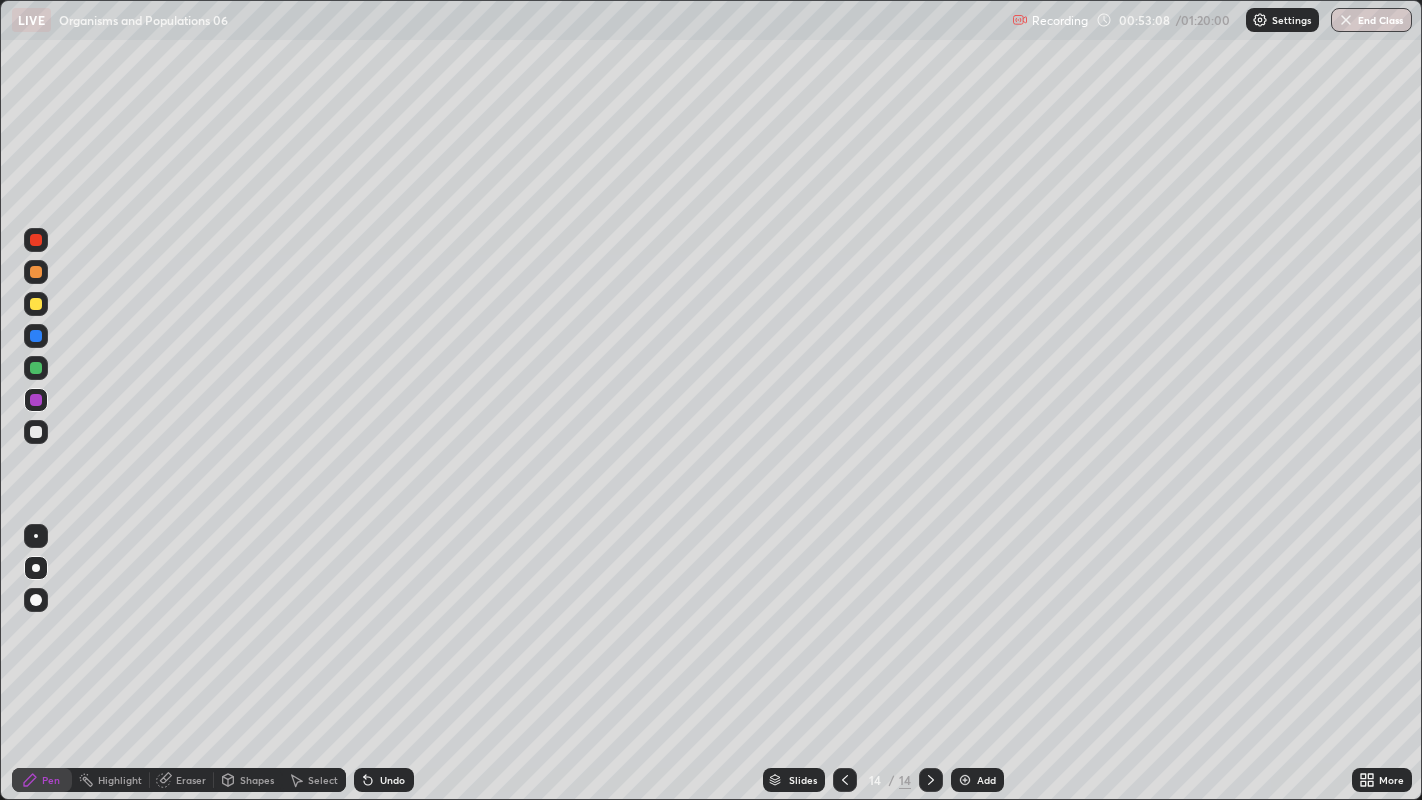 click at bounding box center [36, 400] 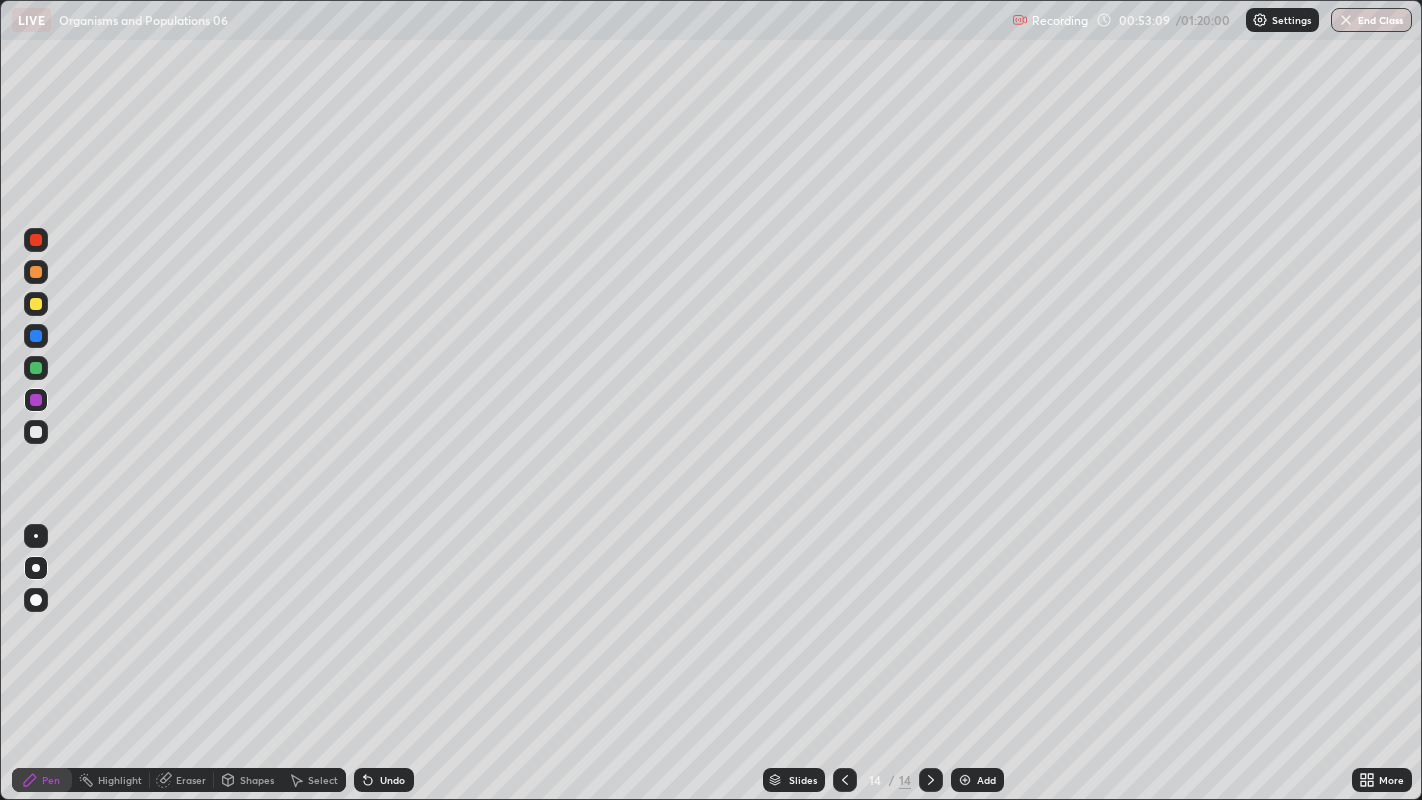 click at bounding box center (36, 400) 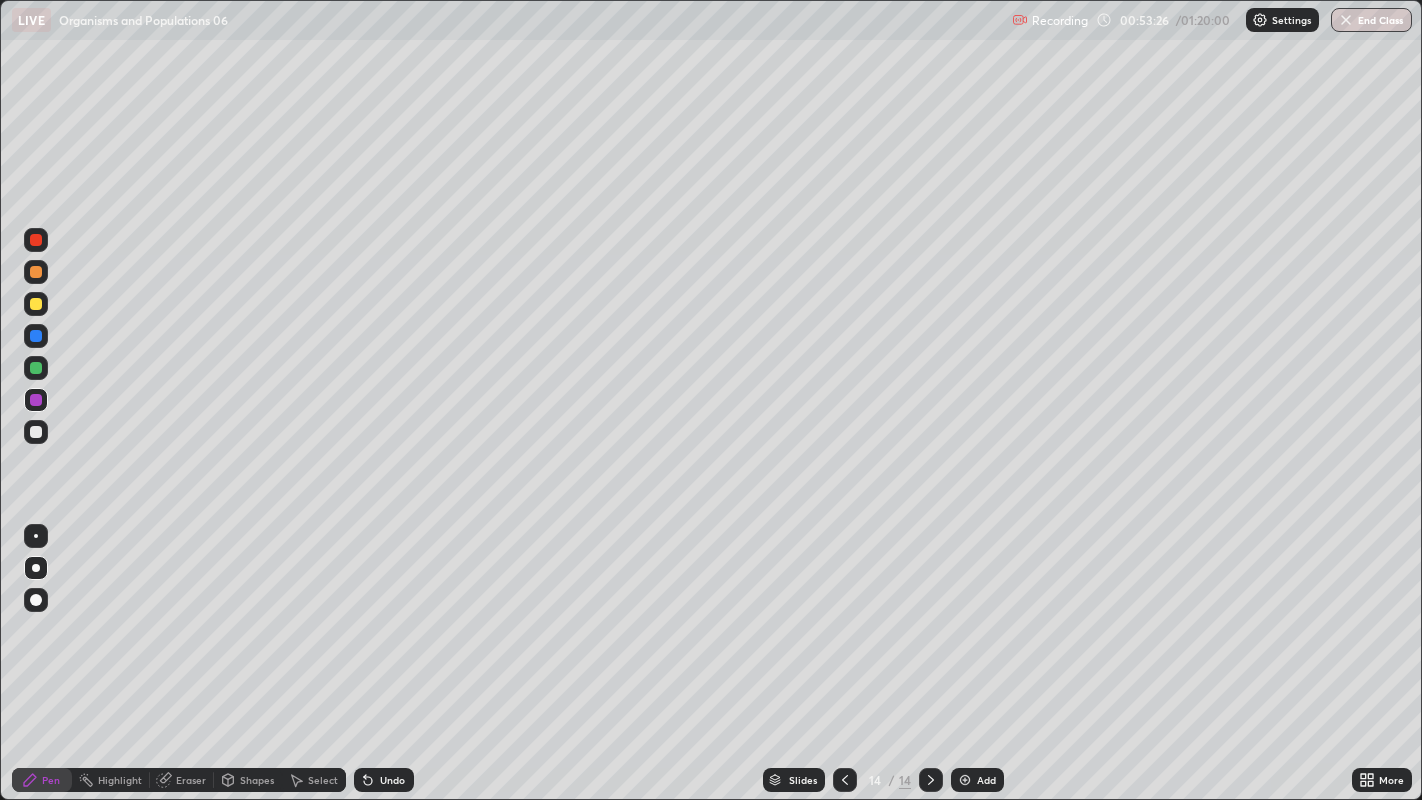 click on "Undo" at bounding box center [392, 780] 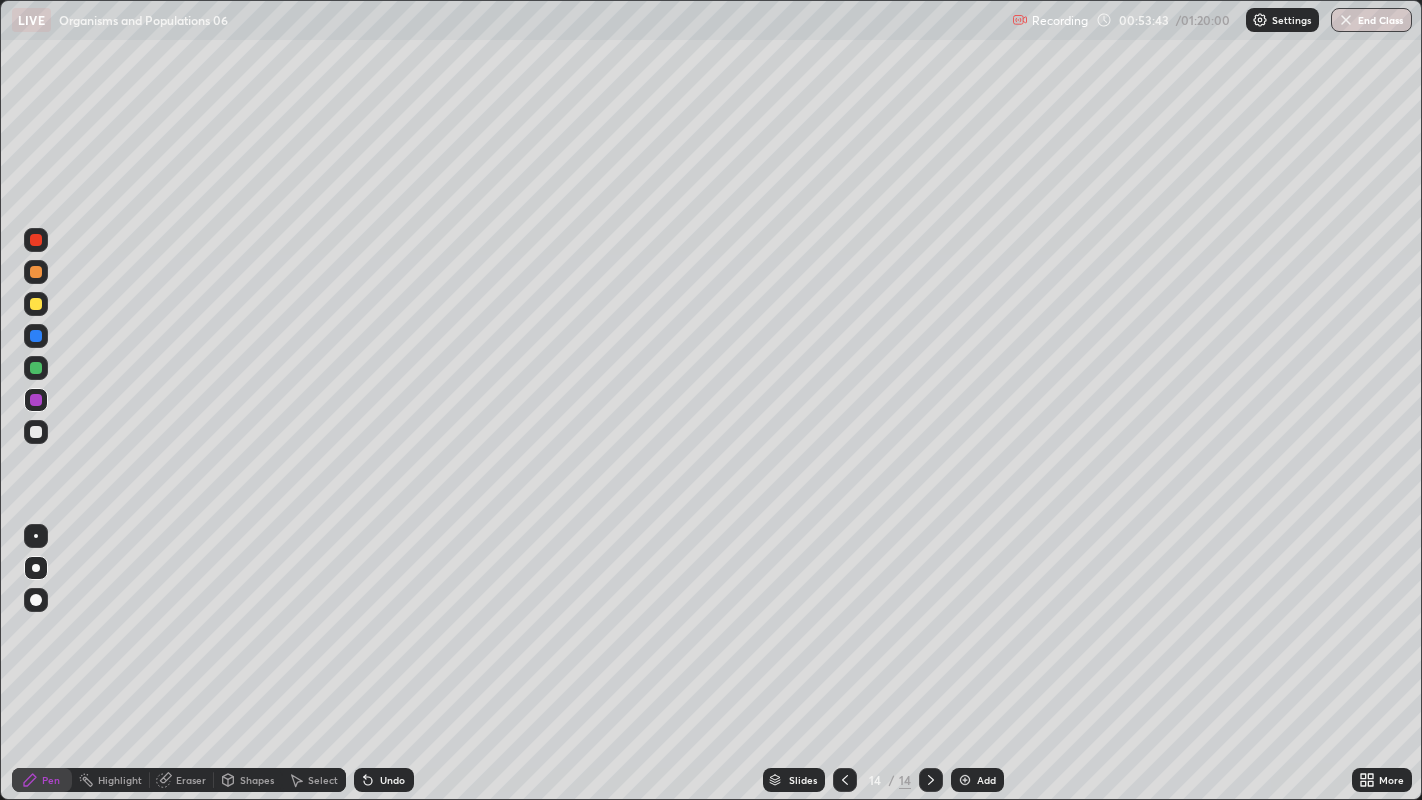 click at bounding box center (36, 432) 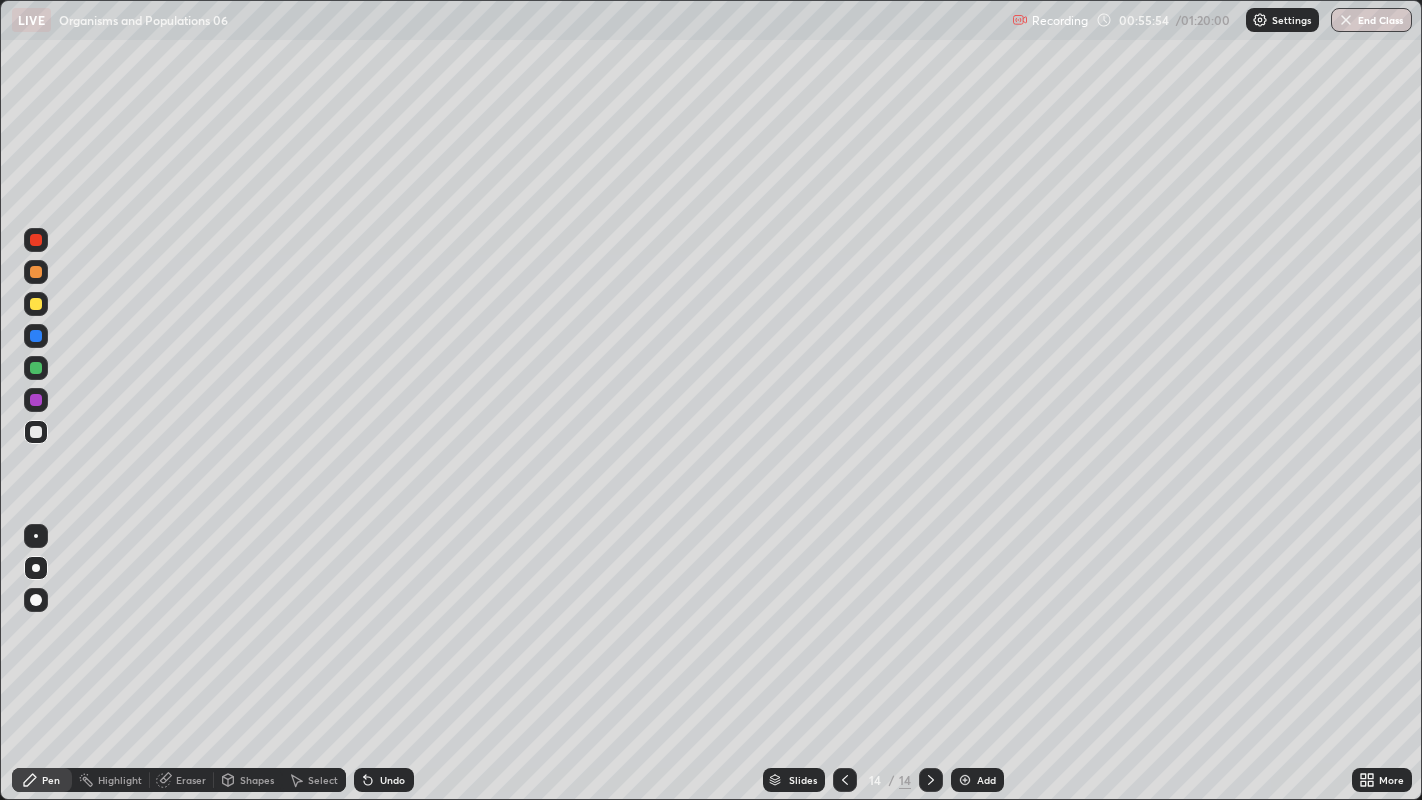 click at bounding box center (36, 432) 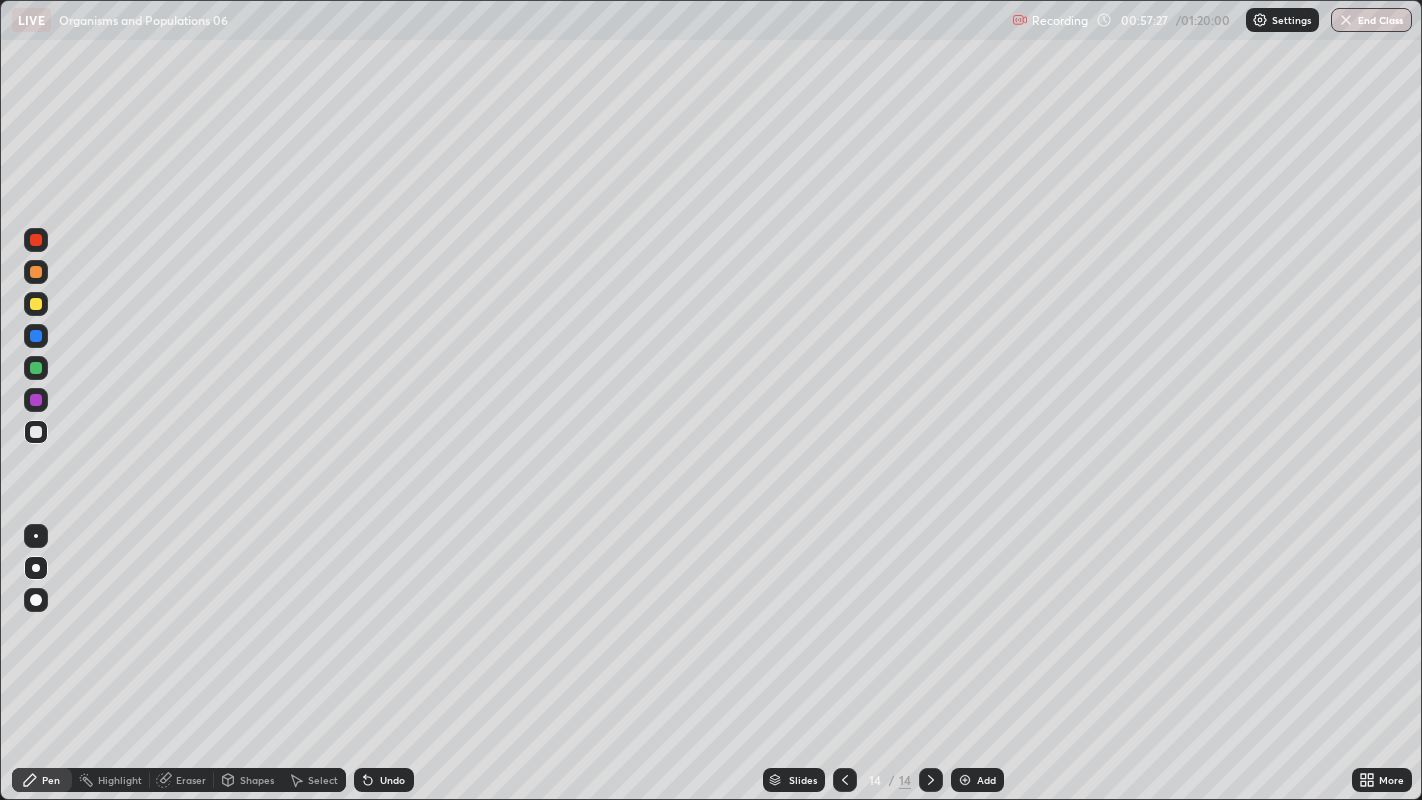click at bounding box center [965, 780] 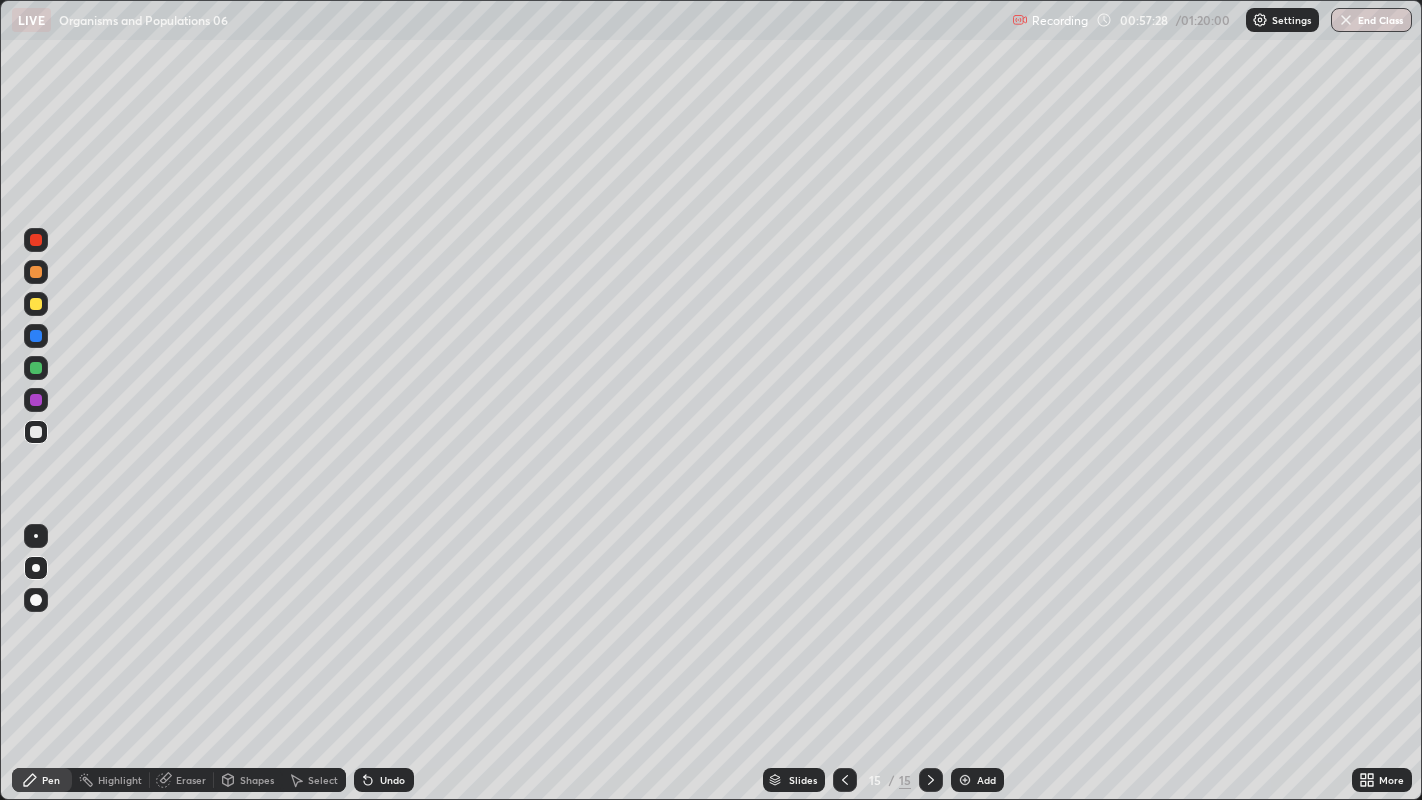 click 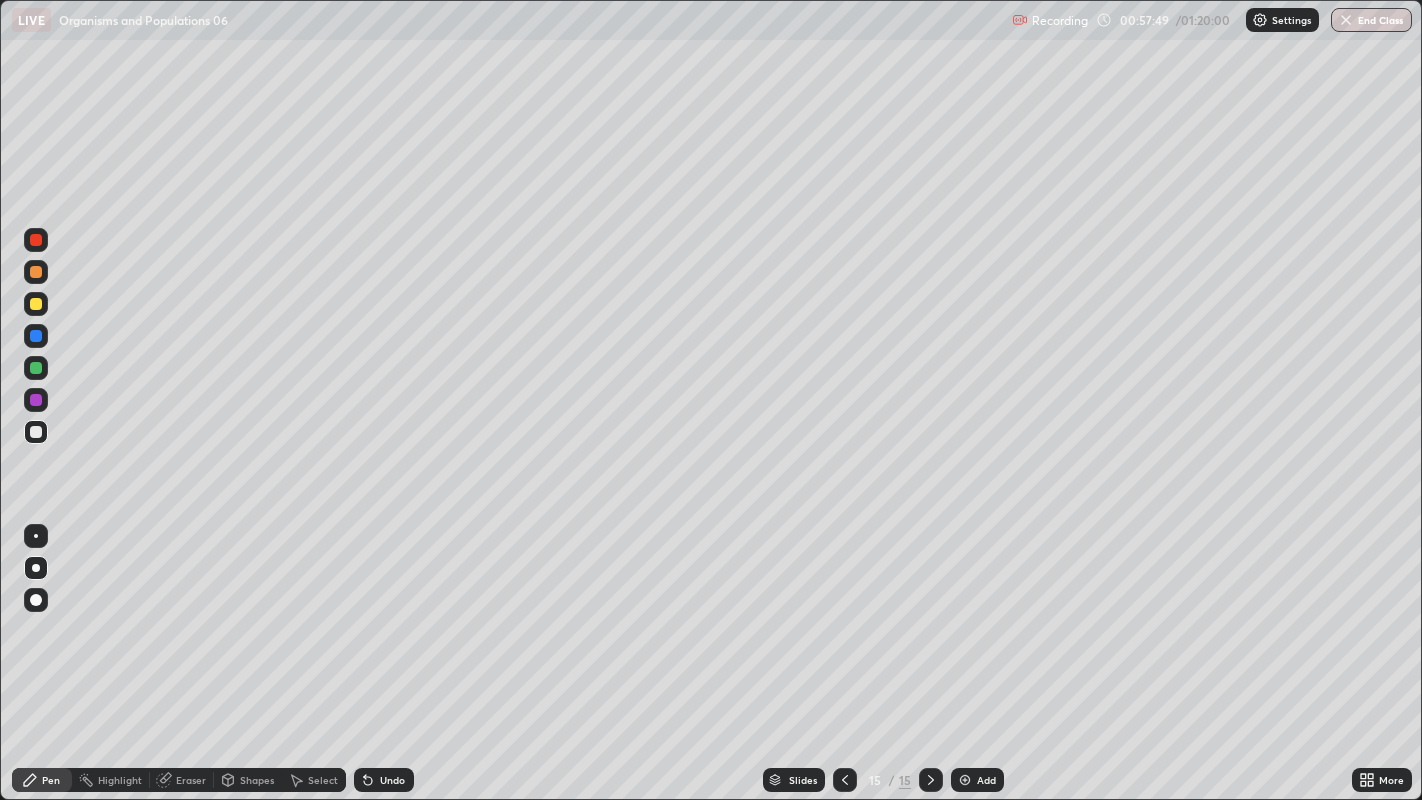 click at bounding box center (36, 304) 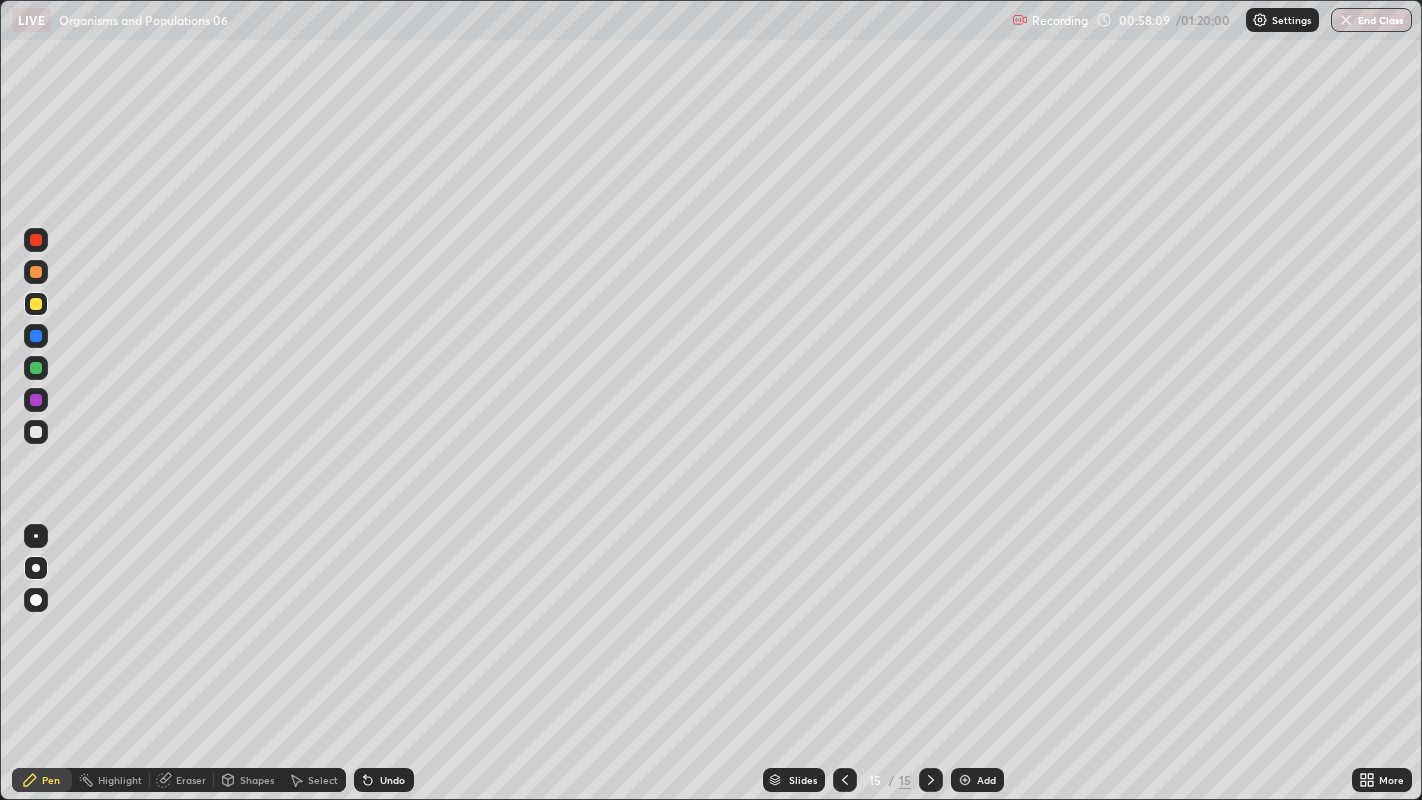 click at bounding box center [36, 336] 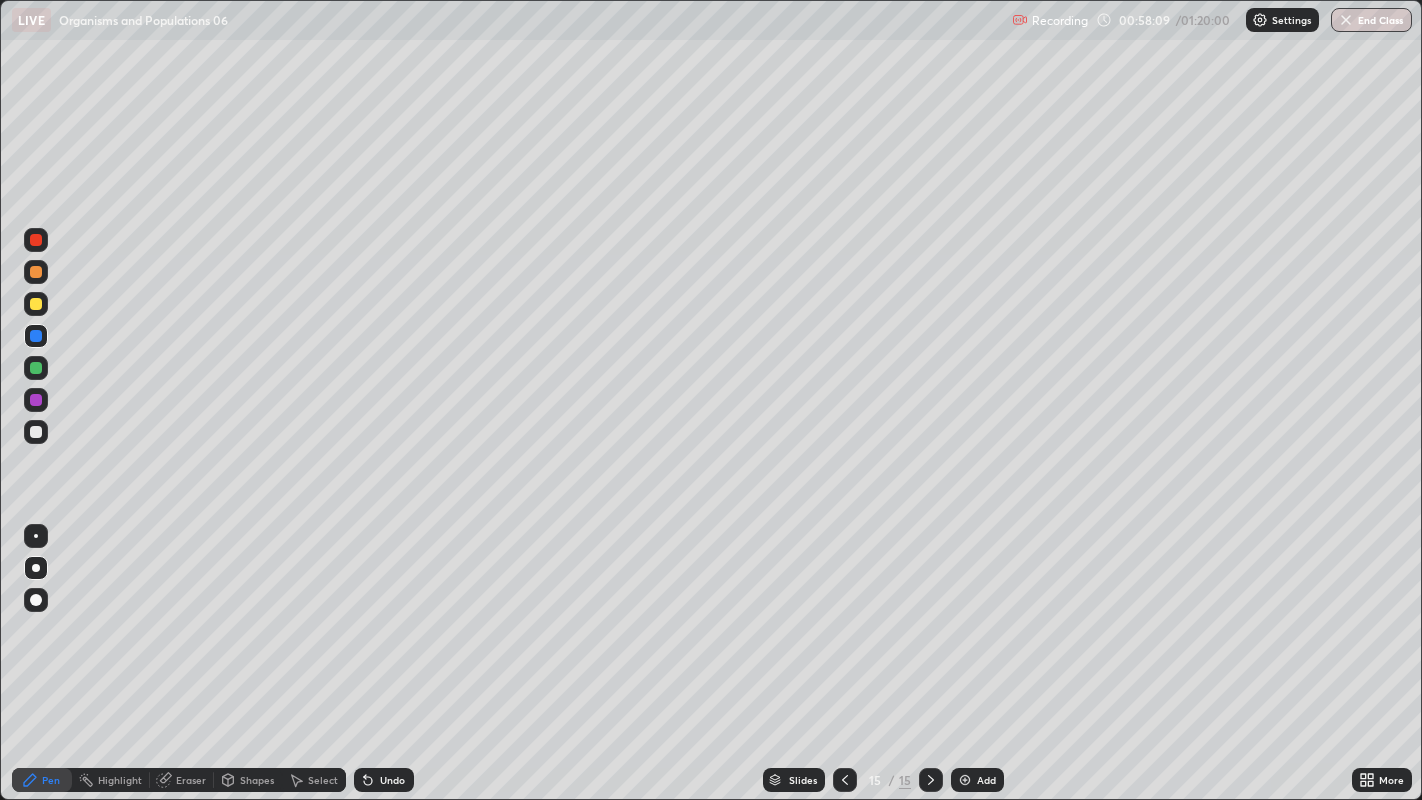click at bounding box center (36, 336) 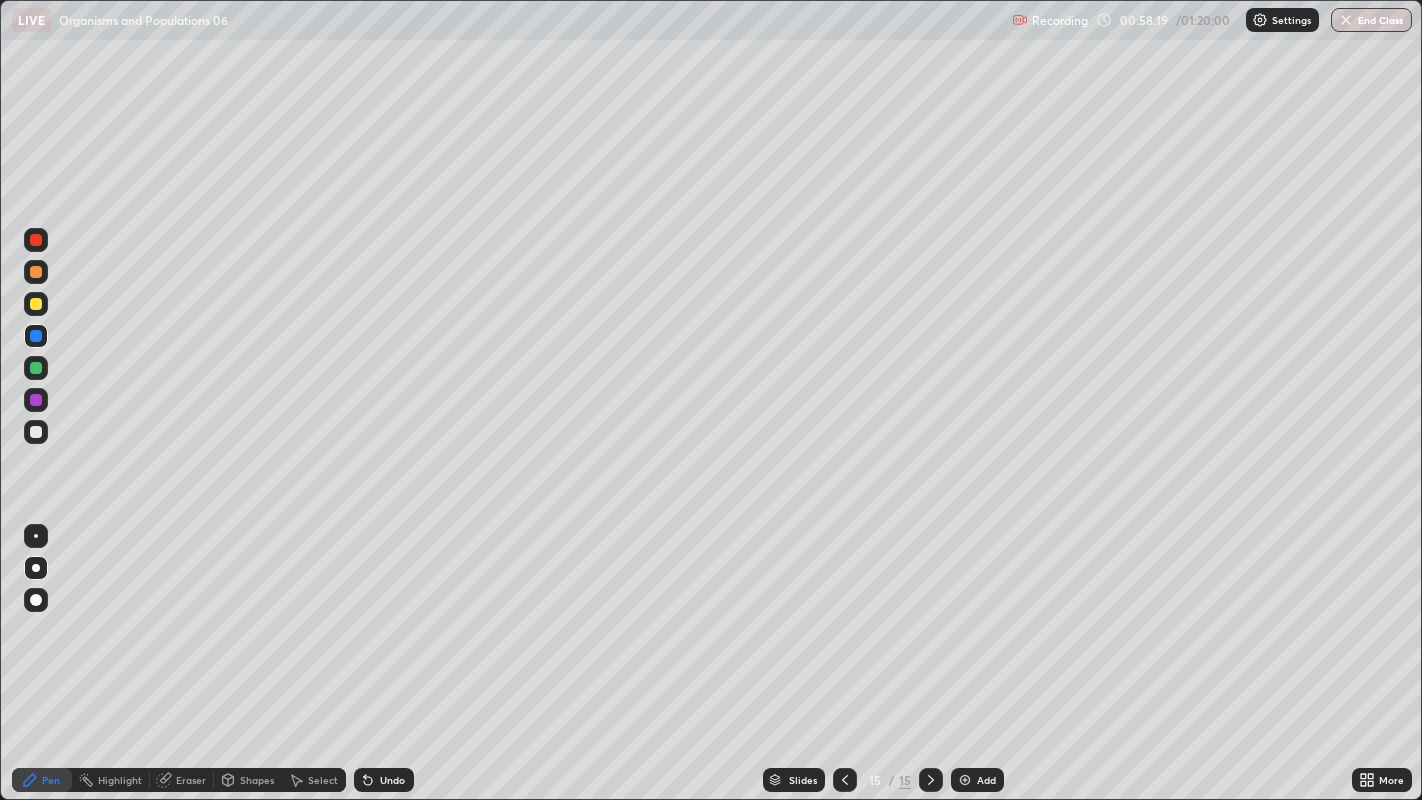 click at bounding box center [36, 368] 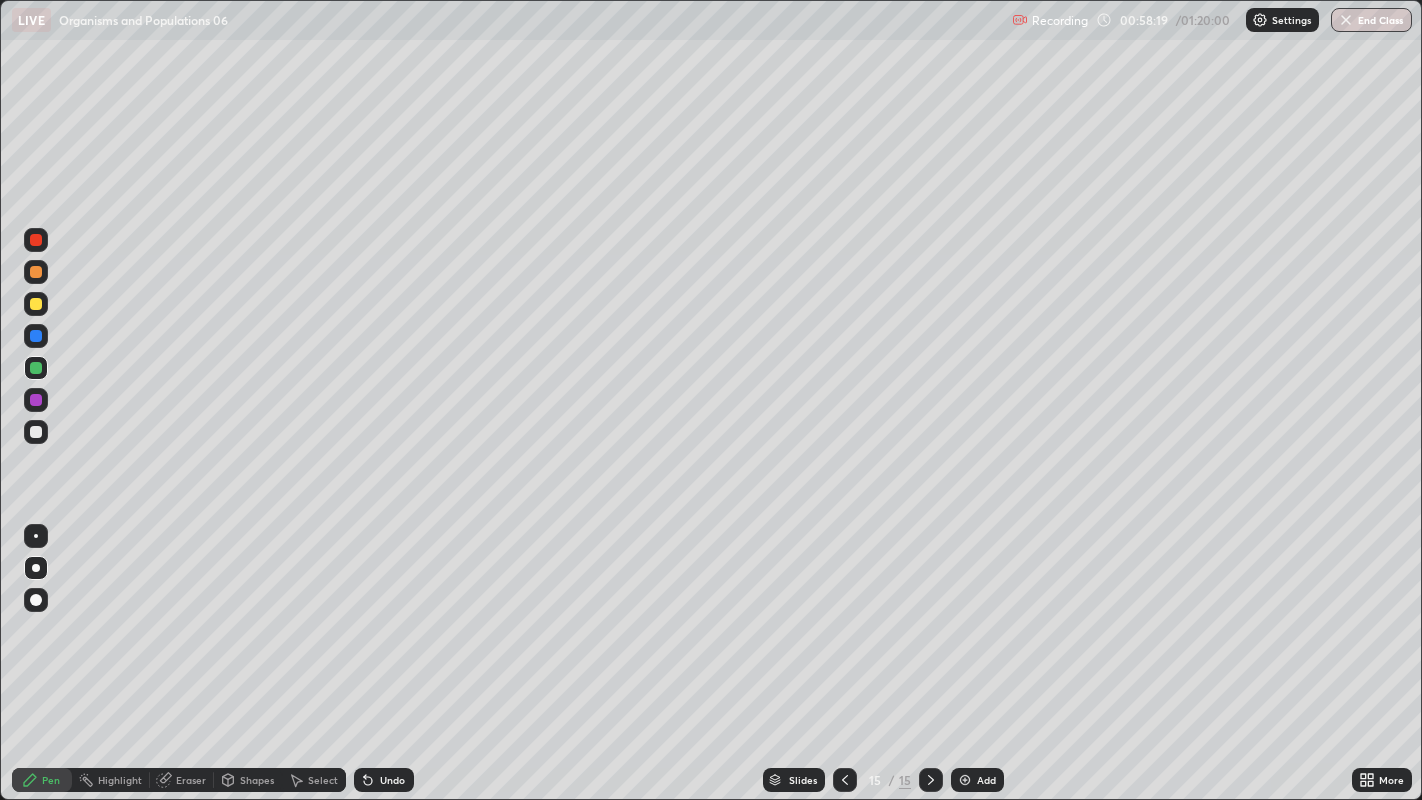click at bounding box center [36, 368] 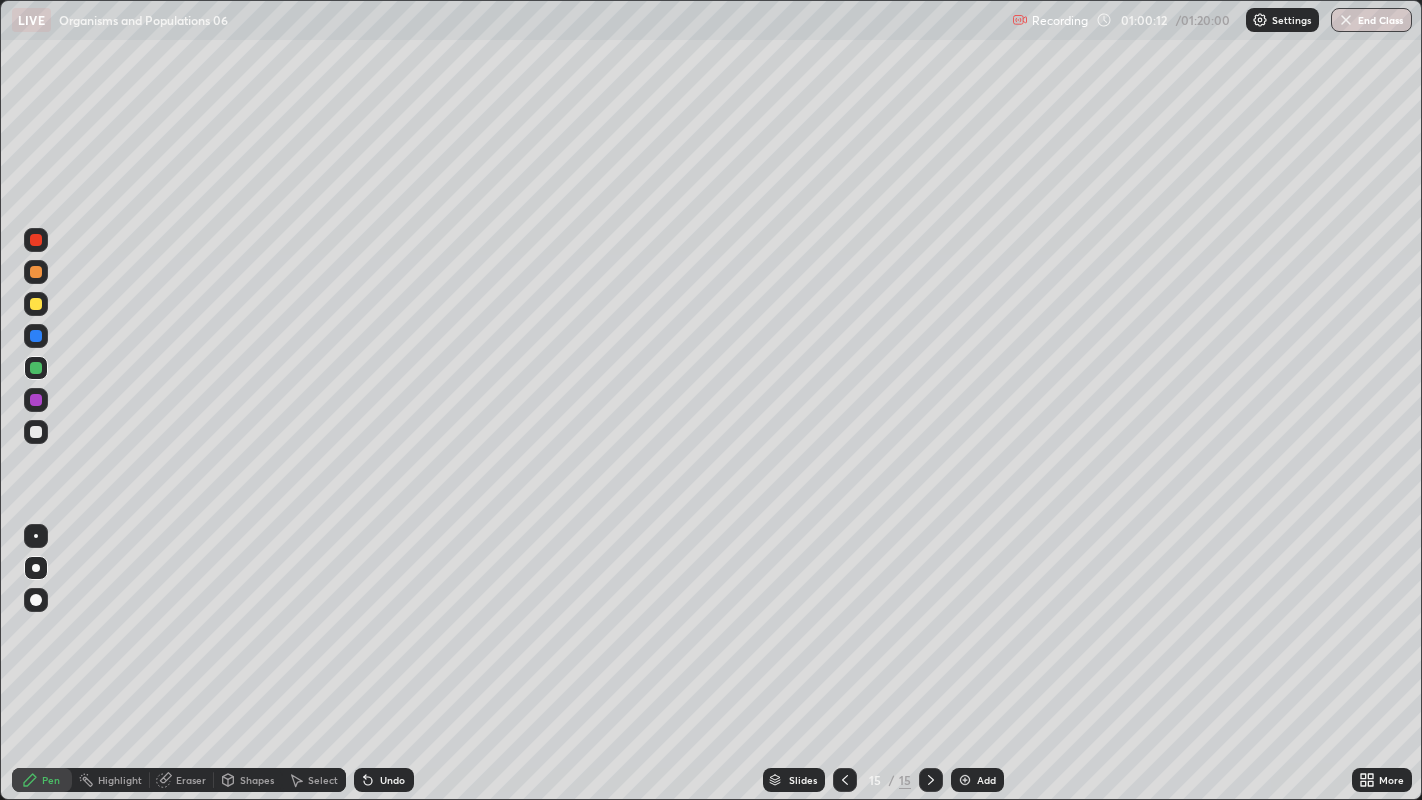 click at bounding box center (36, 432) 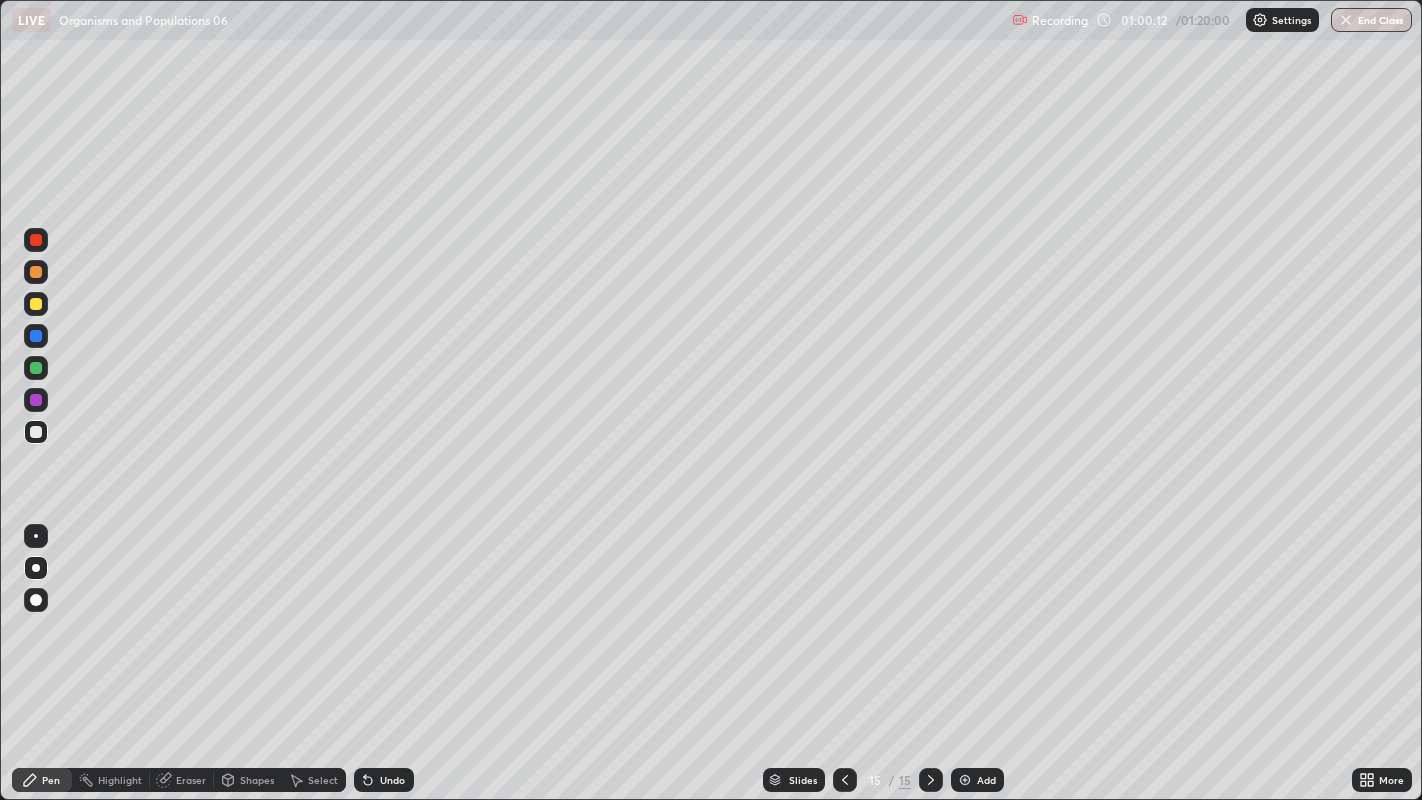 click at bounding box center (36, 432) 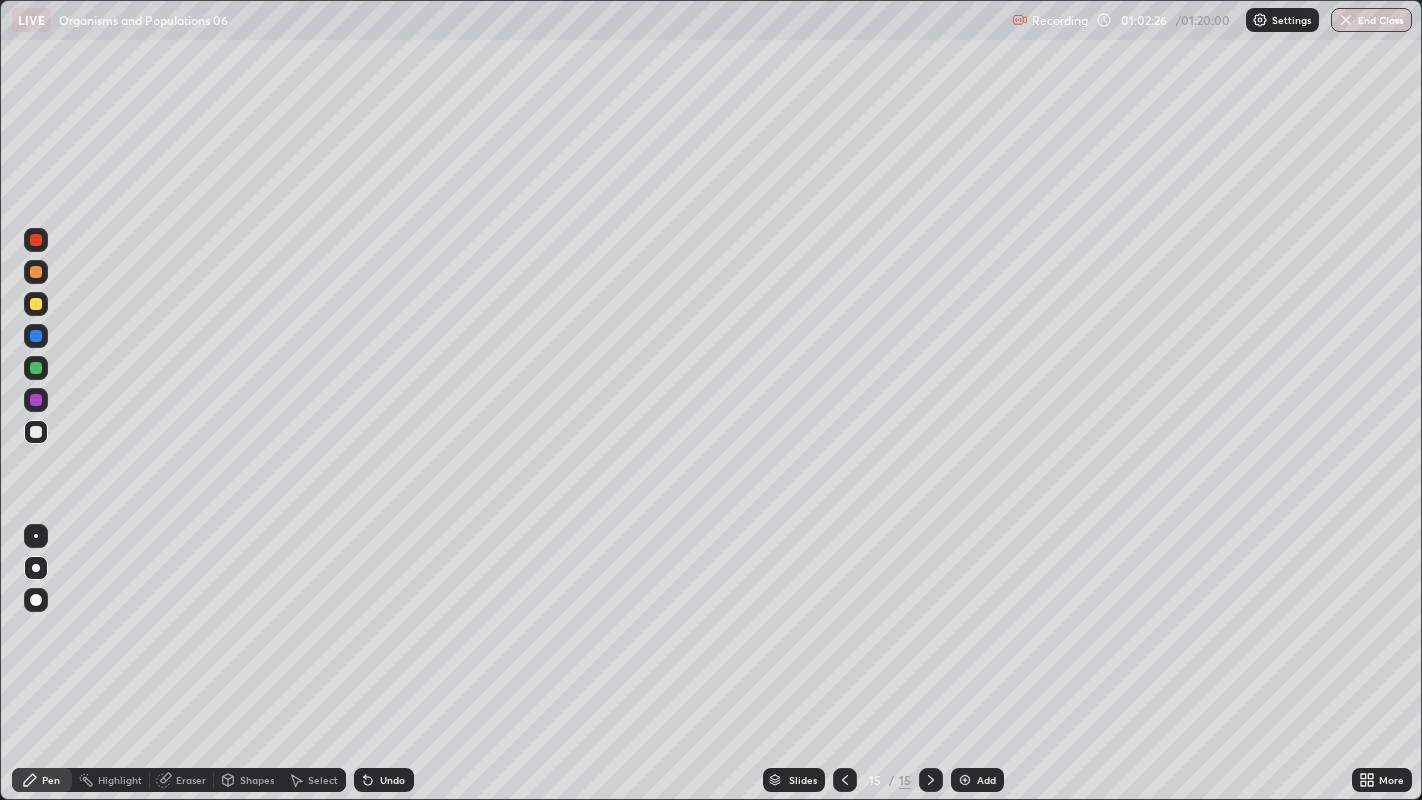 click at bounding box center (965, 780) 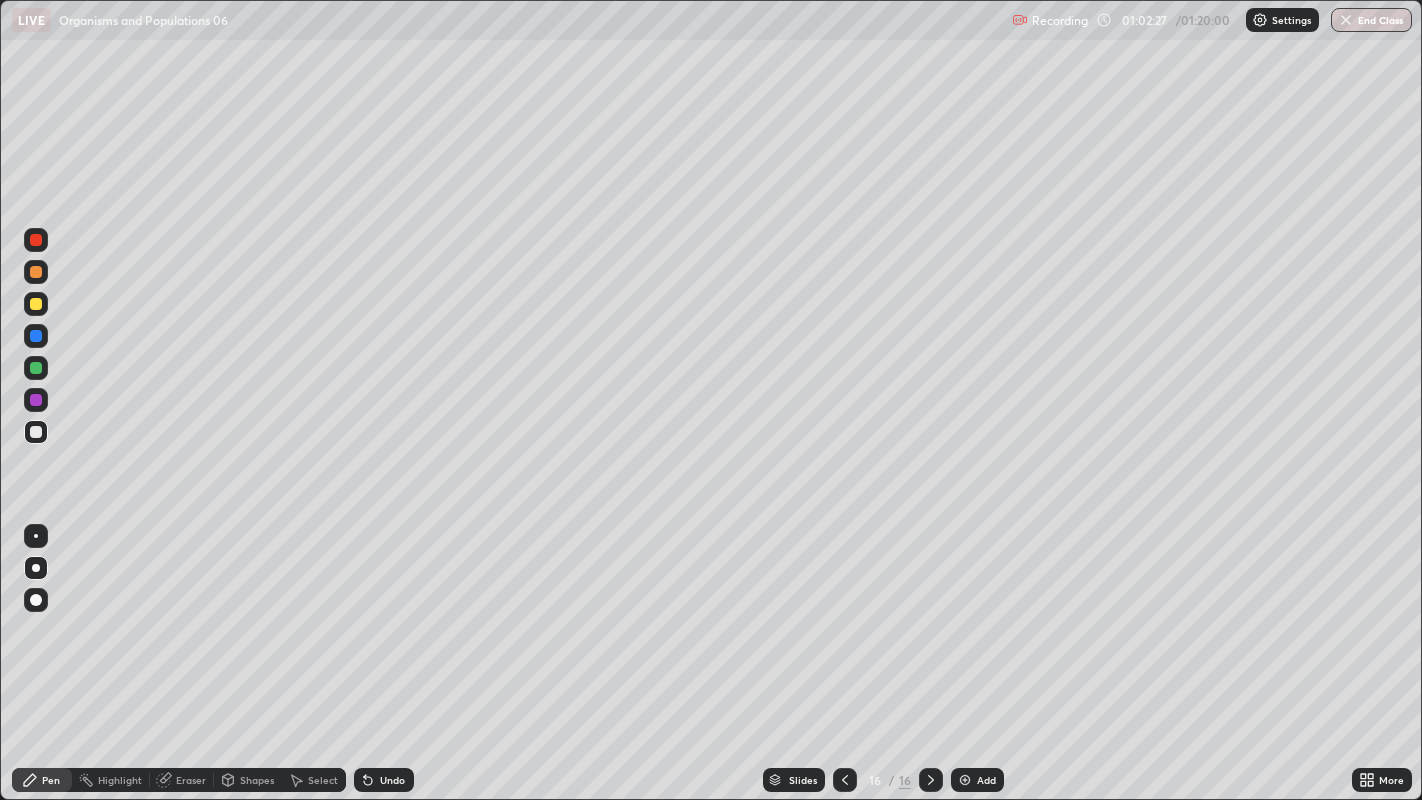 click on "Pen" at bounding box center (42, 780) 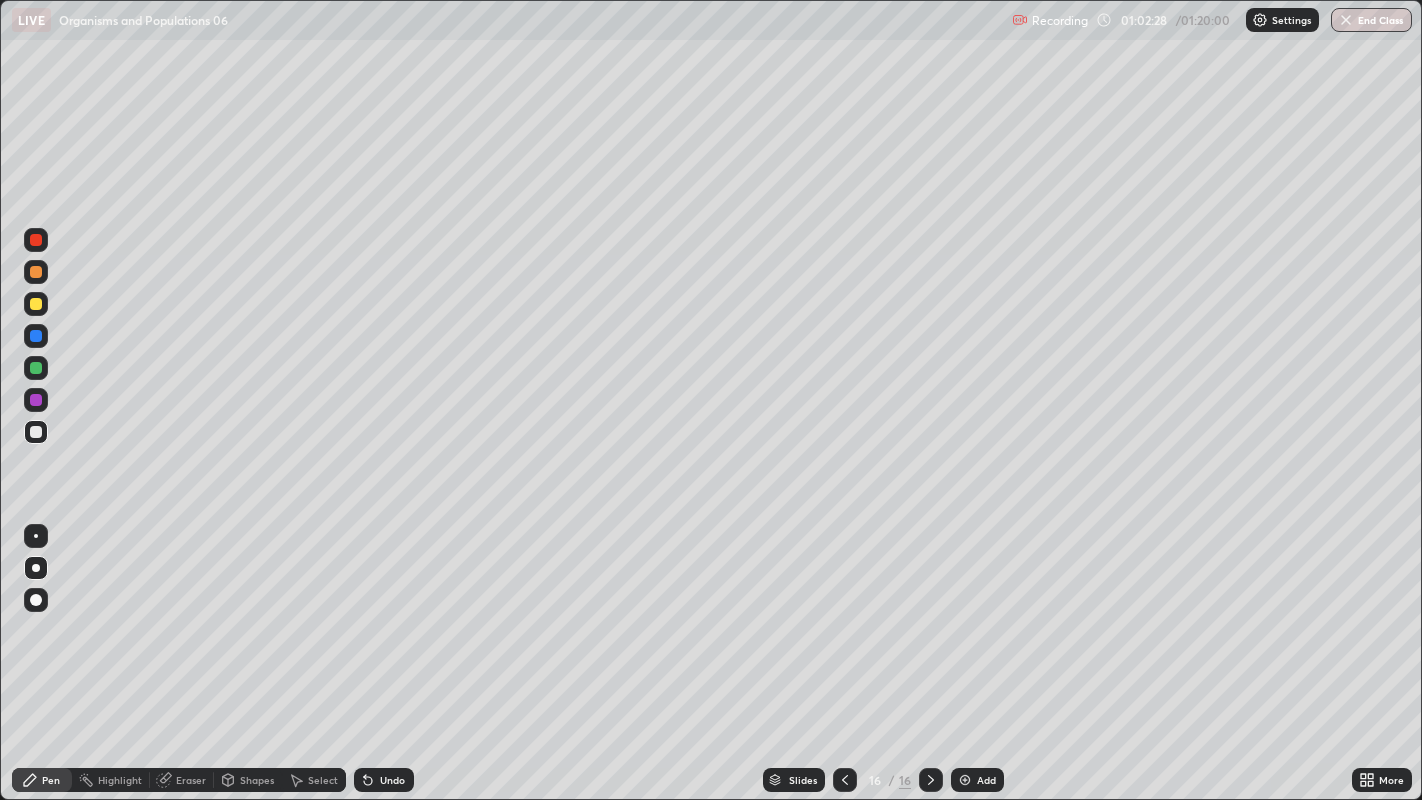 click at bounding box center [36, 304] 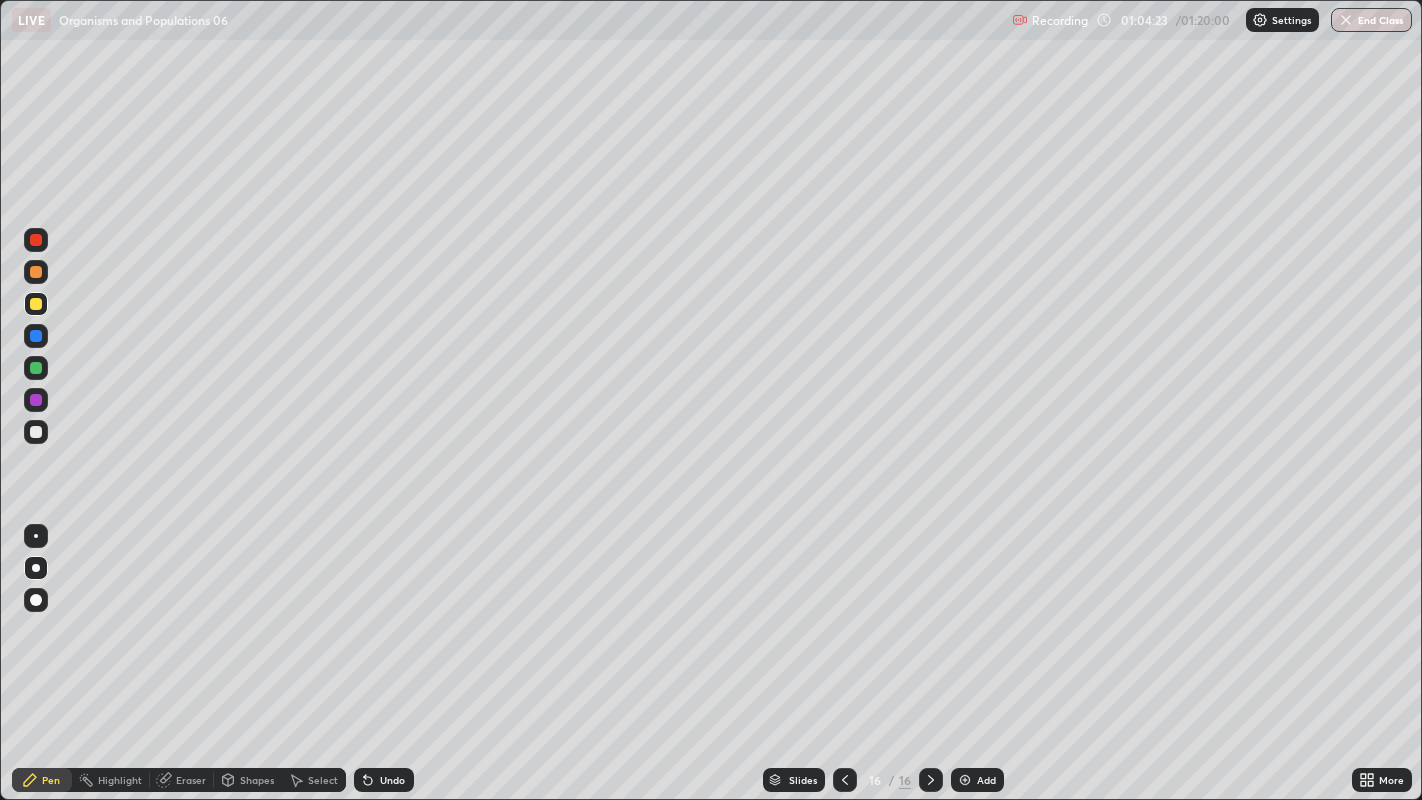 click at bounding box center [36, 432] 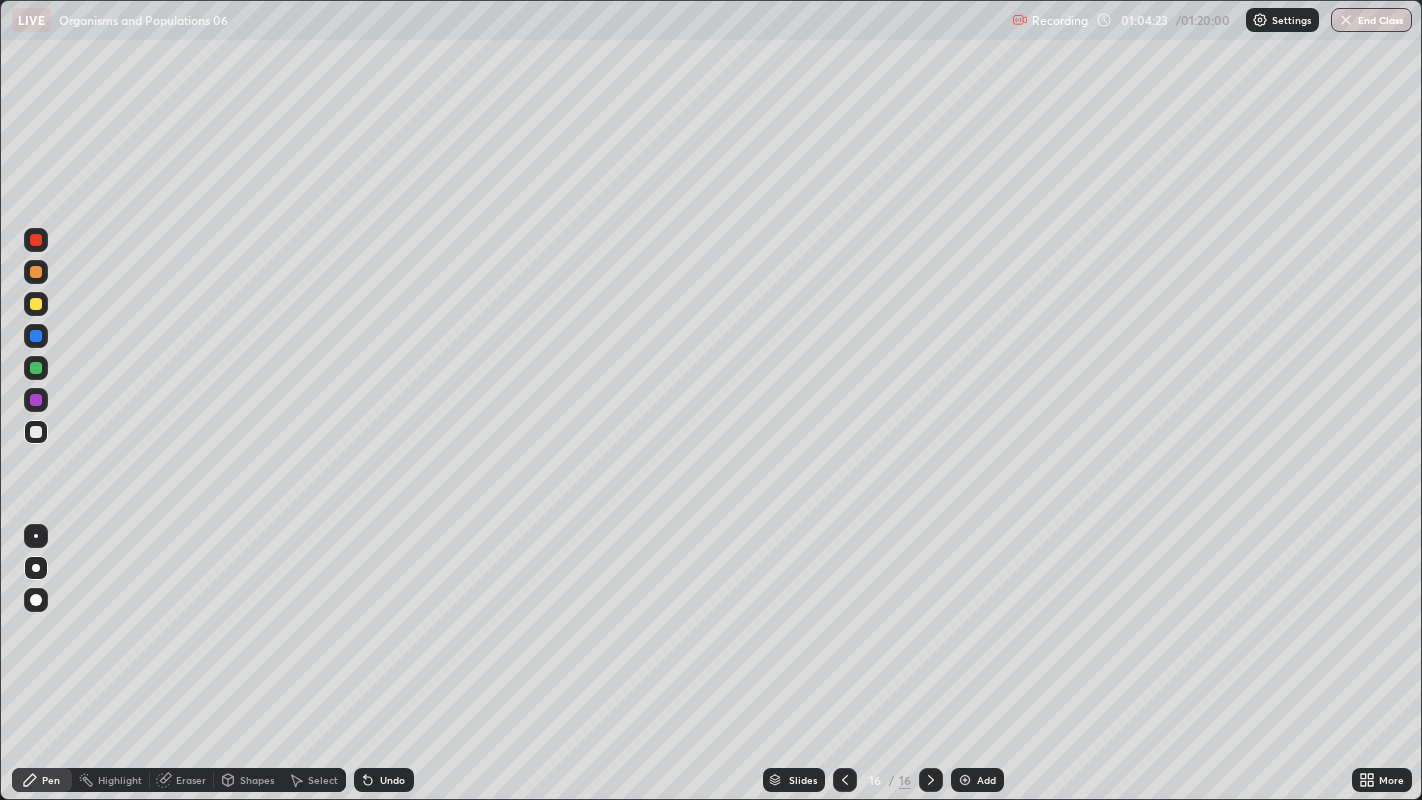 click at bounding box center [36, 432] 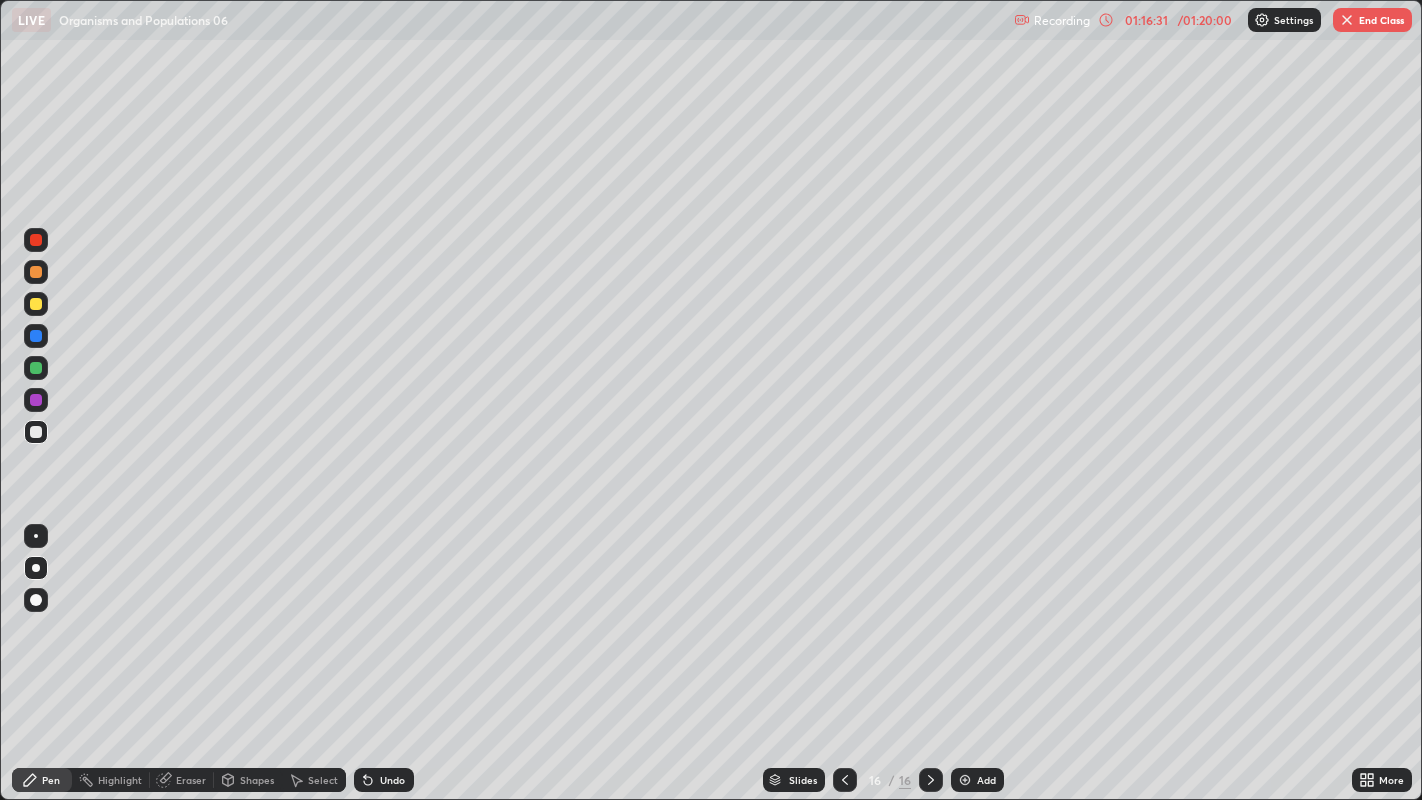 click on "End Class" at bounding box center [1372, 20] 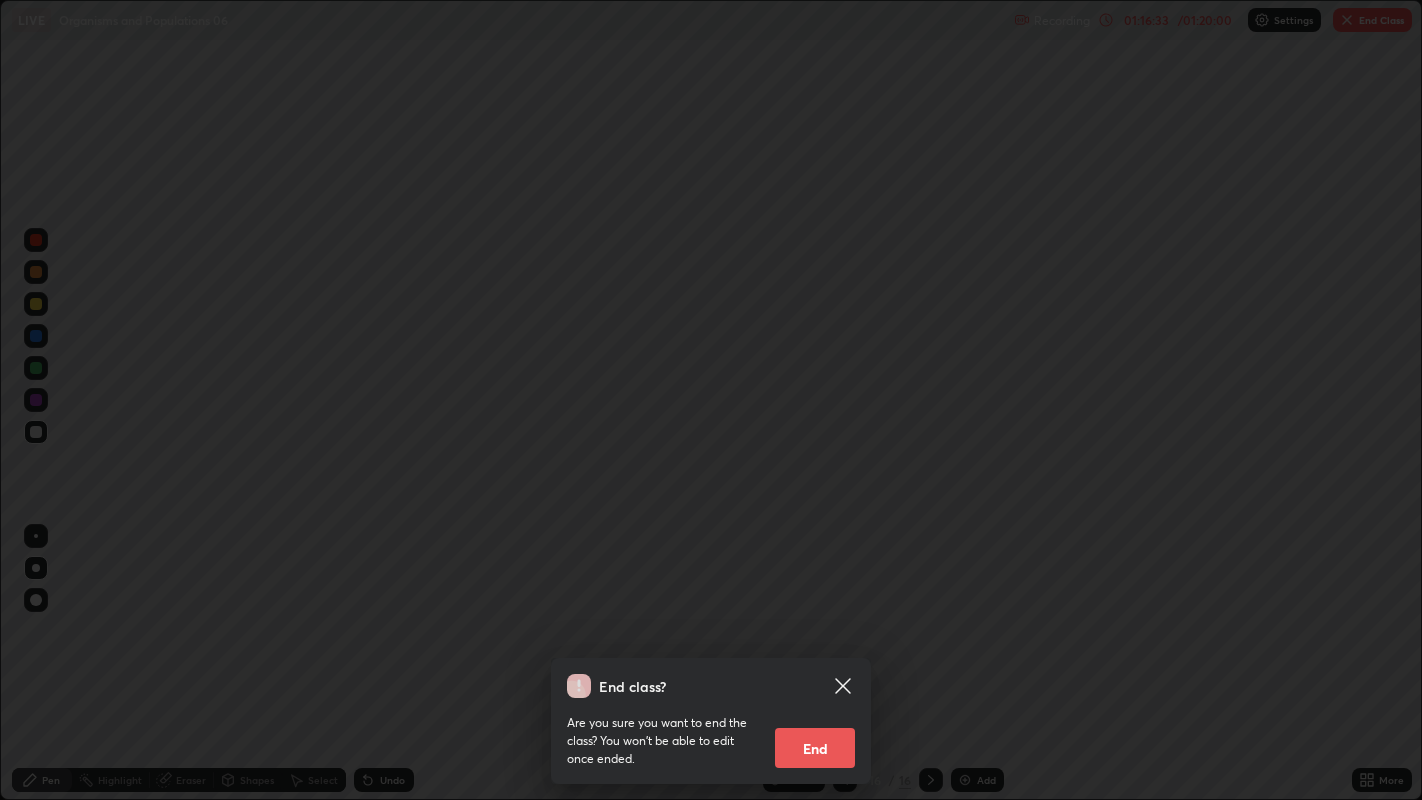 click on "End" at bounding box center [815, 748] 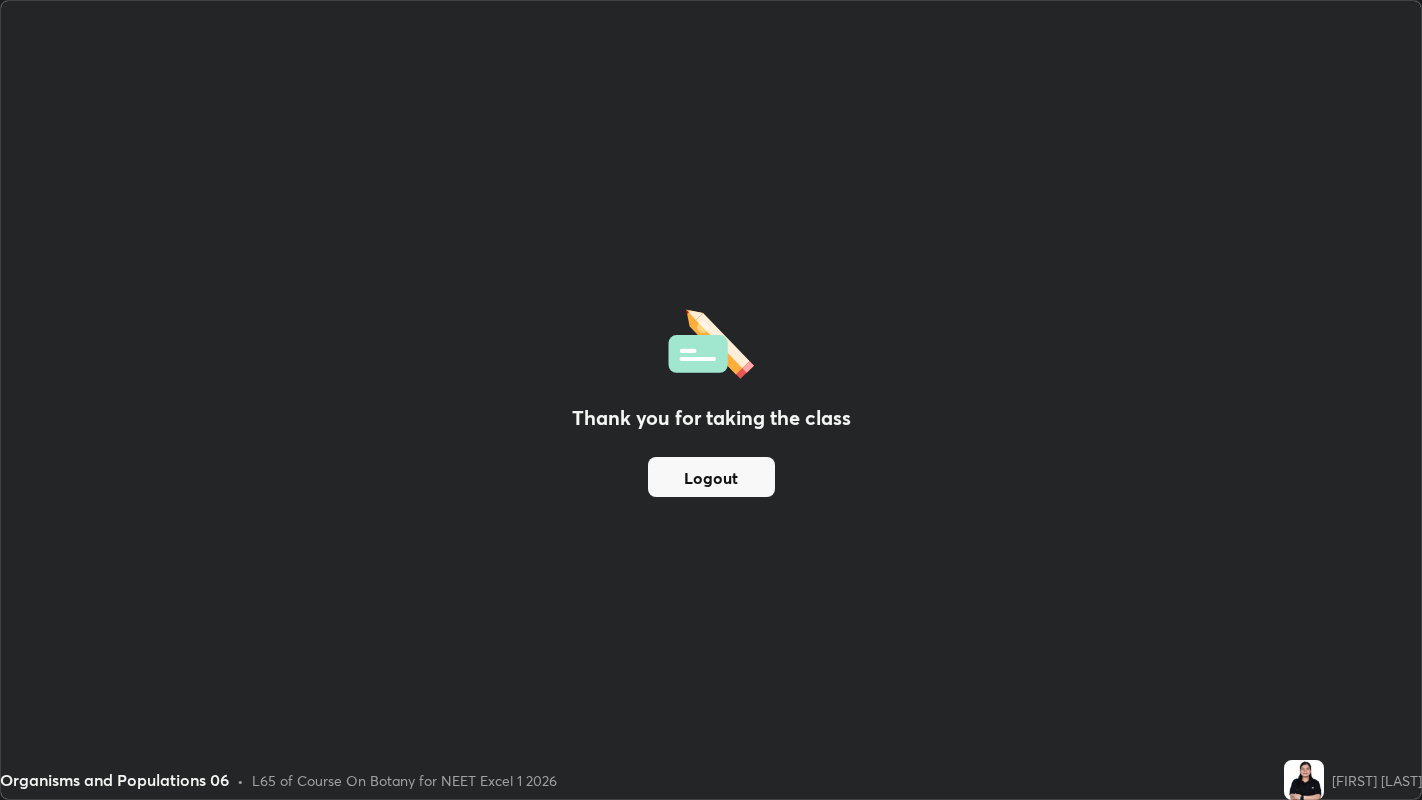 click on "Logout" at bounding box center (711, 477) 